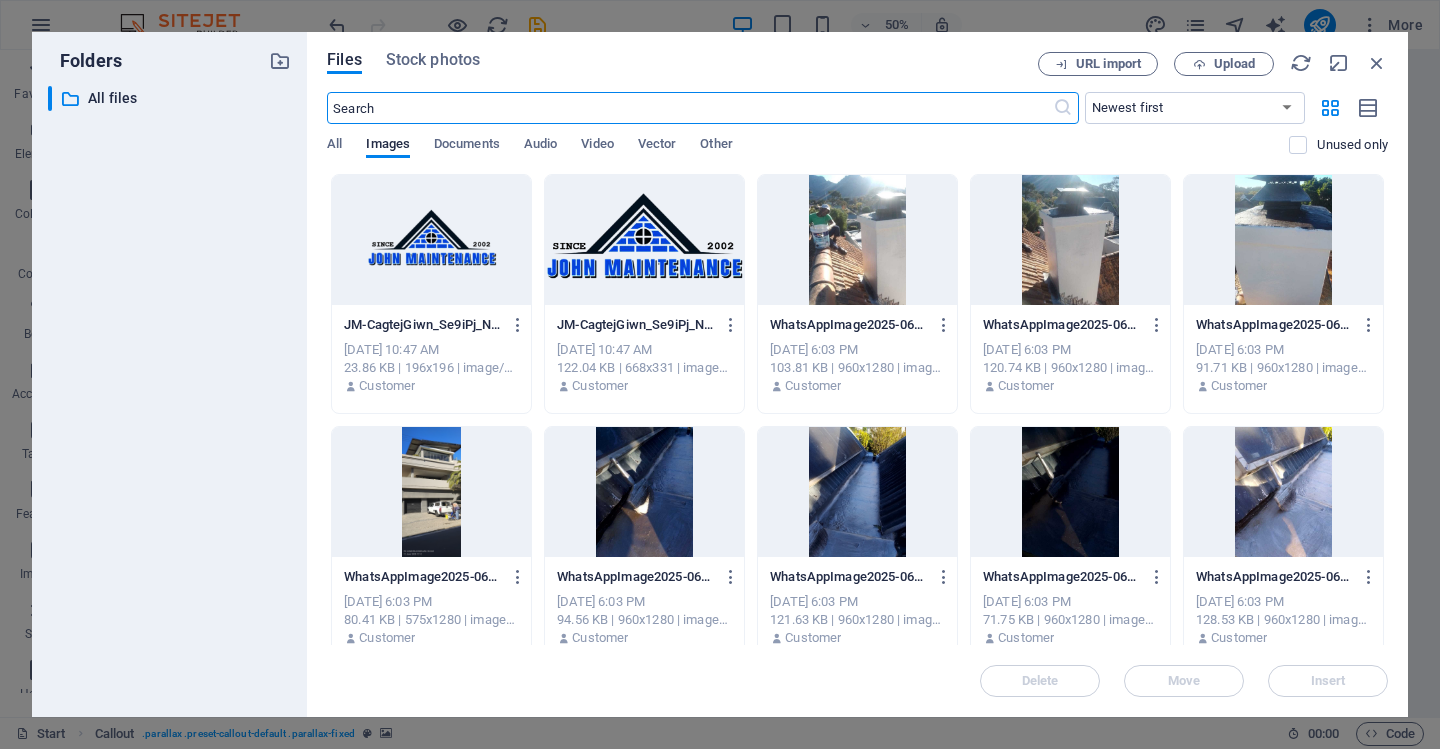 scroll, scrollTop: 0, scrollLeft: 0, axis: both 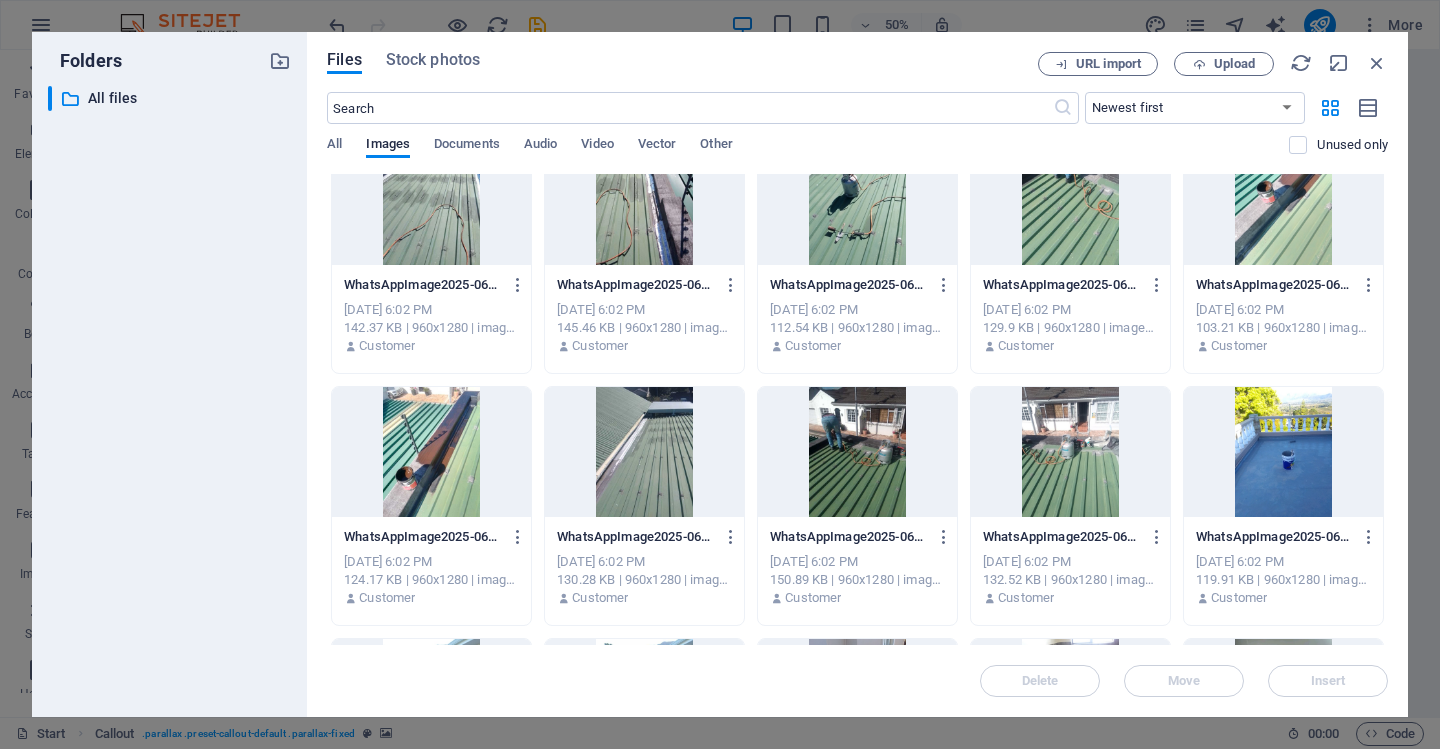 click at bounding box center [857, 452] 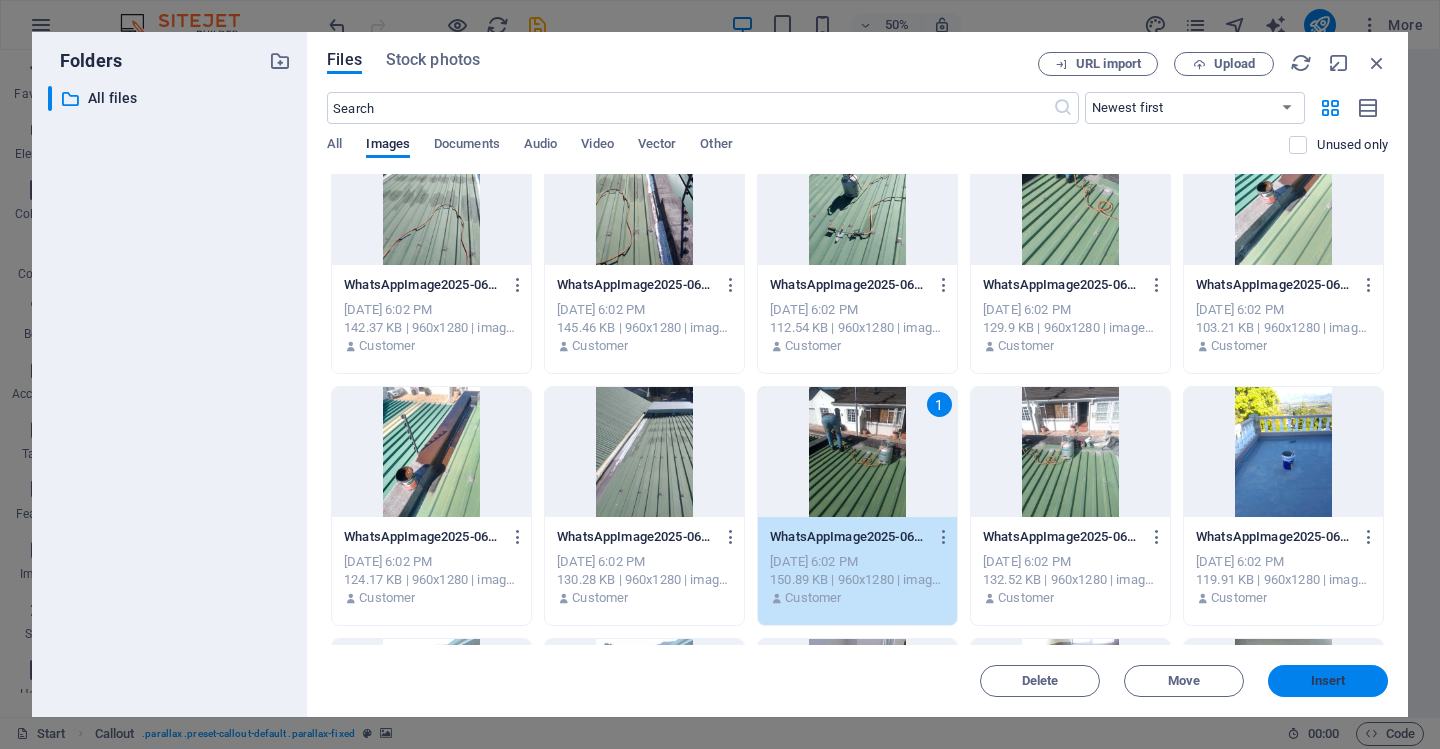 click on "Insert" at bounding box center (1328, 681) 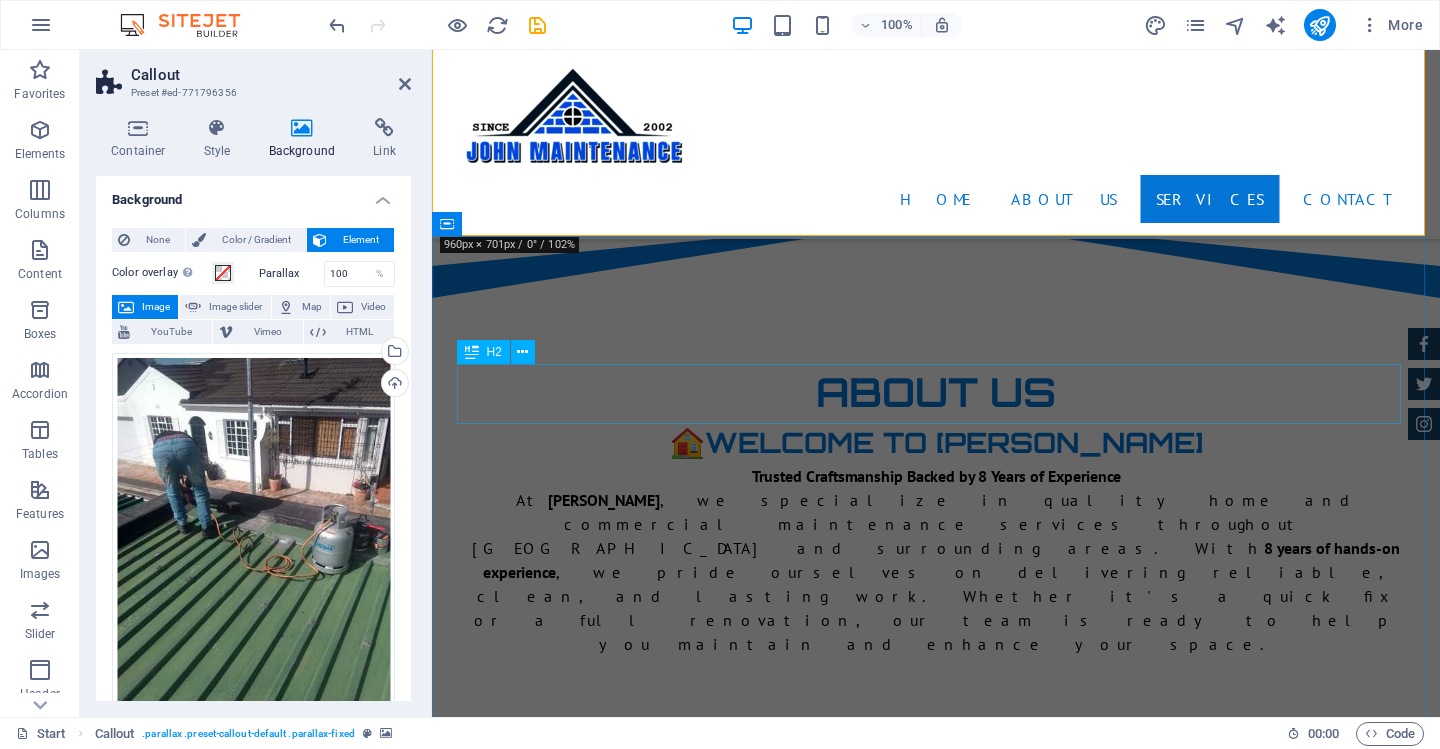 scroll, scrollTop: 2300, scrollLeft: 0, axis: vertical 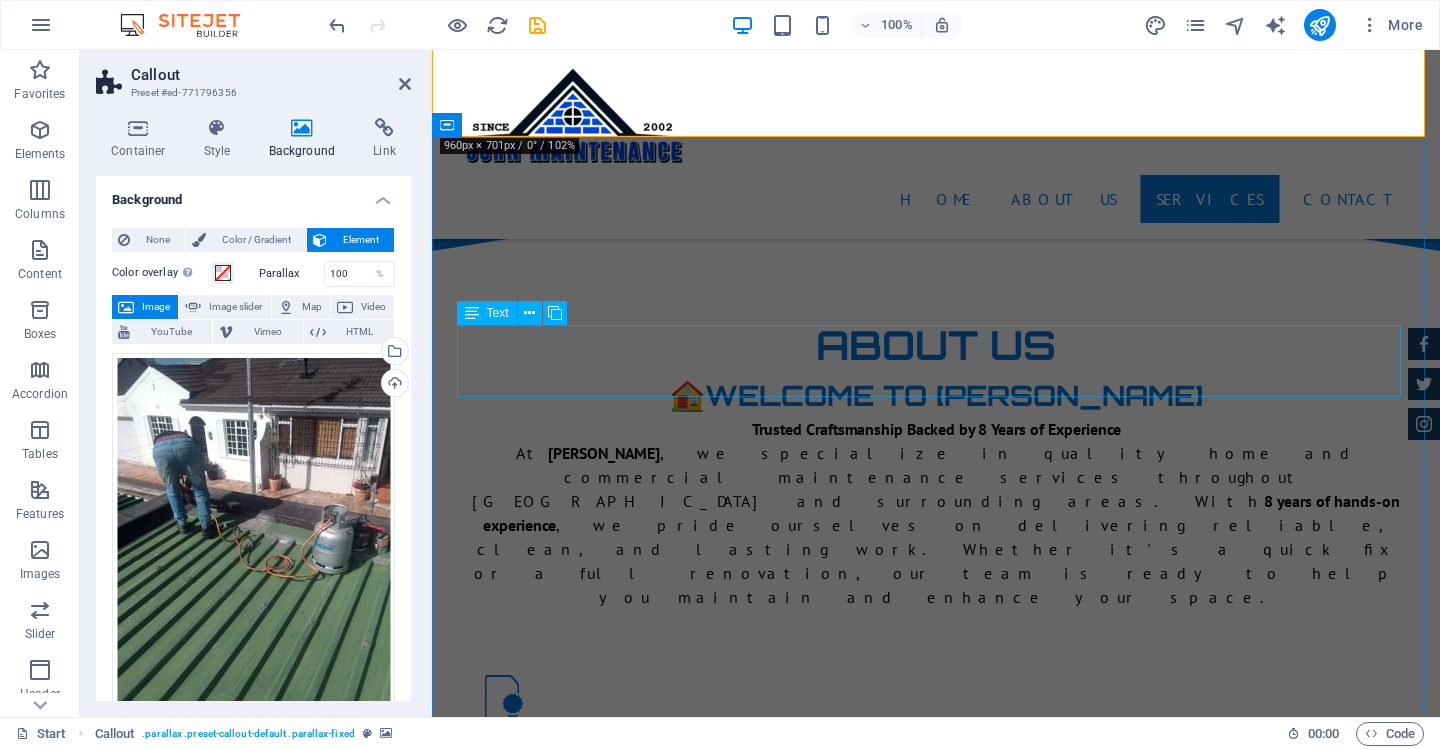click on "Lorem ipsum dolor sit amet, consectetur adipisicing elit. Libero, assumenda, dolore, cum vel modi asperiores consequatur suscipit quidem ducimus eveniet iure expedita consectetur odio voluptatum similique fugit voluptates rem accusamus quae quas dolorem tenetur facere tempora maiores adipisci reiciendis accusantium voluptatibus id voluptate tempore dolor harum nisi amet! Nobis, eaque." at bounding box center (936, 2787) 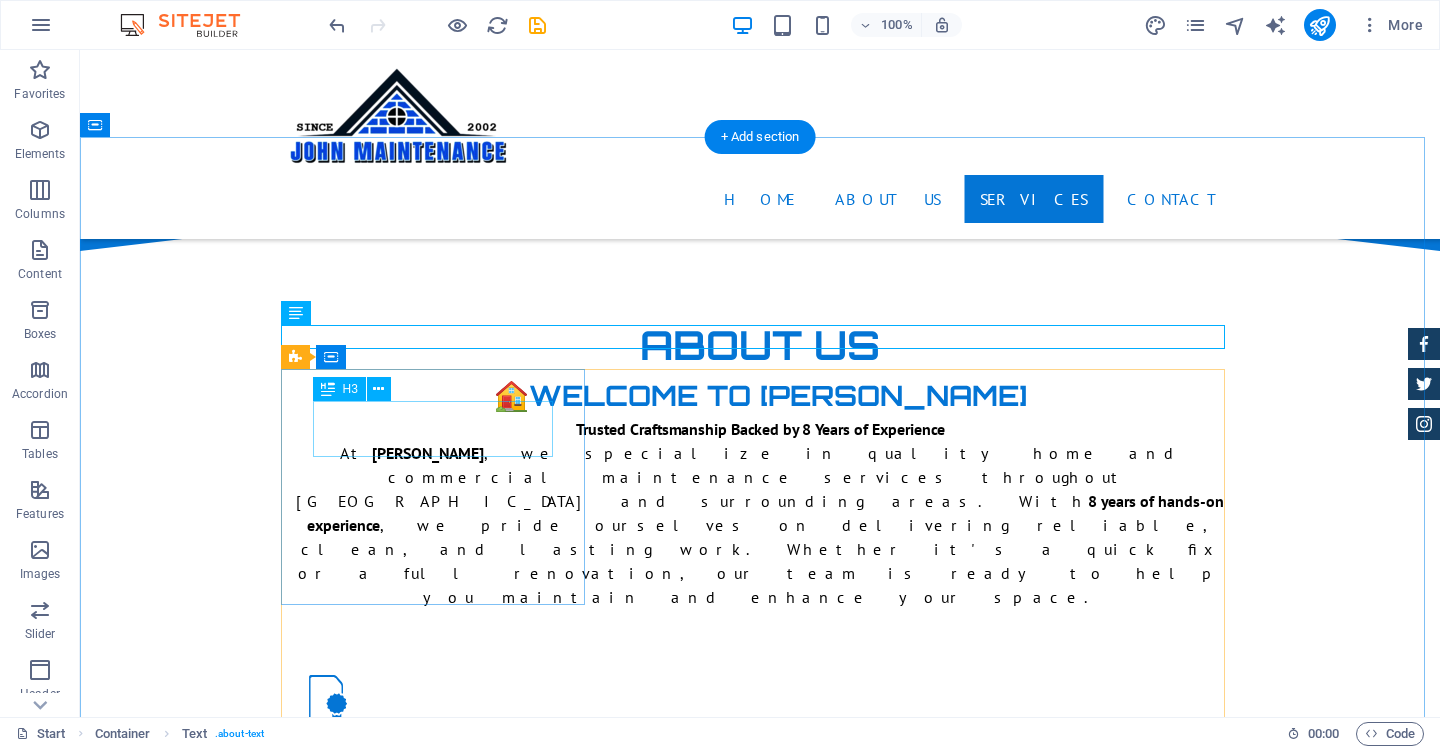 click on "CAR  CHECK" at bounding box center [760, 2843] 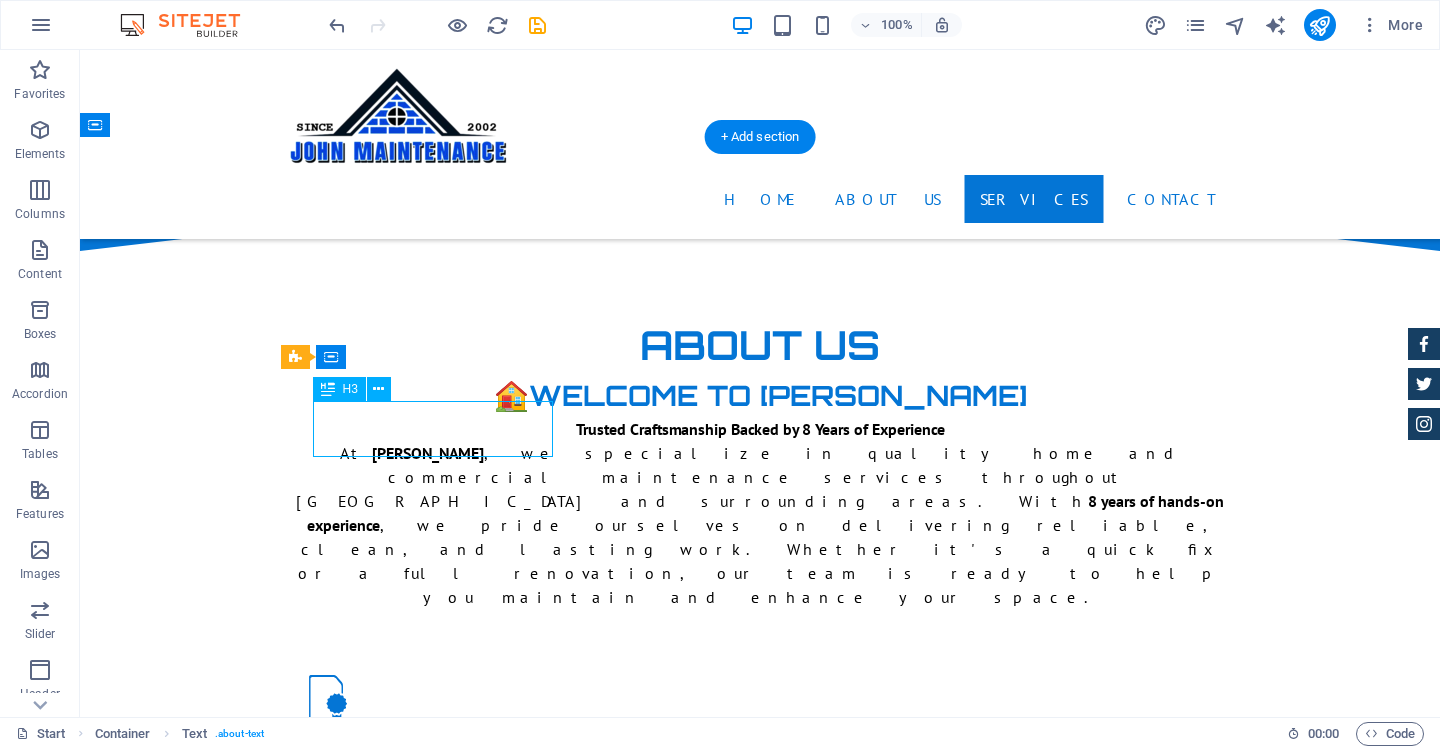 click on "CAR  CHECK" at bounding box center [760, 2843] 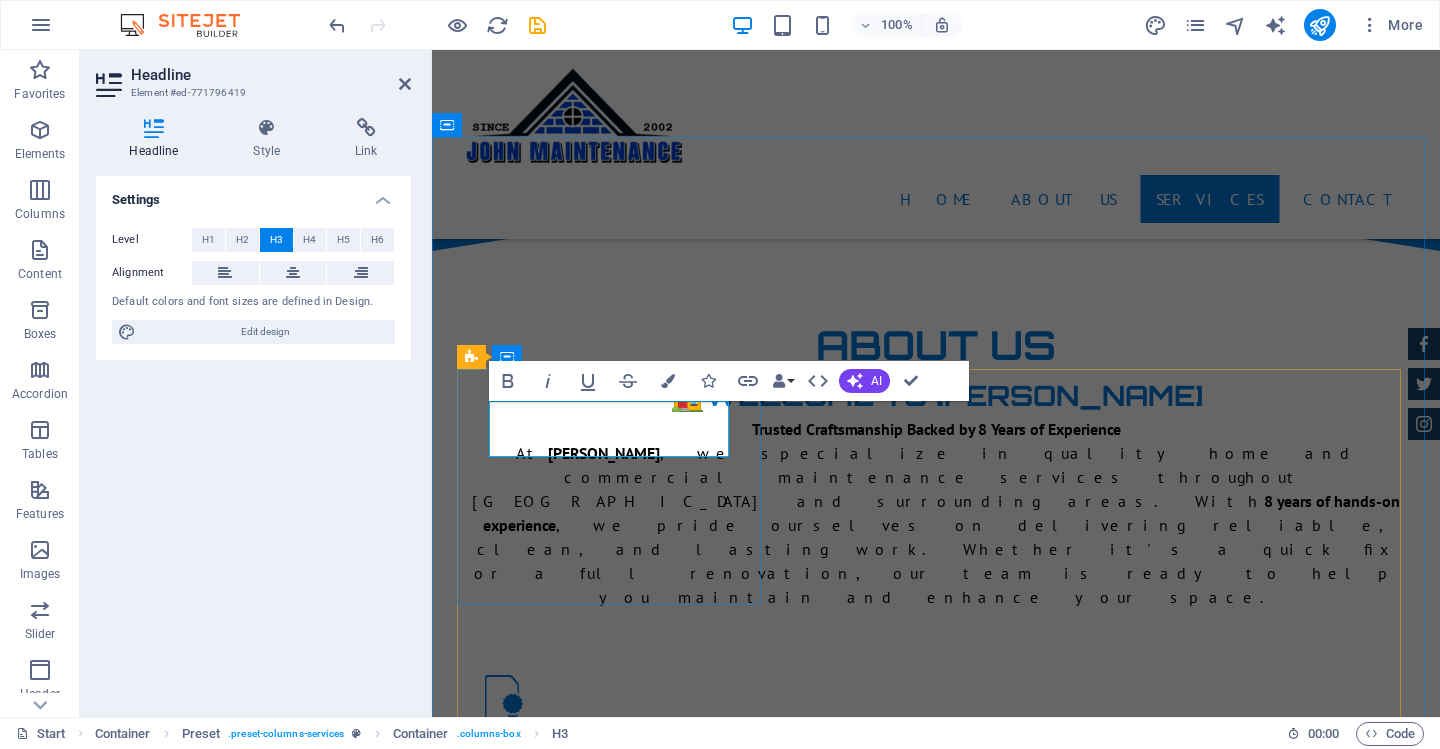 type 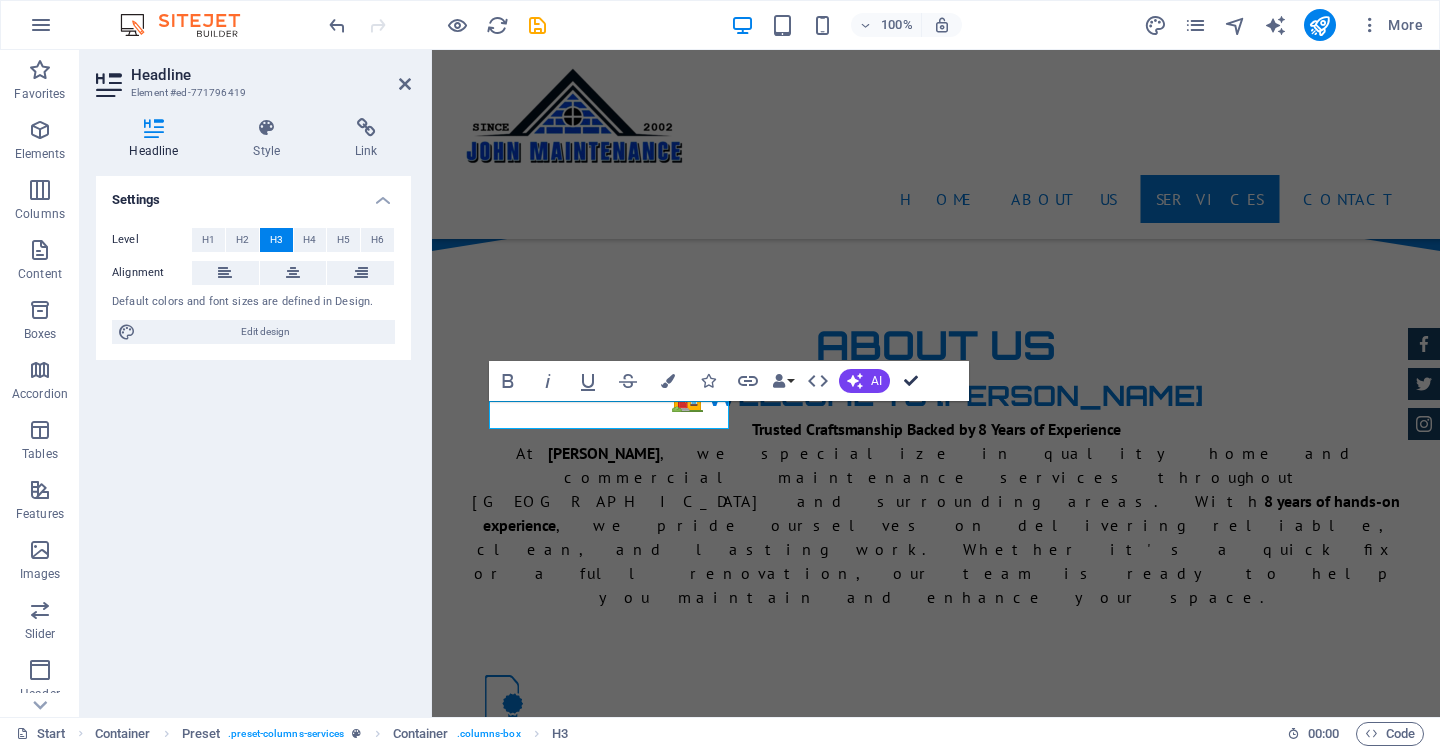 drag, startPoint x: 905, startPoint y: 380, endPoint x: 752, endPoint y: 485, distance: 185.56401 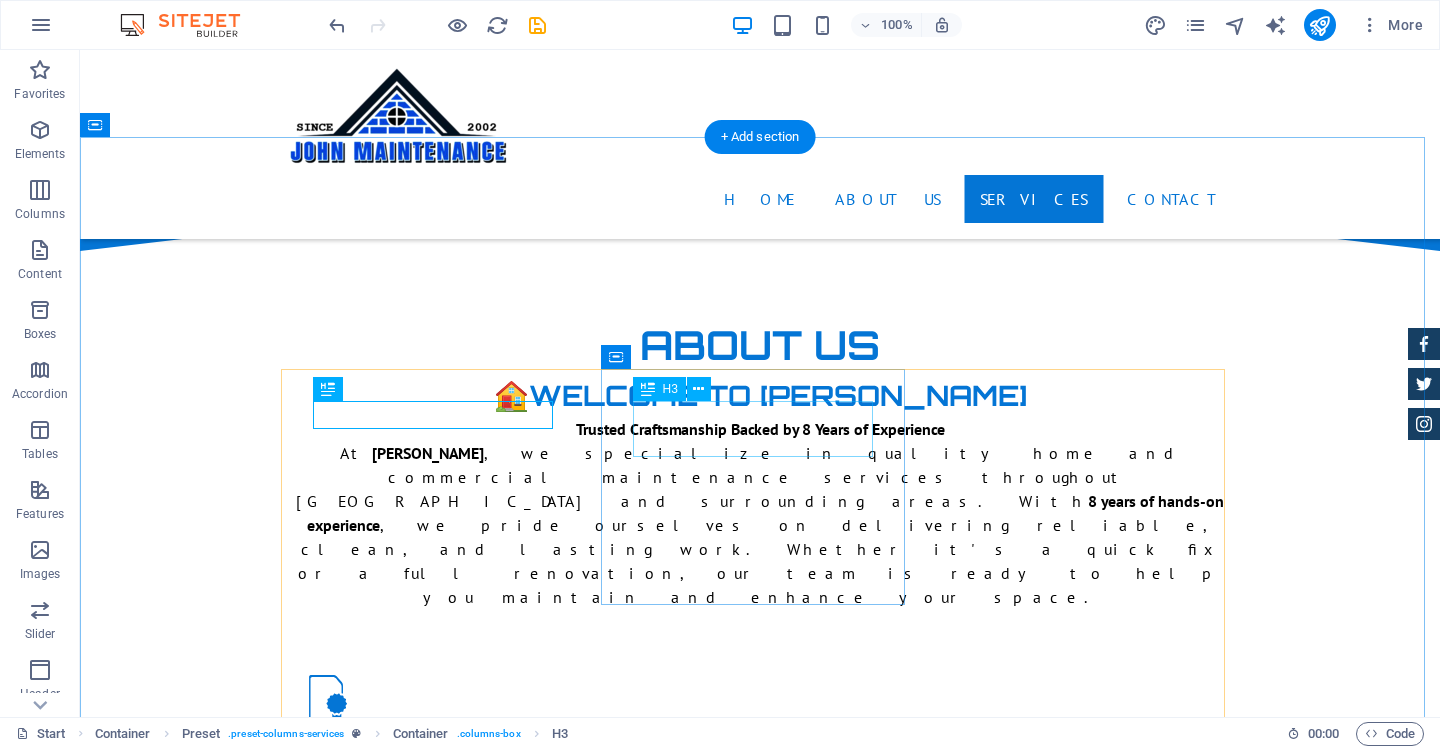 click on "Insurance cover" at bounding box center [760, 3049] 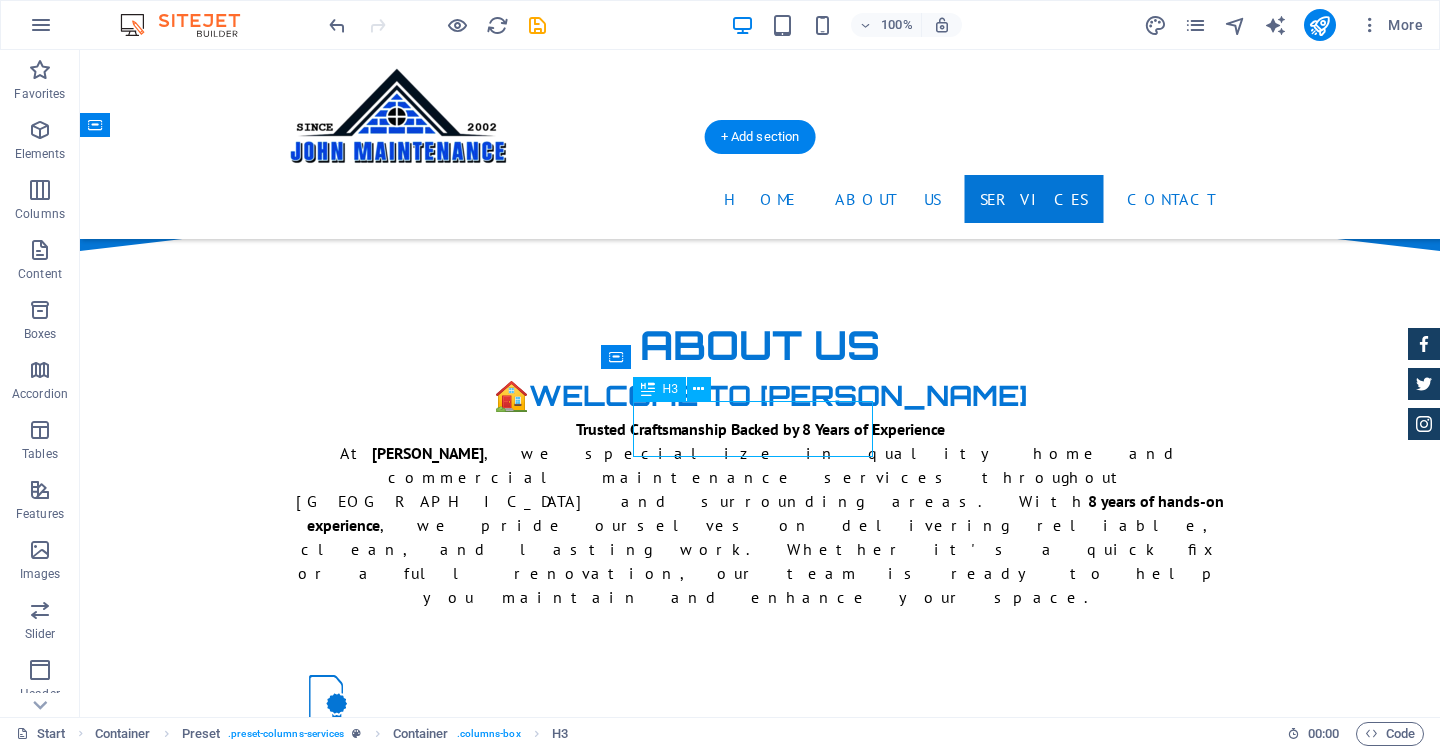 click on "Insurance cover" at bounding box center (760, 3049) 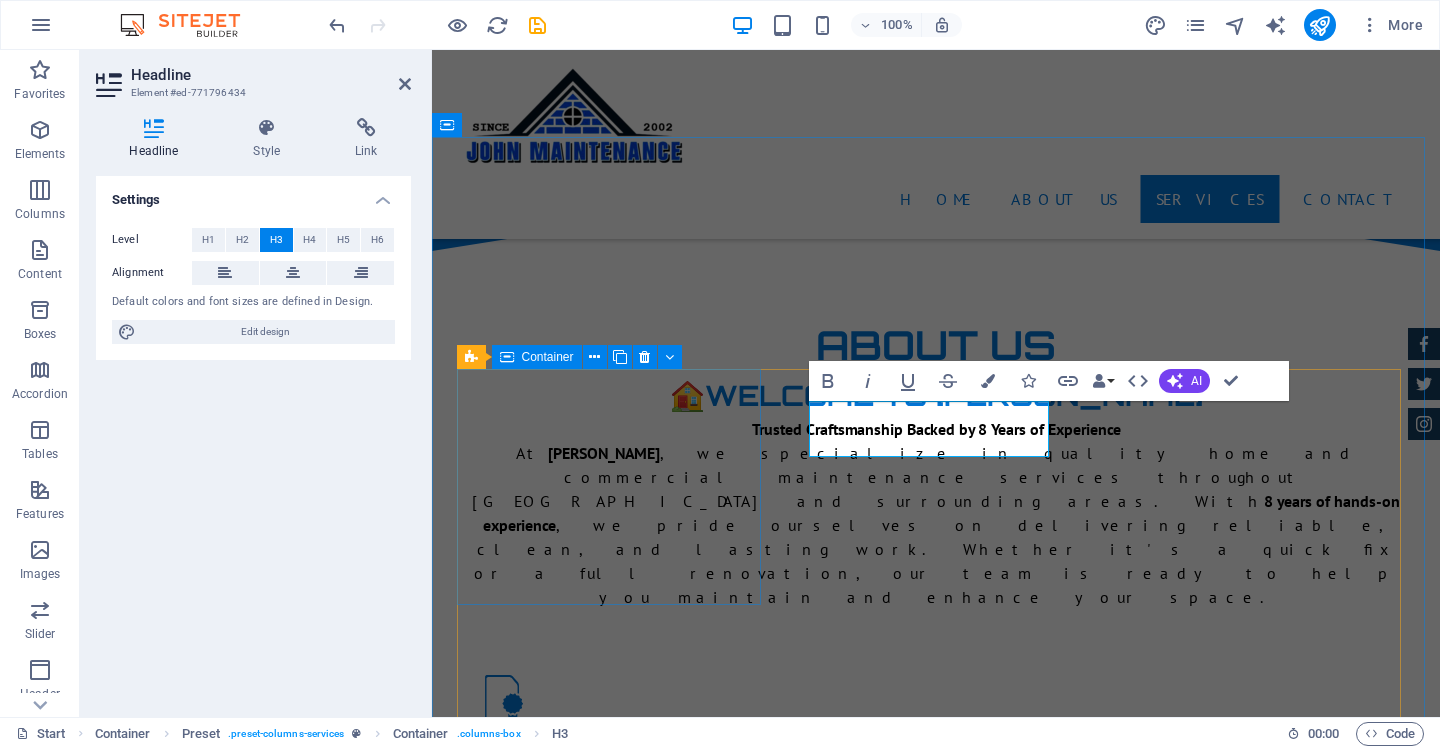 type 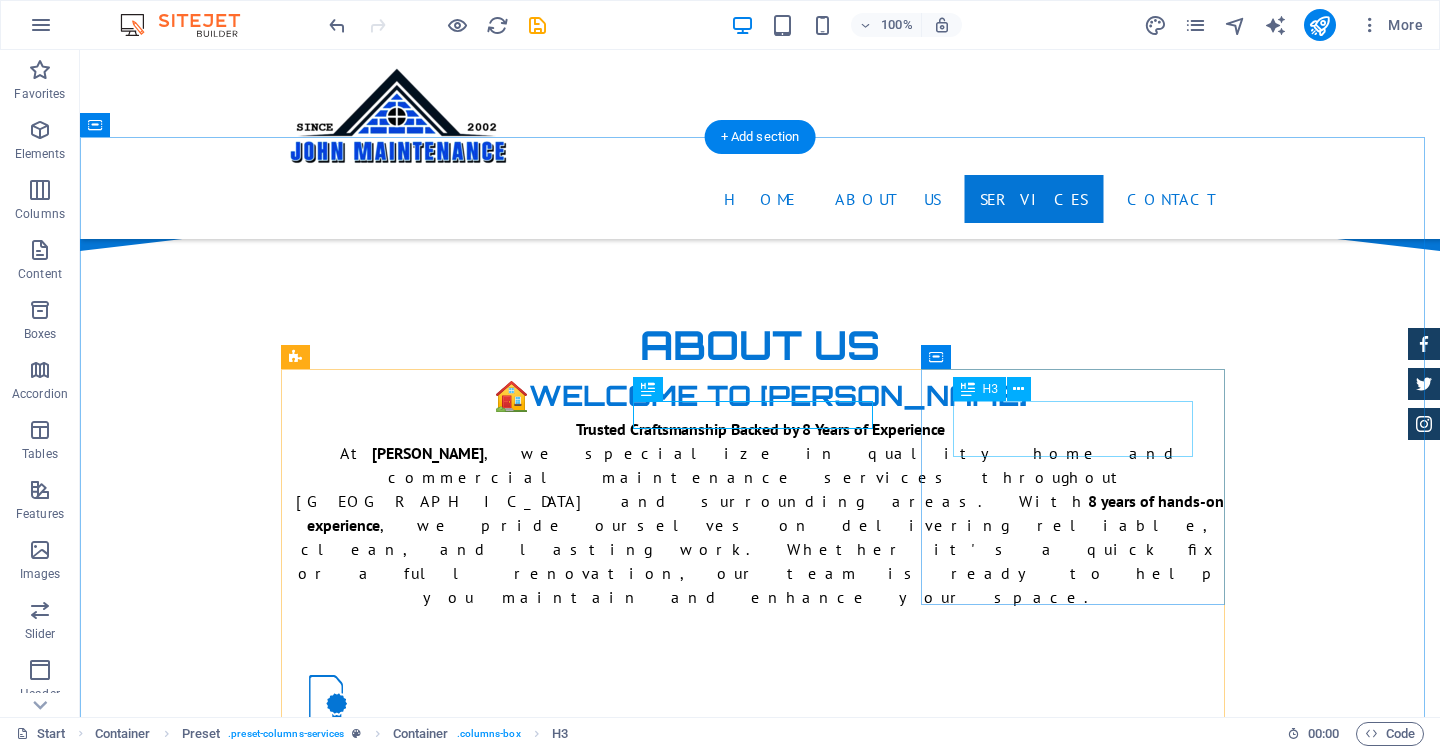 click on "Tire  Change" at bounding box center [760, 3283] 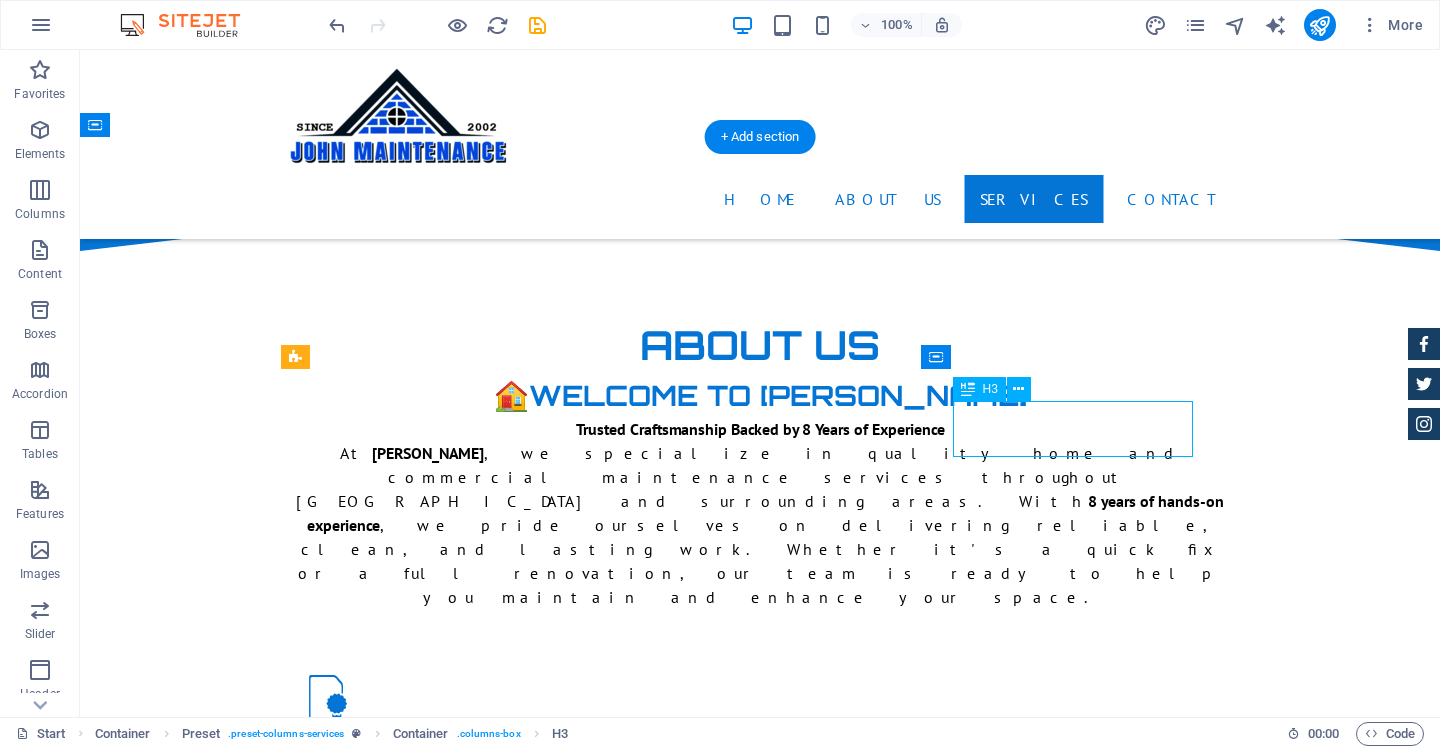 click on "Tire  Change" at bounding box center (760, 3283) 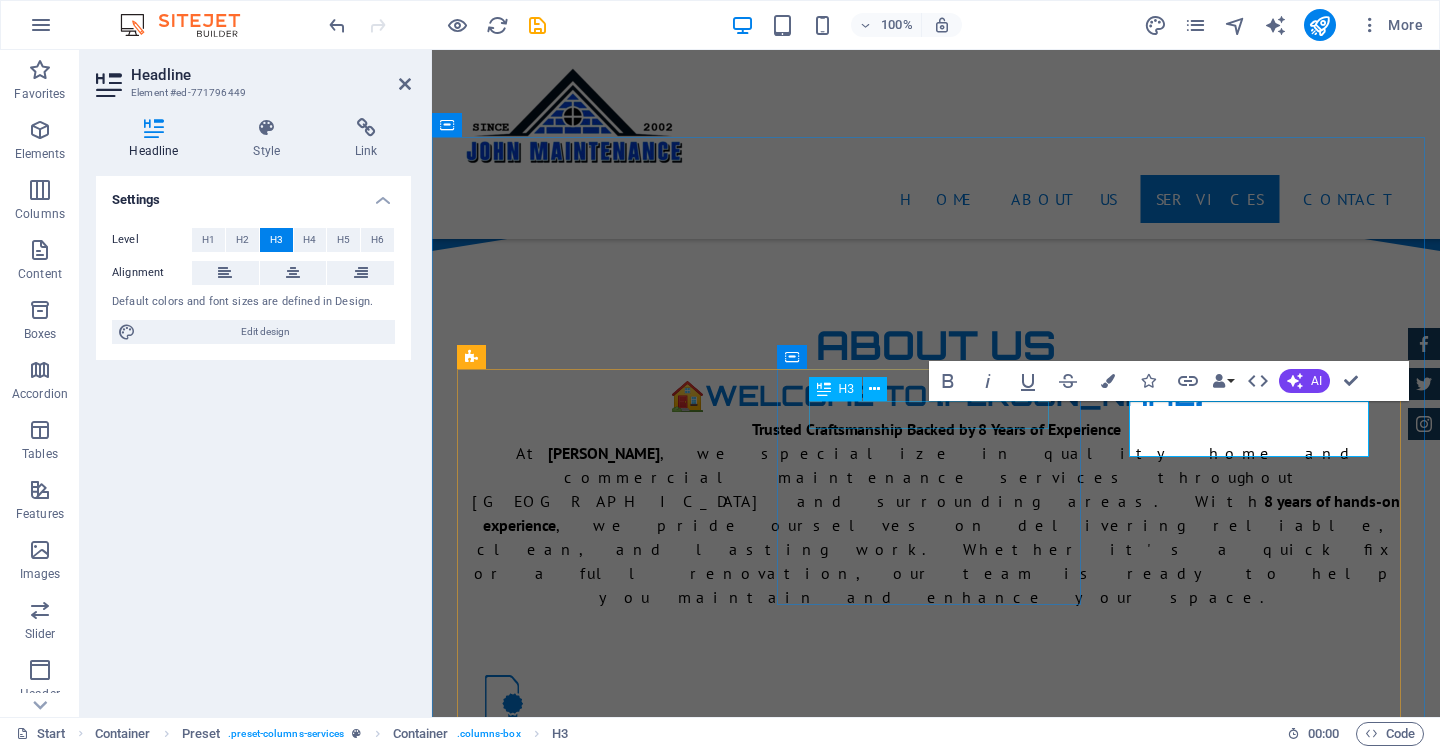 type 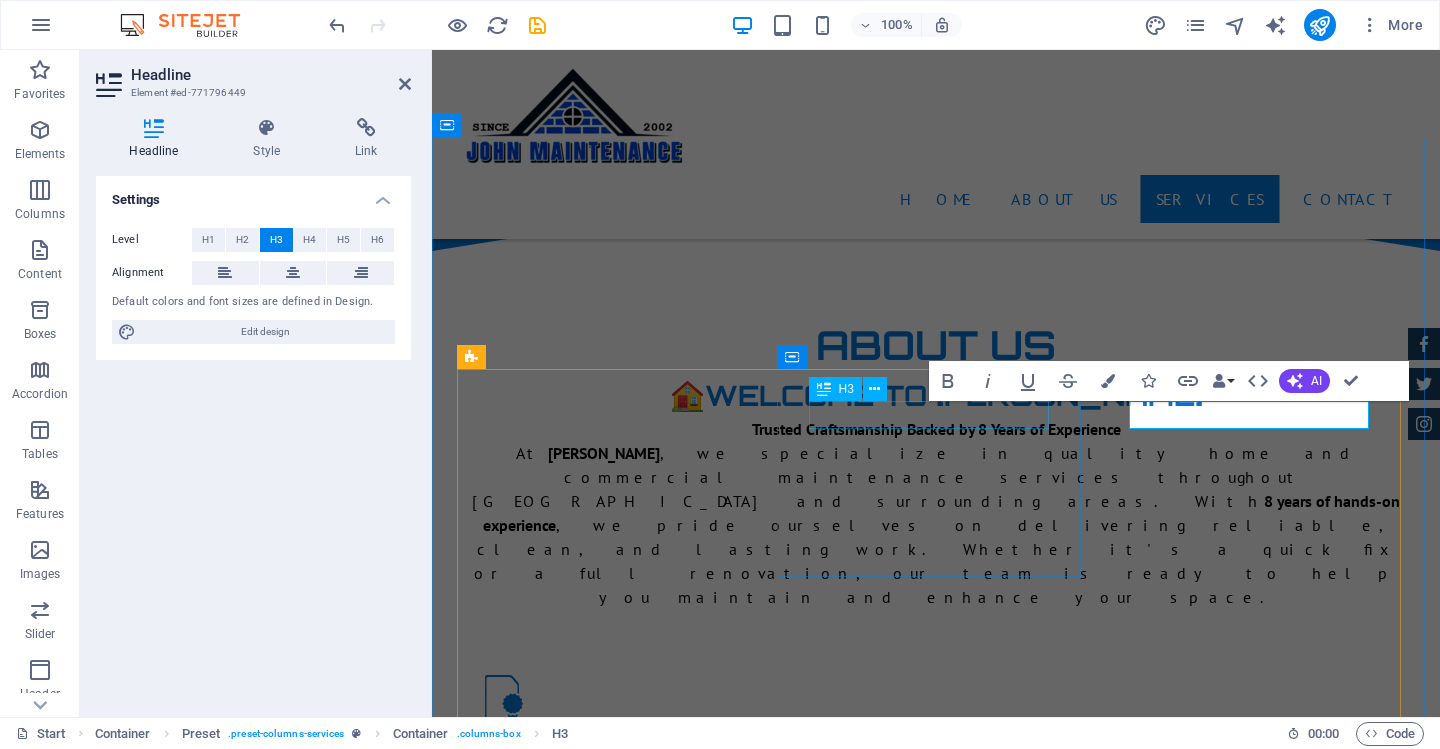 scroll, scrollTop: 0, scrollLeft: 13, axis: horizontal 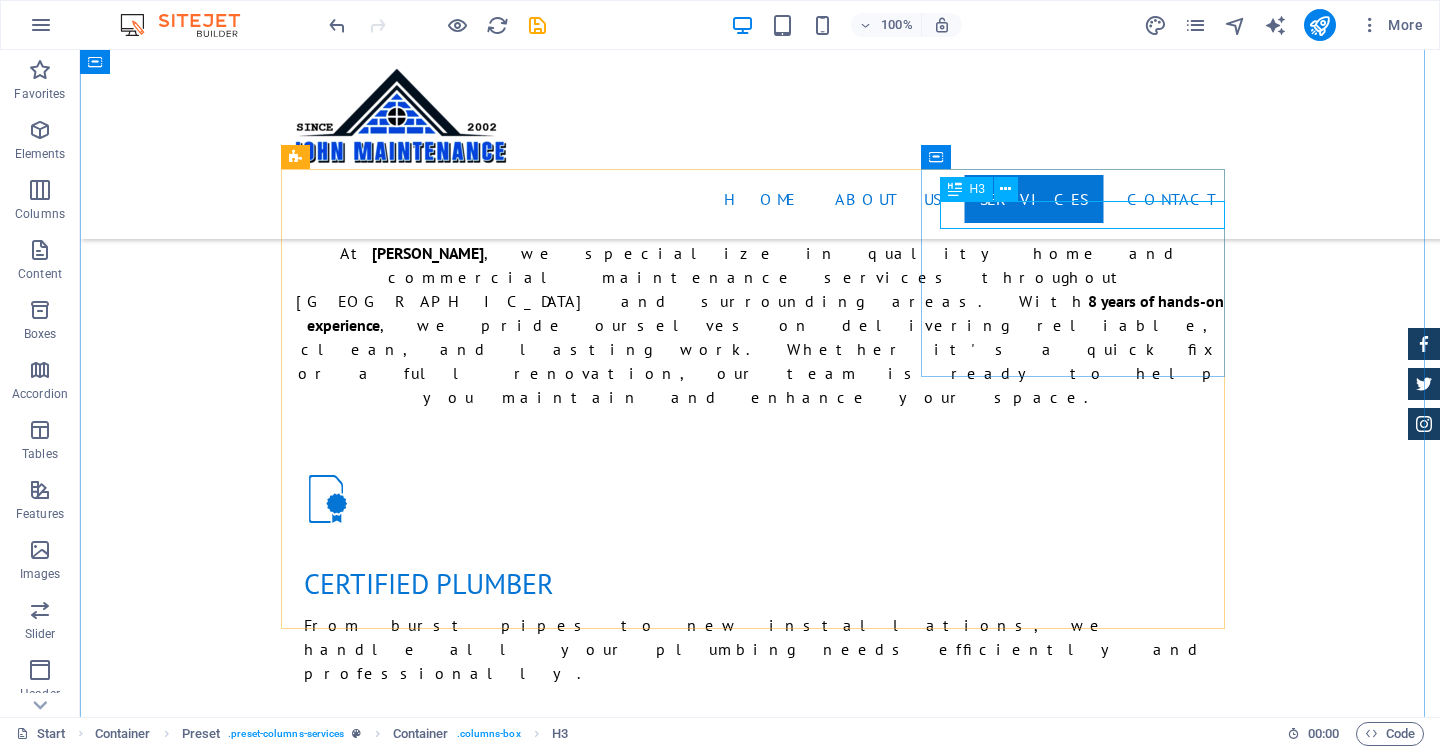 click on "Waterproofing" at bounding box center [760, 3069] 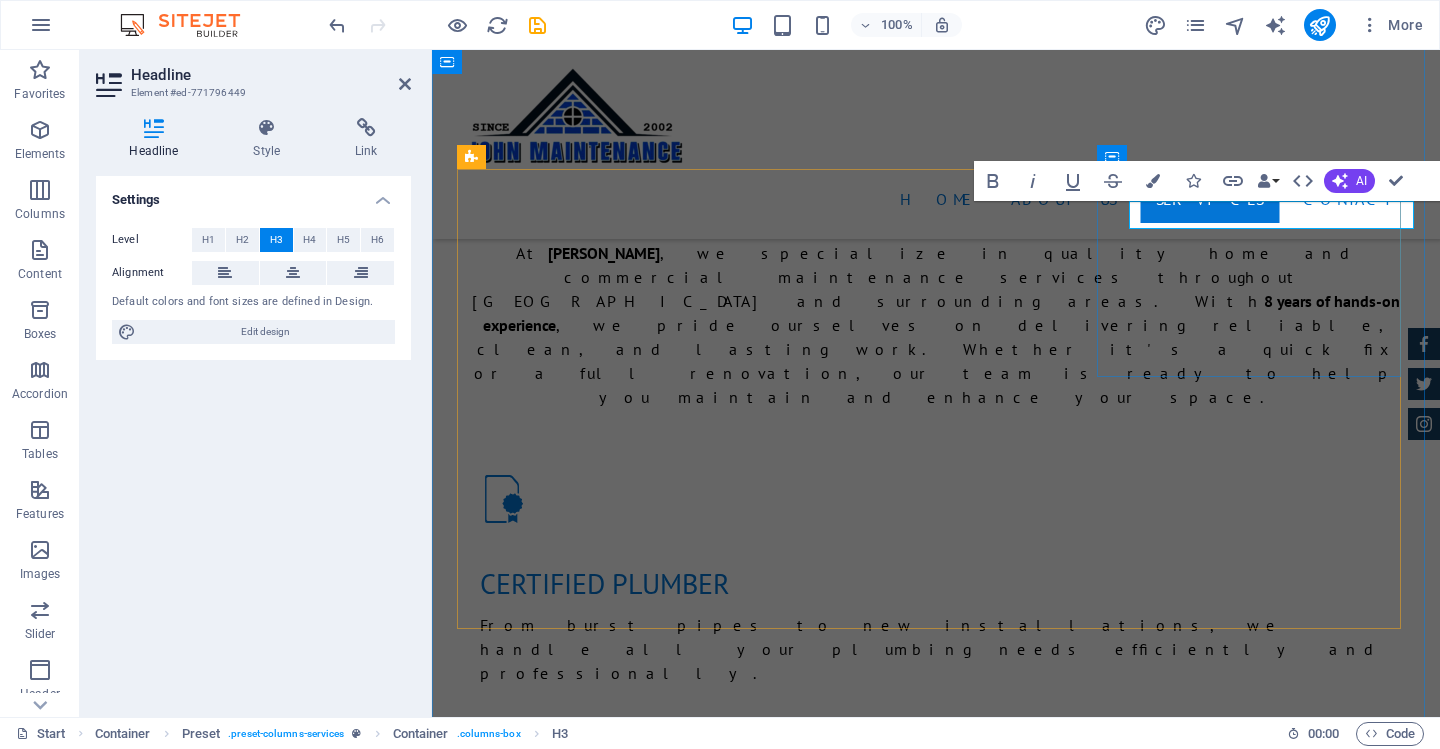 click on "Waterproofing" at bounding box center [936, 3069] 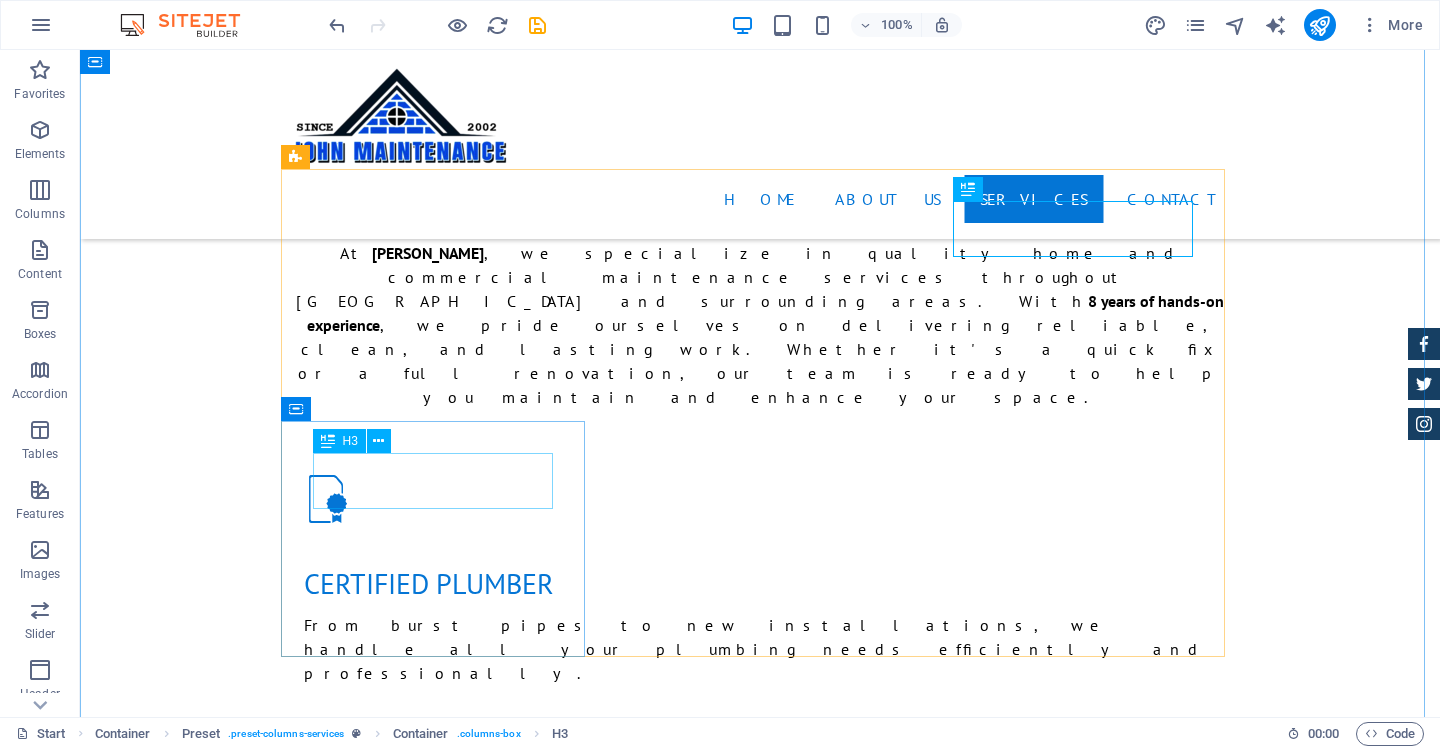 click on "System upgrade" at bounding box center [760, 3289] 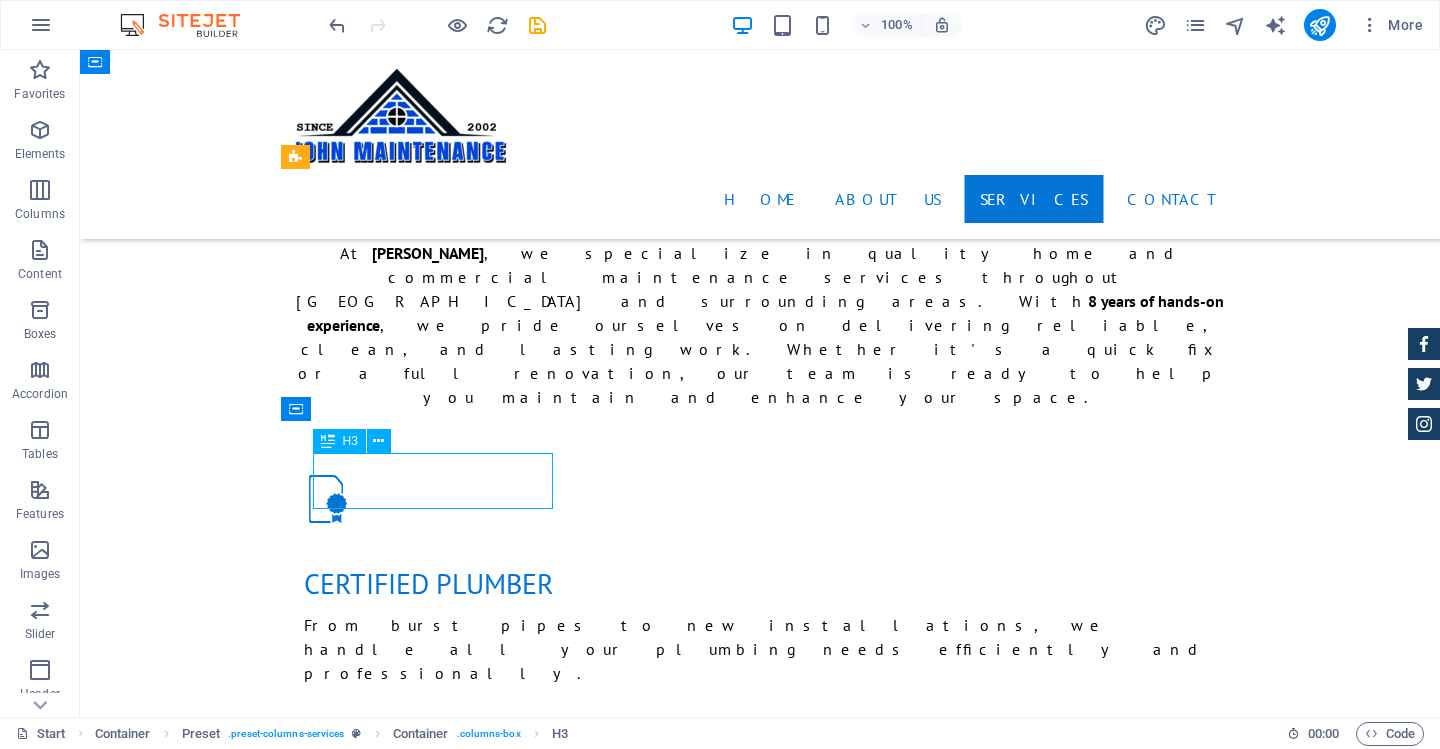click on "System upgrade" at bounding box center [760, 3289] 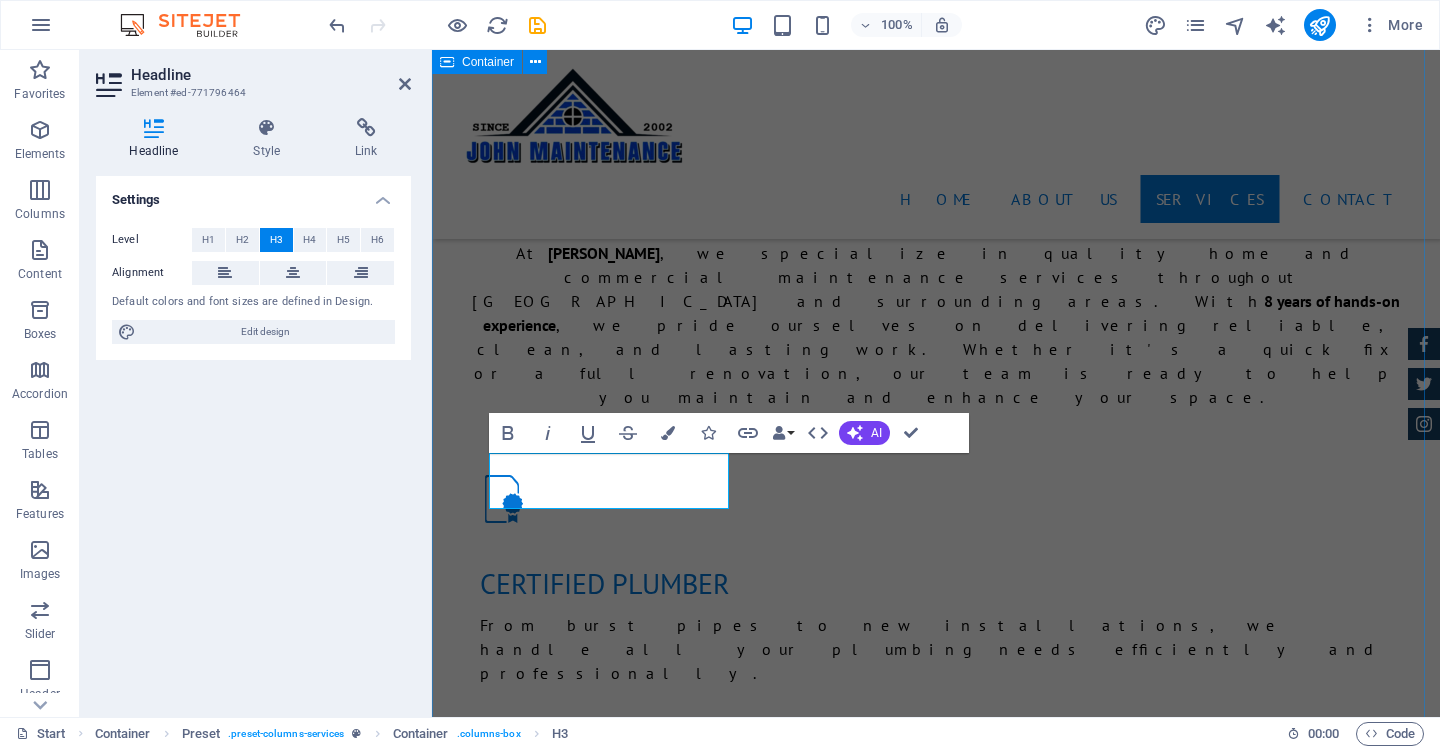 type 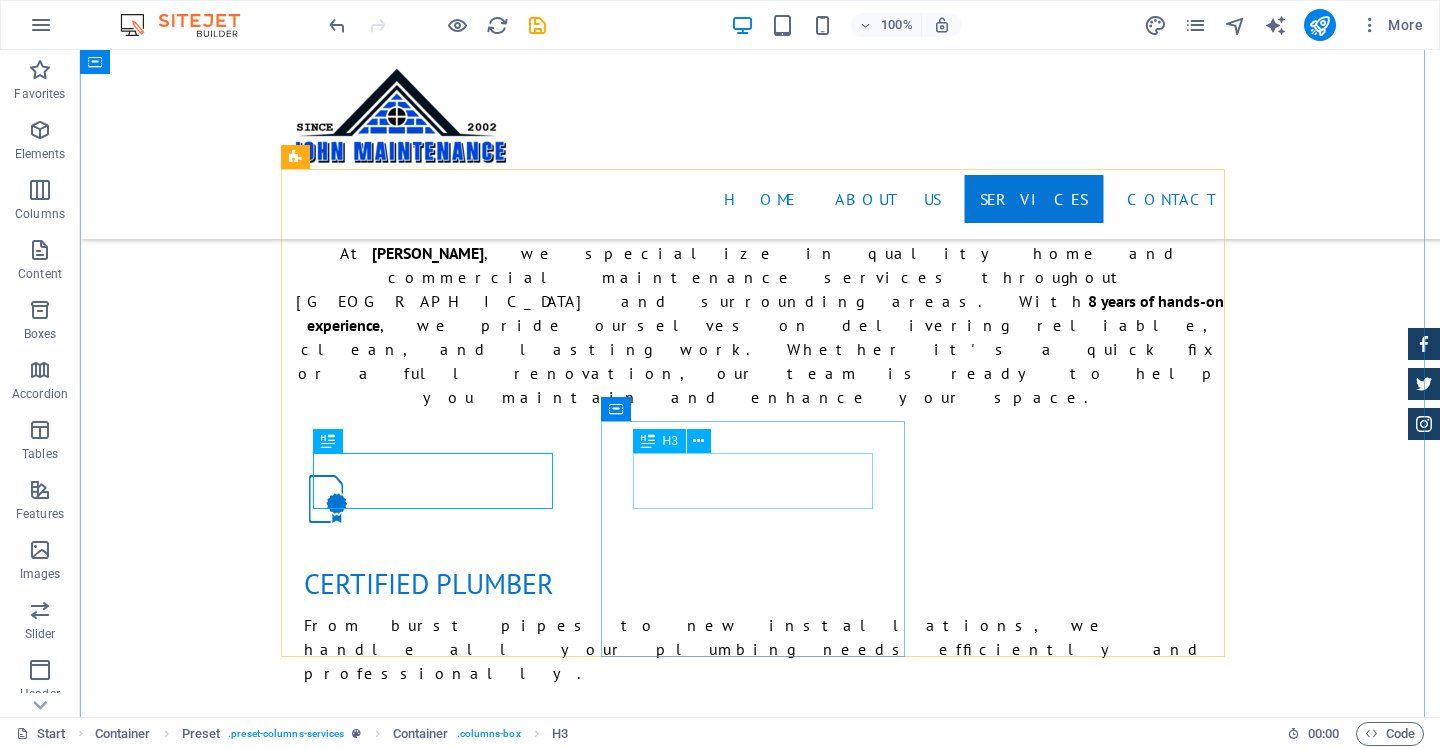 click on "Oil Change" at bounding box center [760, 3523] 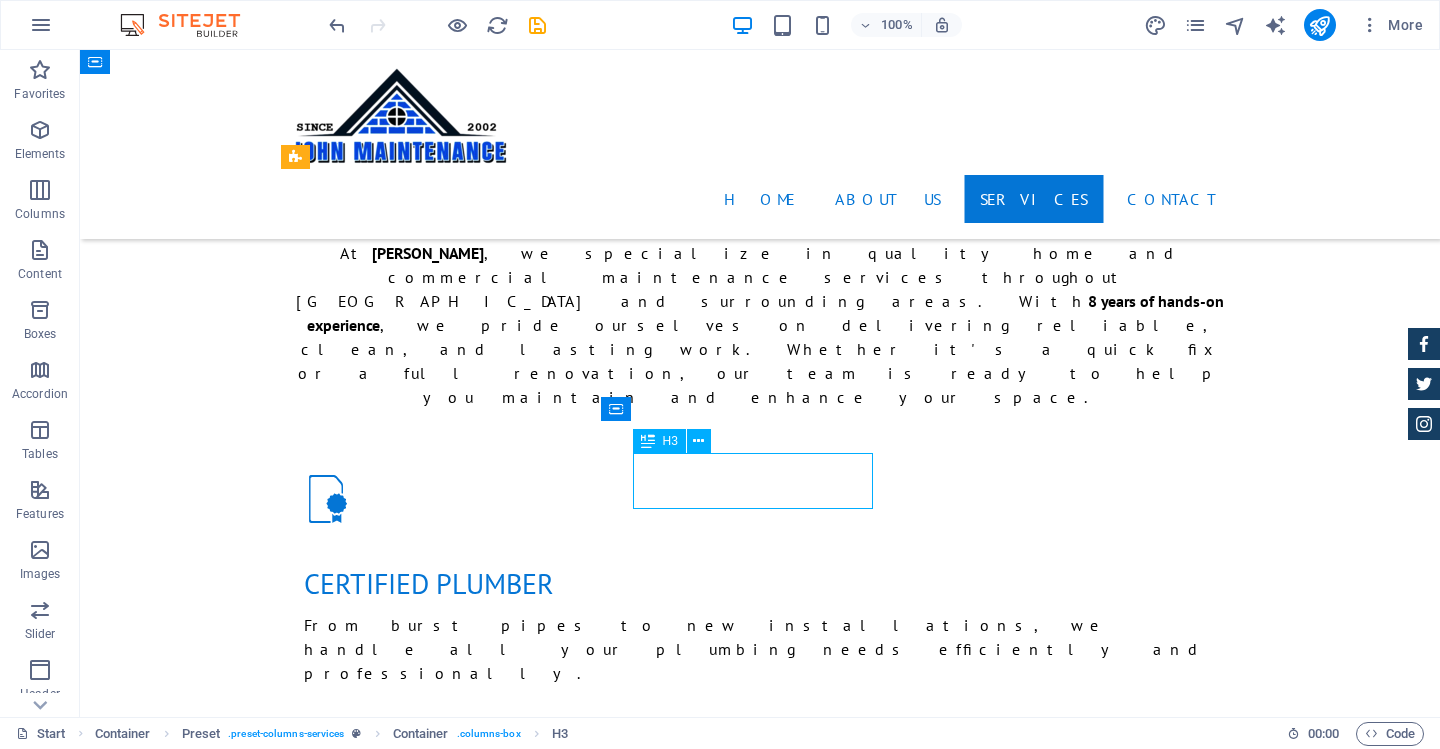 click on "Oil Change" at bounding box center (760, 3523) 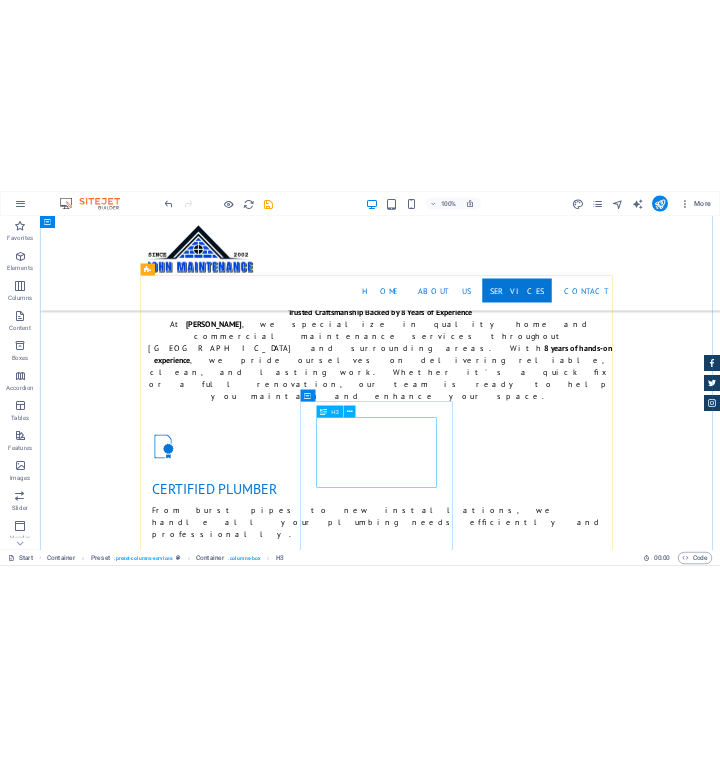 scroll, scrollTop: 2500, scrollLeft: 0, axis: vertical 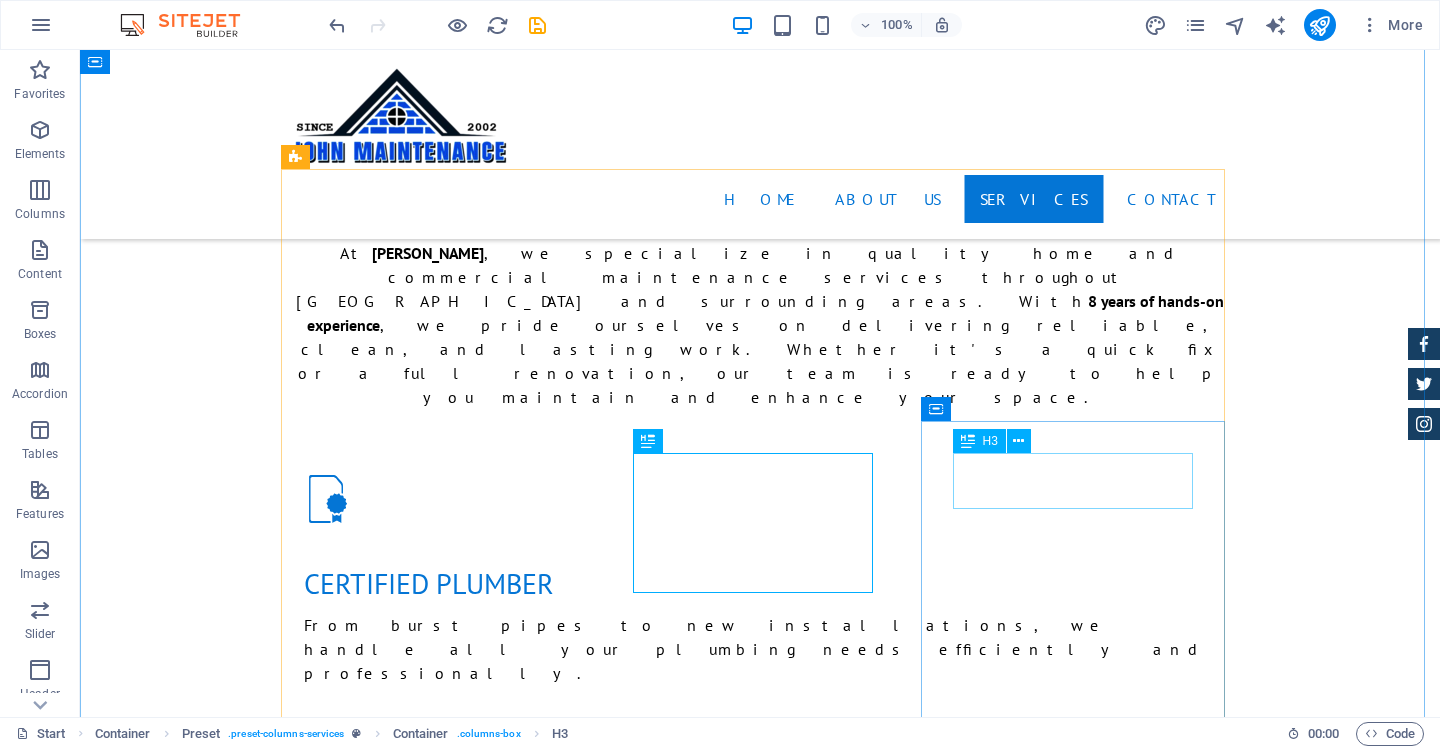 click on "Car Cleanup" at bounding box center [760, 3743] 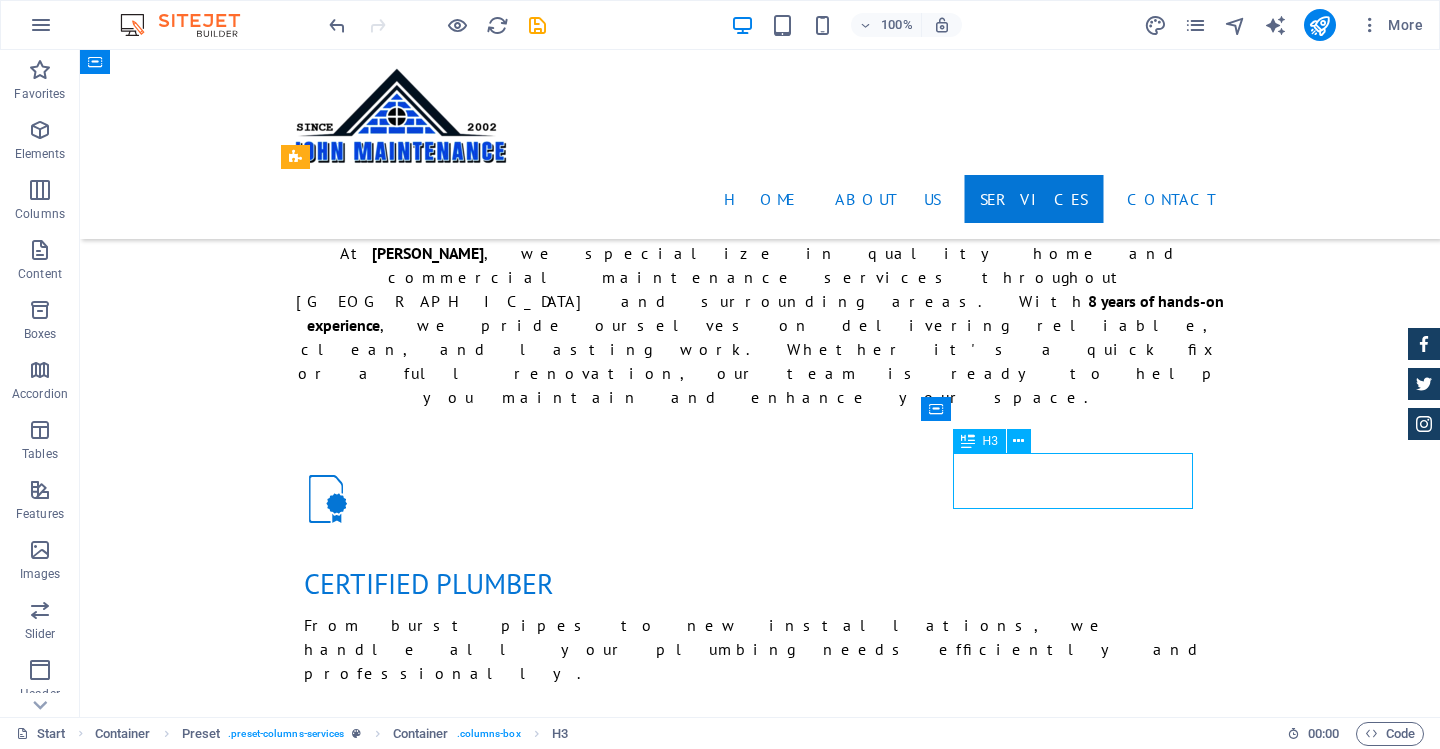 click on "Car Cleanup" at bounding box center (760, 3743) 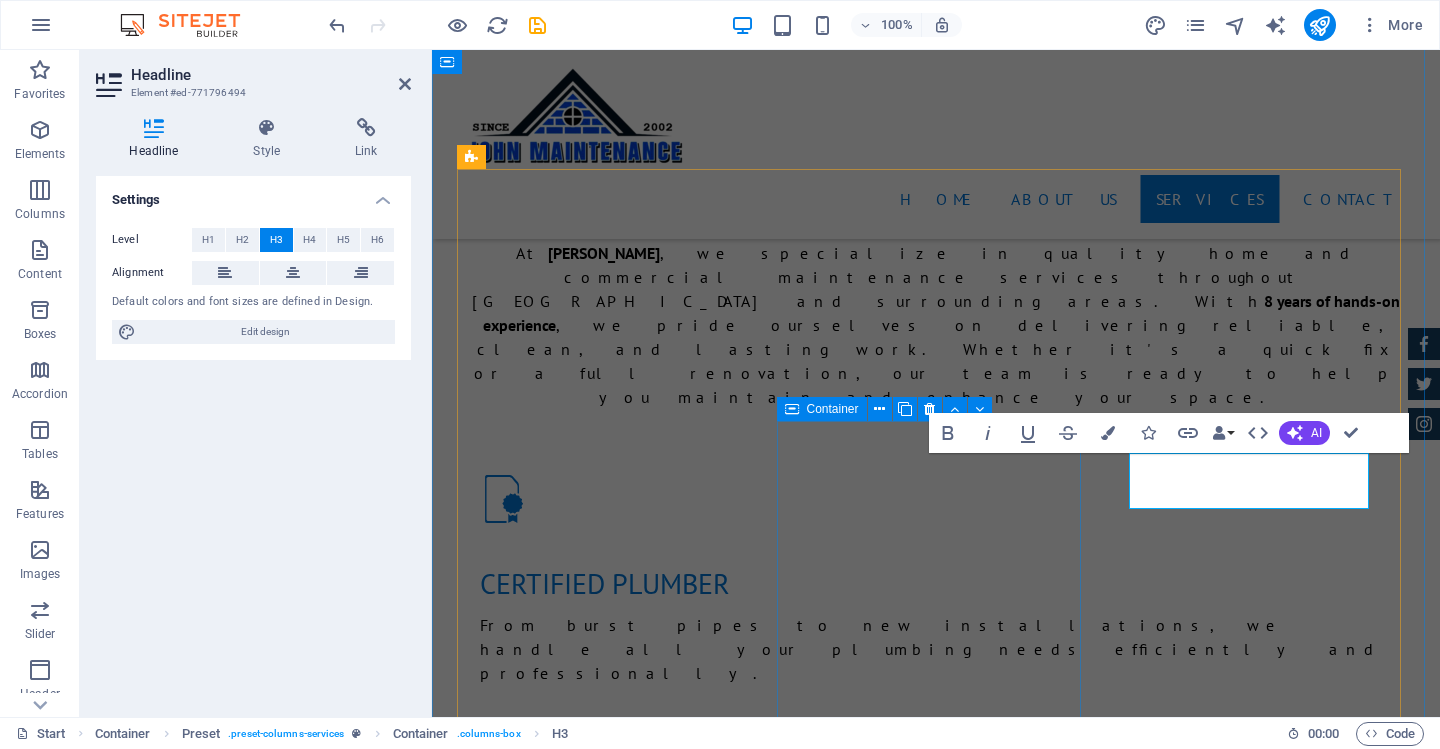type 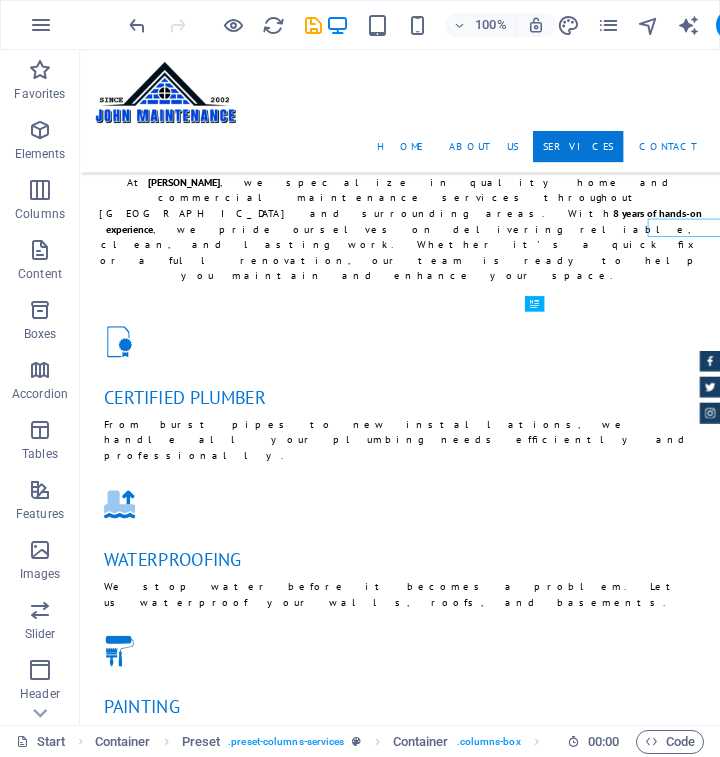 scroll, scrollTop: 2643, scrollLeft: 0, axis: vertical 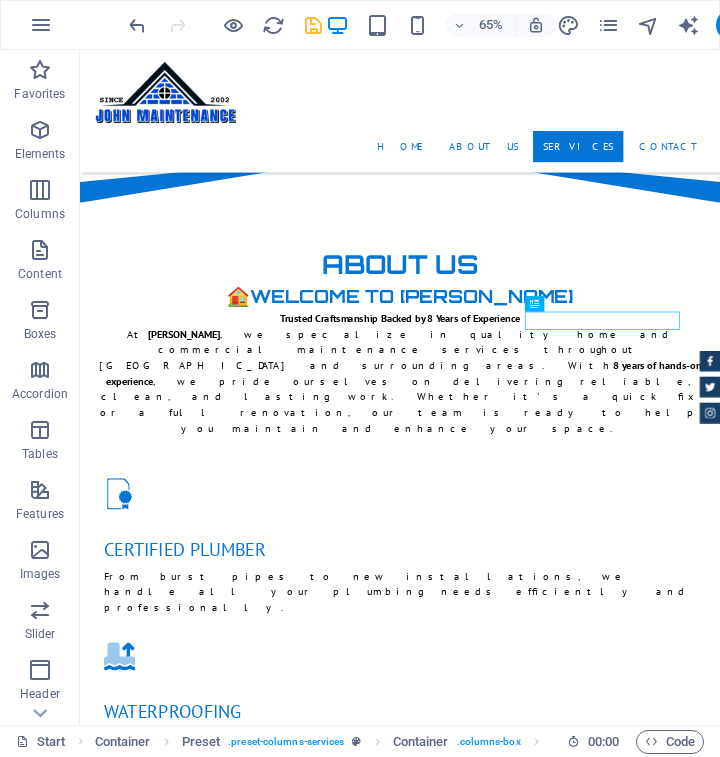 click at bounding box center (313, 25) 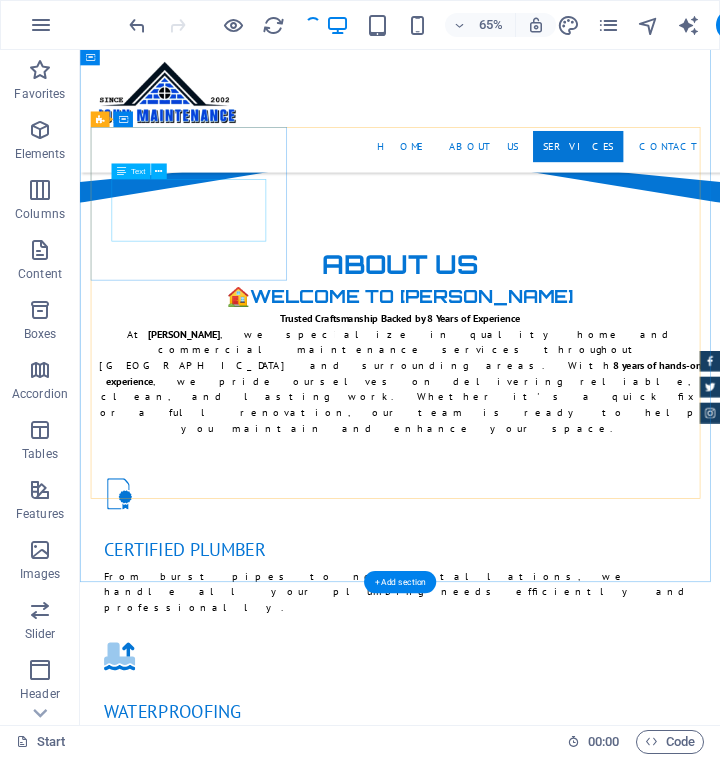 click on "Lorum ipsum At vero eos et  Stet clita kasd  Ut wisi enim" at bounding box center (573, 2947) 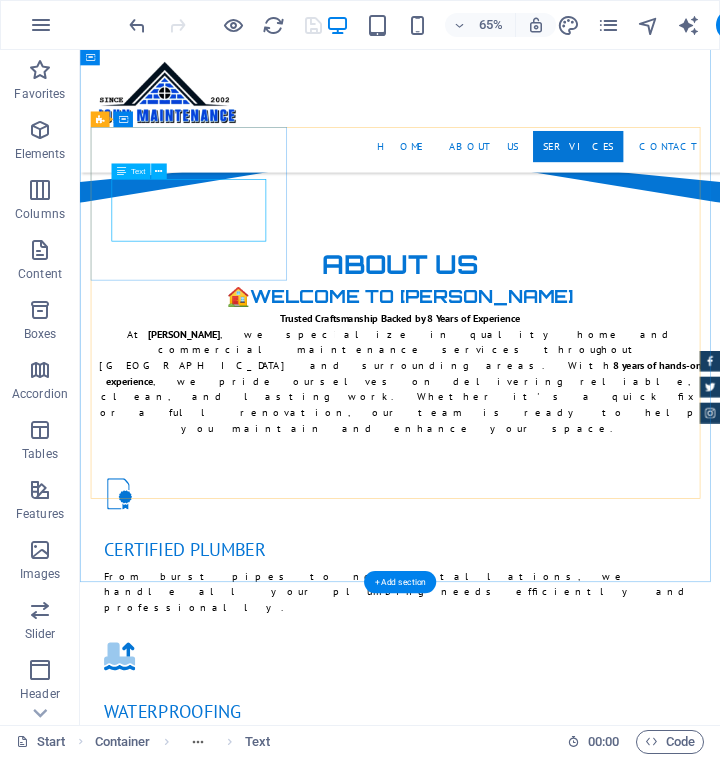 click on "Lorum ipsum At vero eos et  Stet clita kasd  Ut wisi enim" at bounding box center (573, 2947) 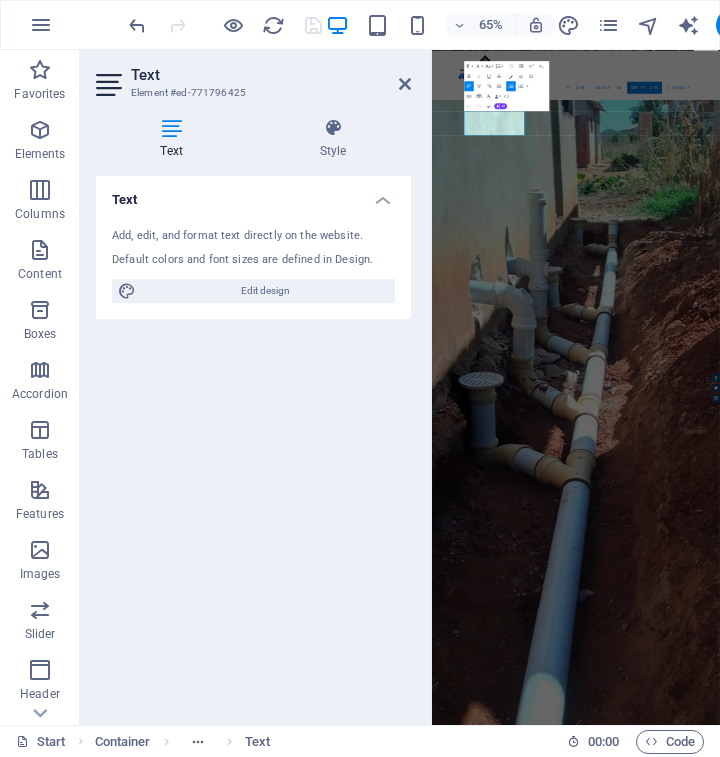 scroll, scrollTop: 4261, scrollLeft: 0, axis: vertical 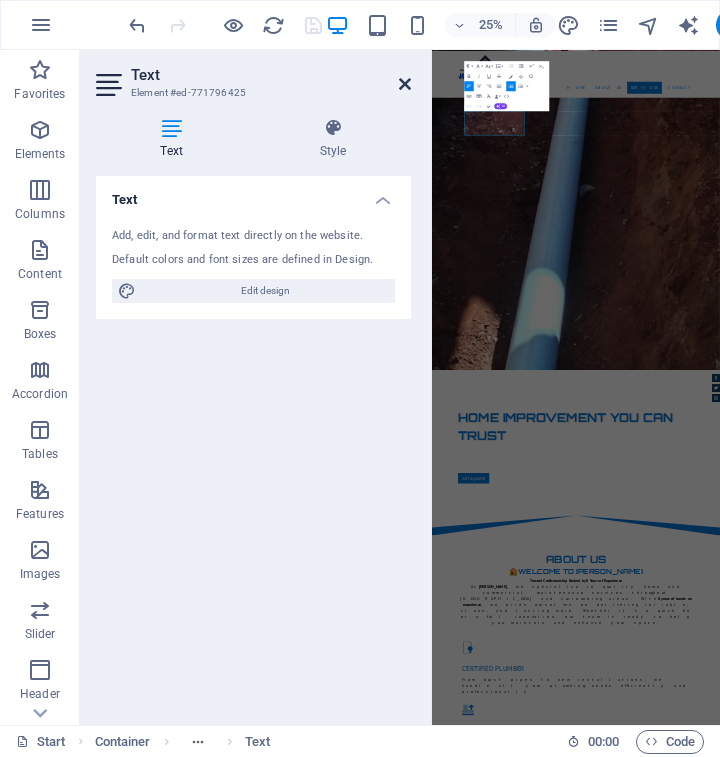 click at bounding box center (405, 84) 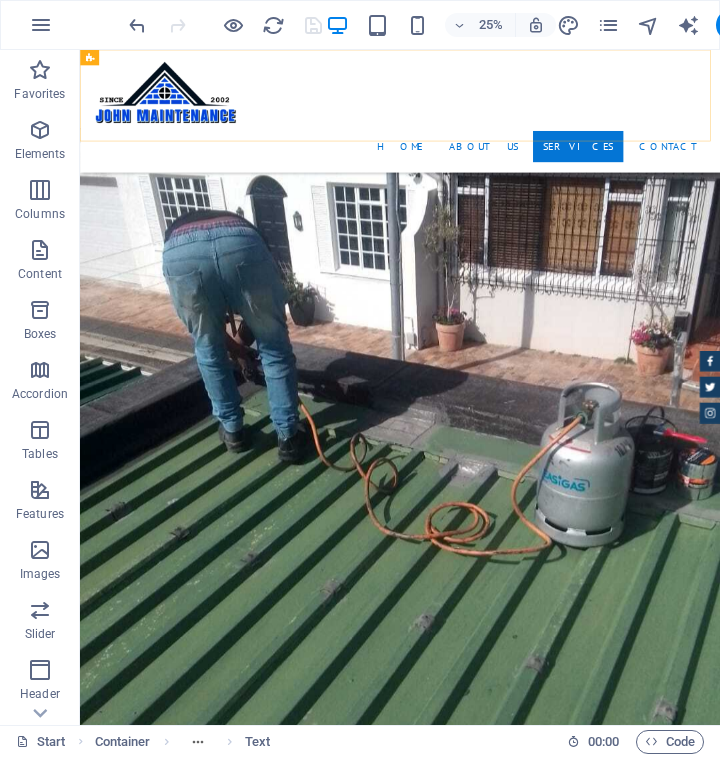 scroll, scrollTop: 2599, scrollLeft: 0, axis: vertical 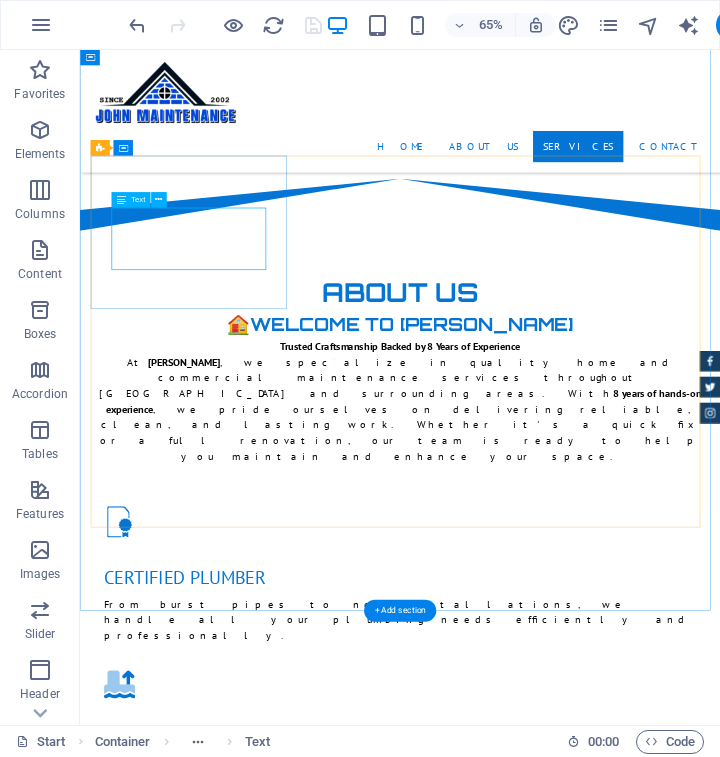 click on "Lorum ipsum At vero eos et  Stet clita kasd  Ut wisi enim" at bounding box center (573, 2991) 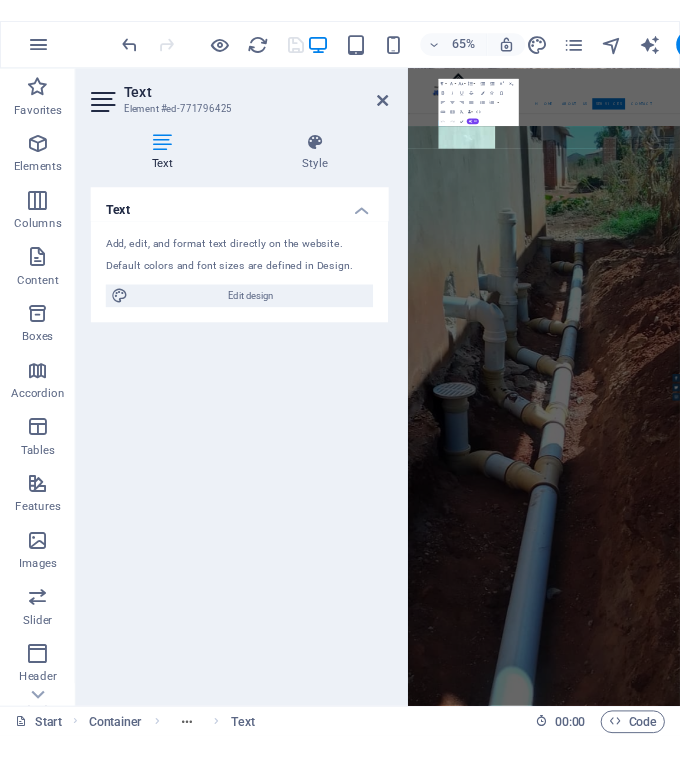 scroll, scrollTop: 4261, scrollLeft: 0, axis: vertical 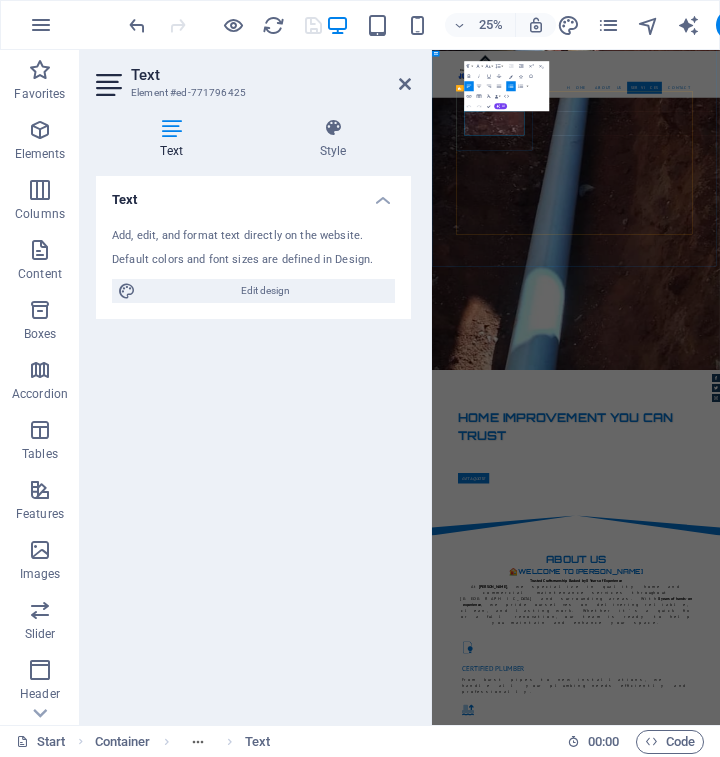 click on "At vero eos et" at bounding box center [1016, 4640] 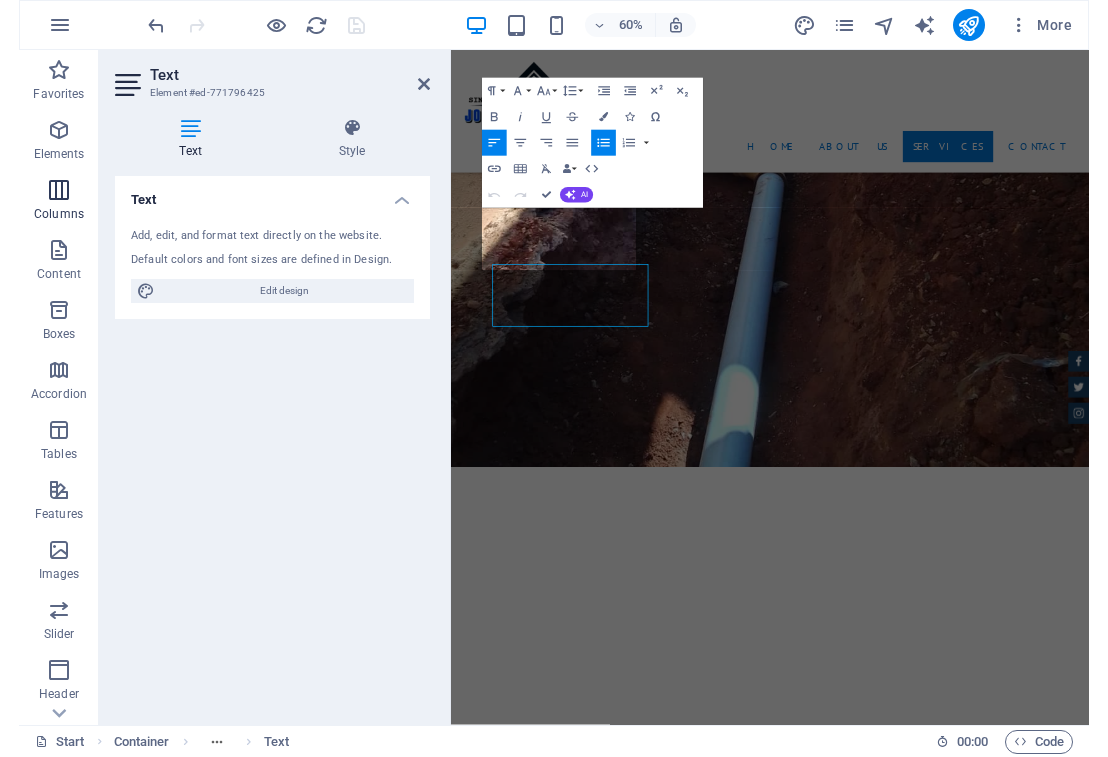 scroll, scrollTop: 2599, scrollLeft: 0, axis: vertical 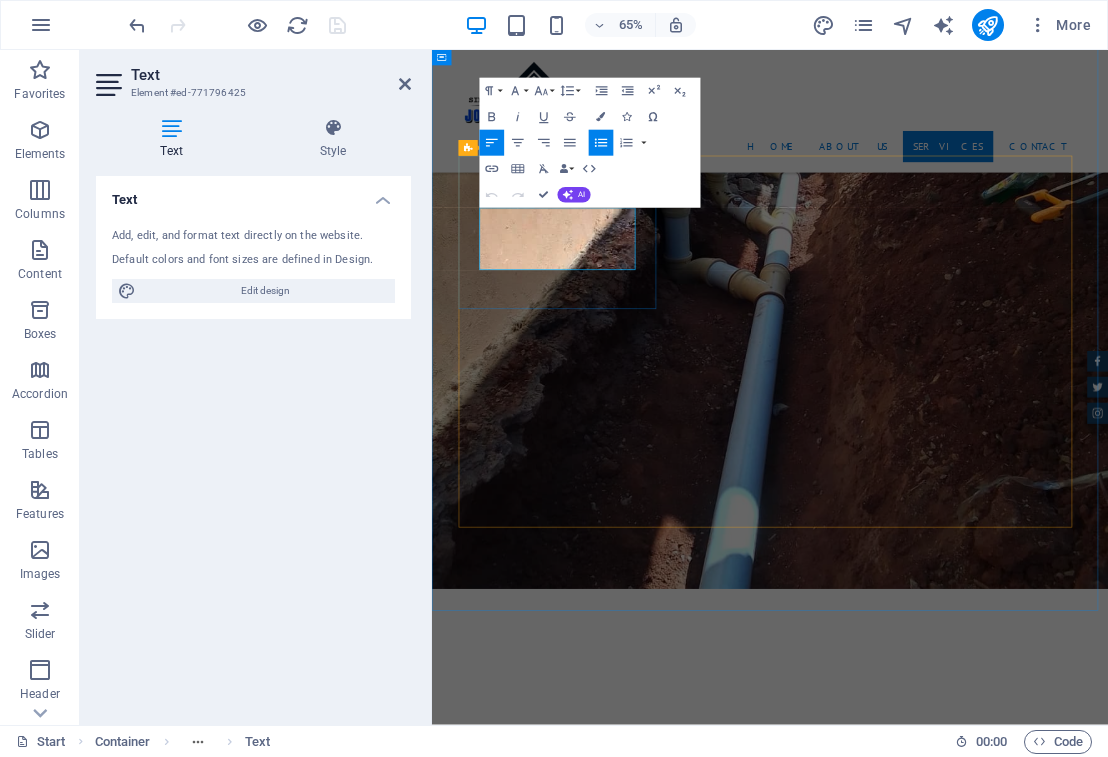 click on "Lorum ipsum" at bounding box center [960, 5377] 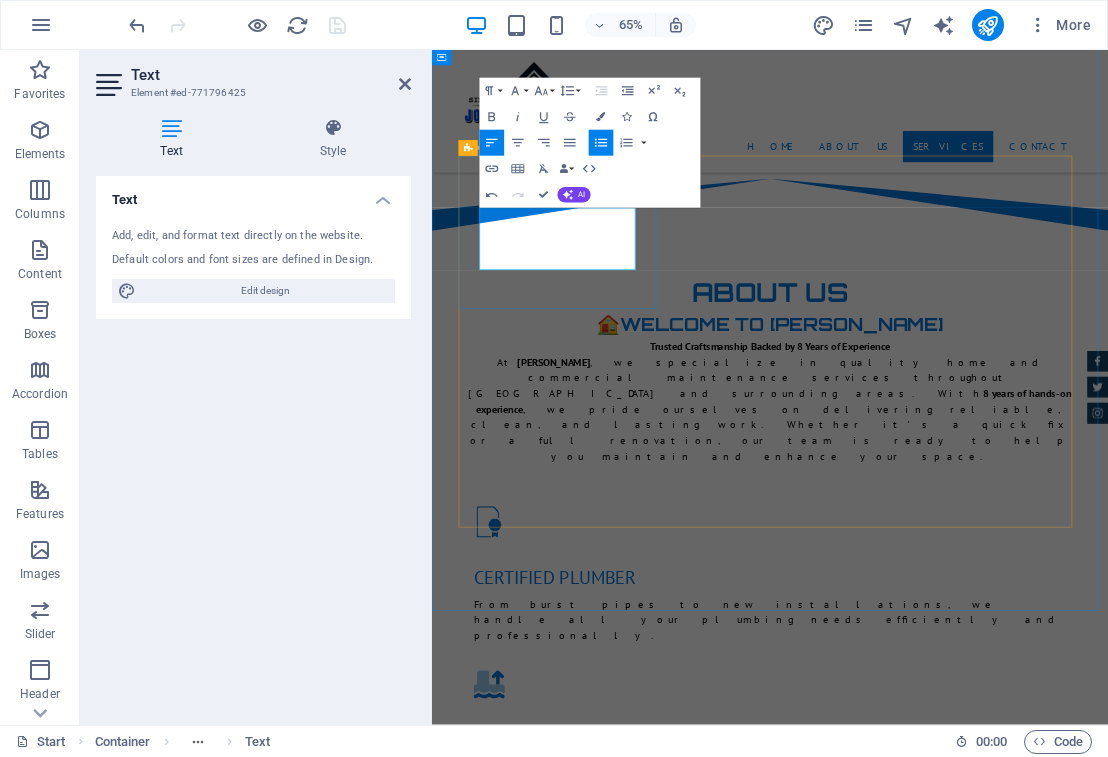 type 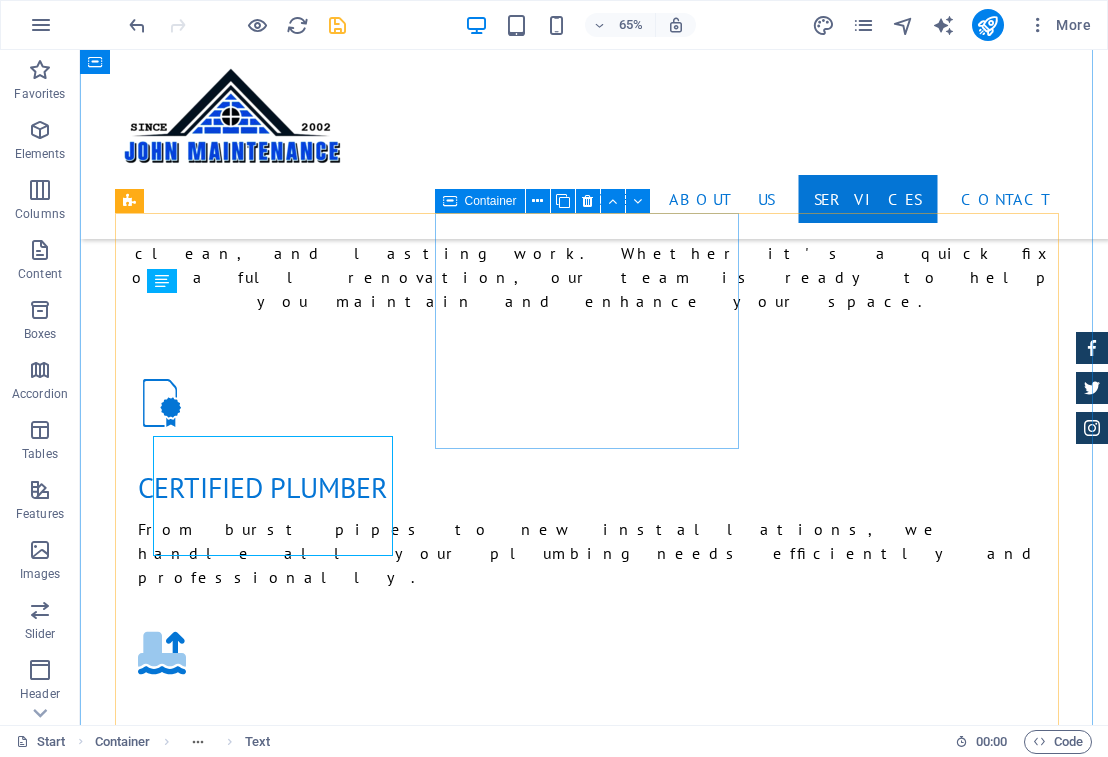 scroll, scrollTop: 2456, scrollLeft: 0, axis: vertical 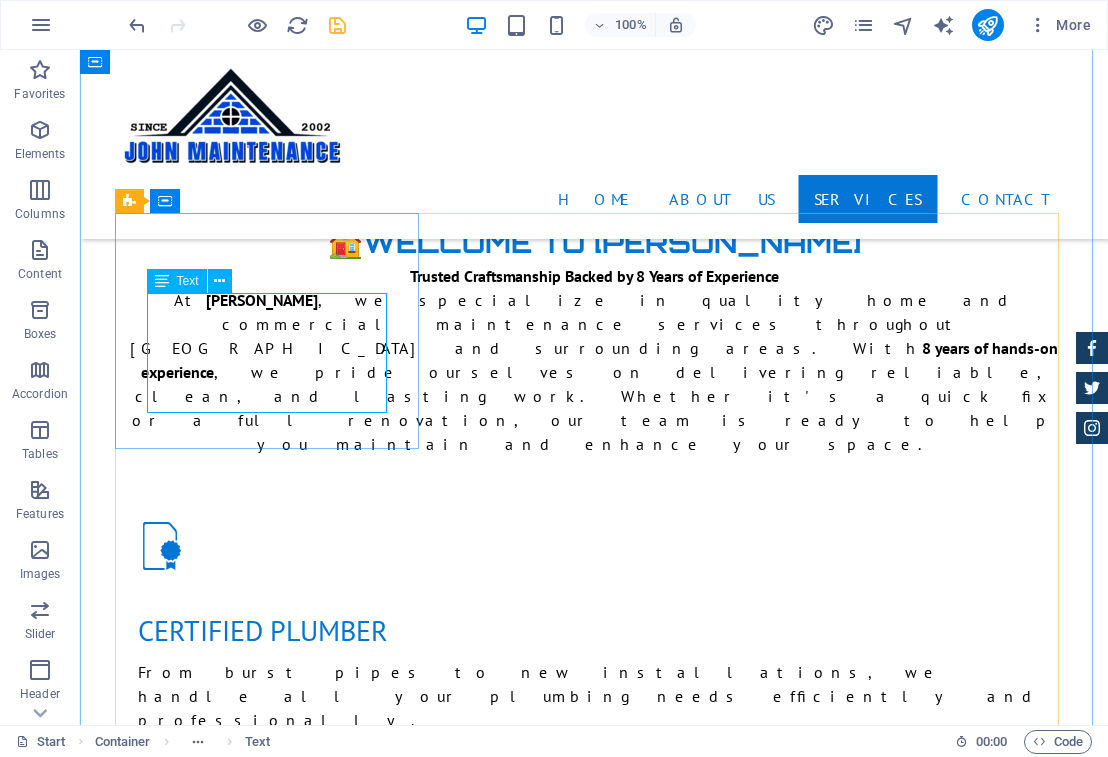 click on "Emergency Leak Repairs Gyser installation & Maintanence  Stet clita kasd  Ut wisi enim" at bounding box center (594, 2760) 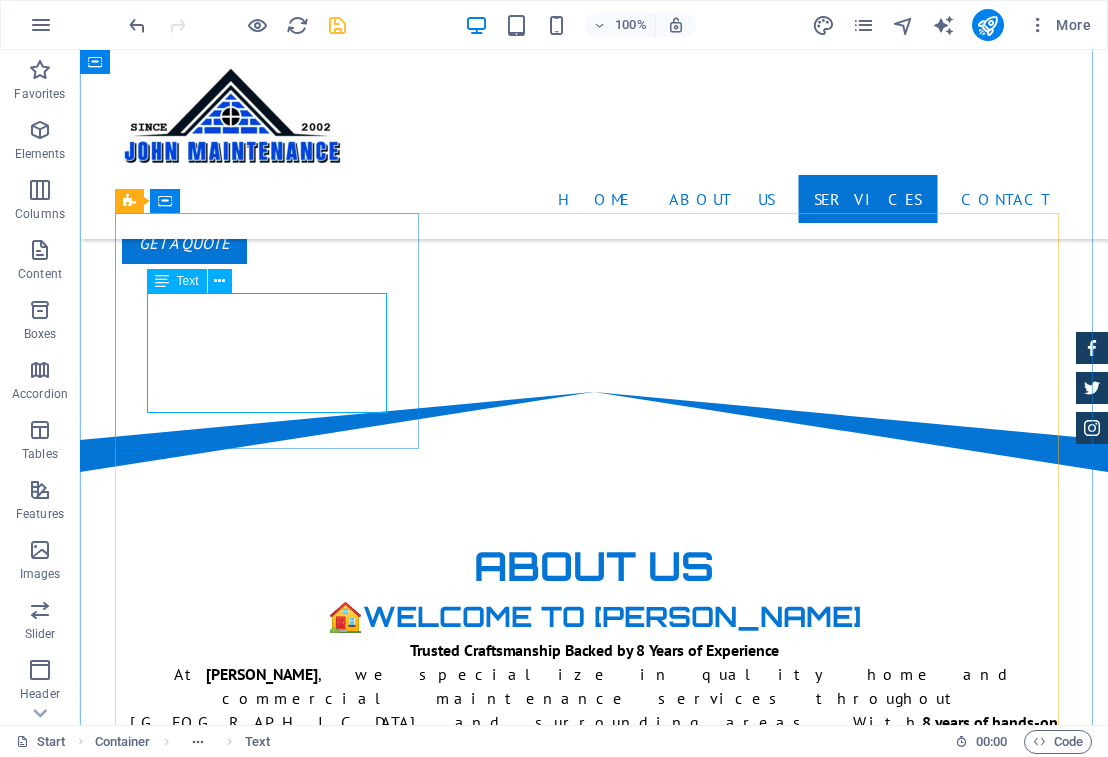 scroll, scrollTop: 2599, scrollLeft: 0, axis: vertical 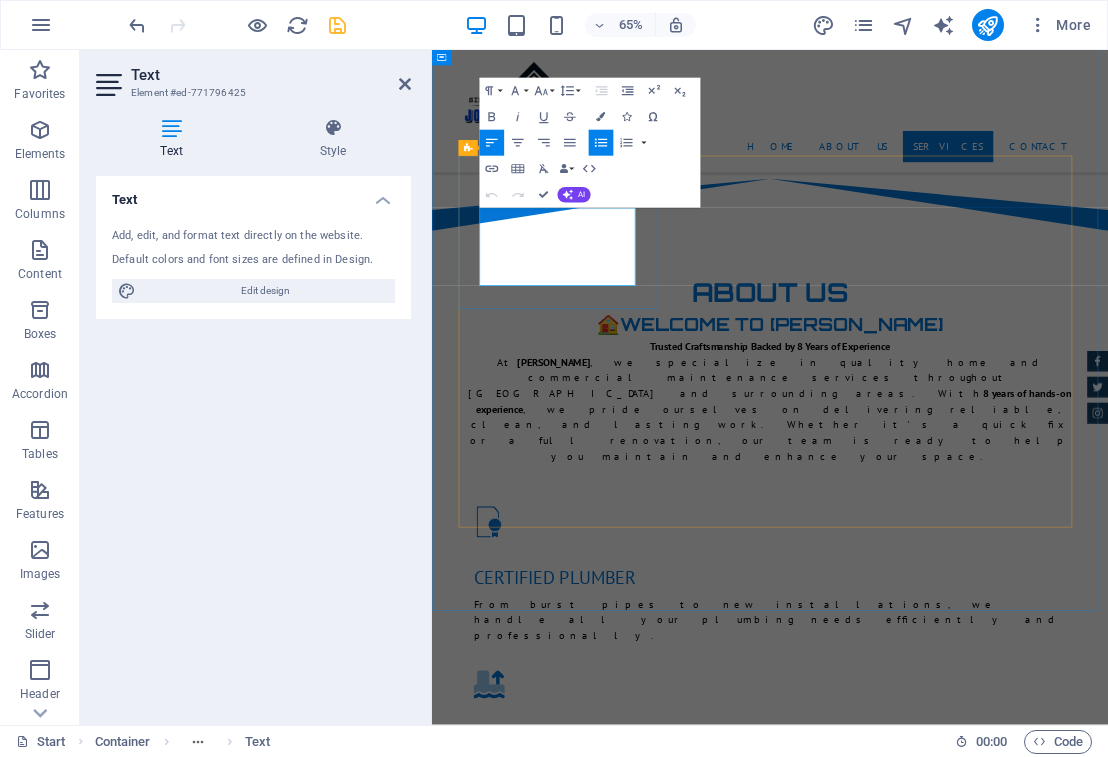 click on "Stet clita kasd" at bounding box center (960, 3003) 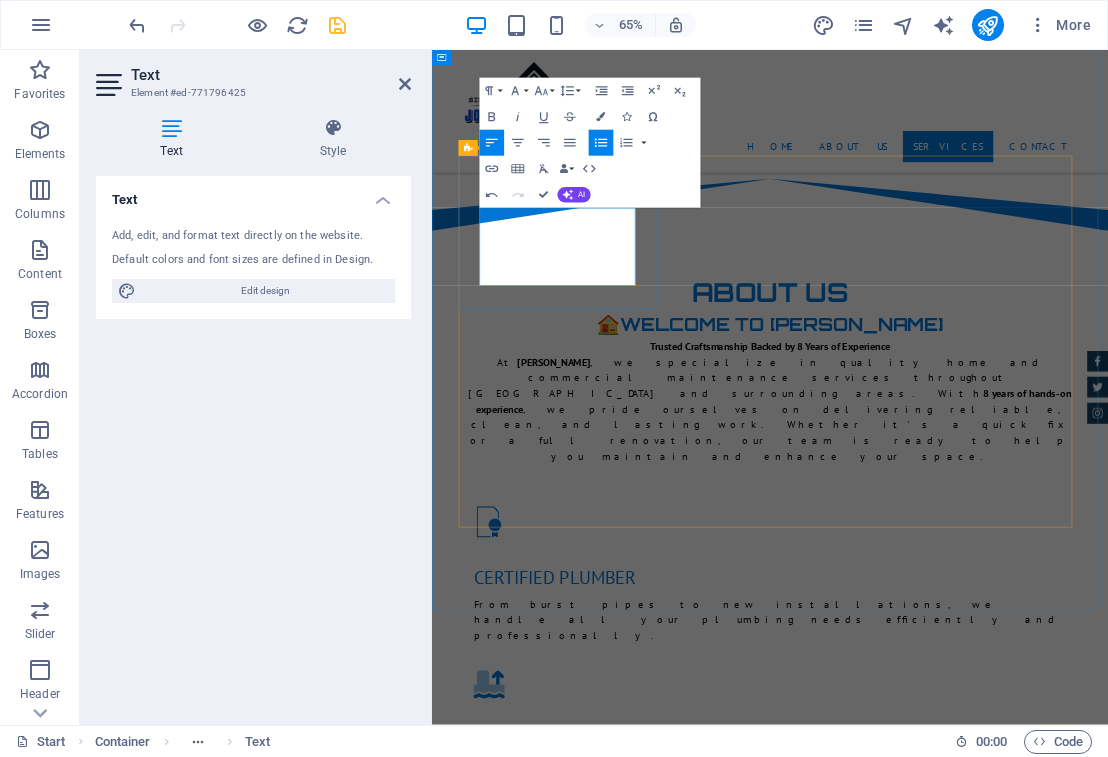 type 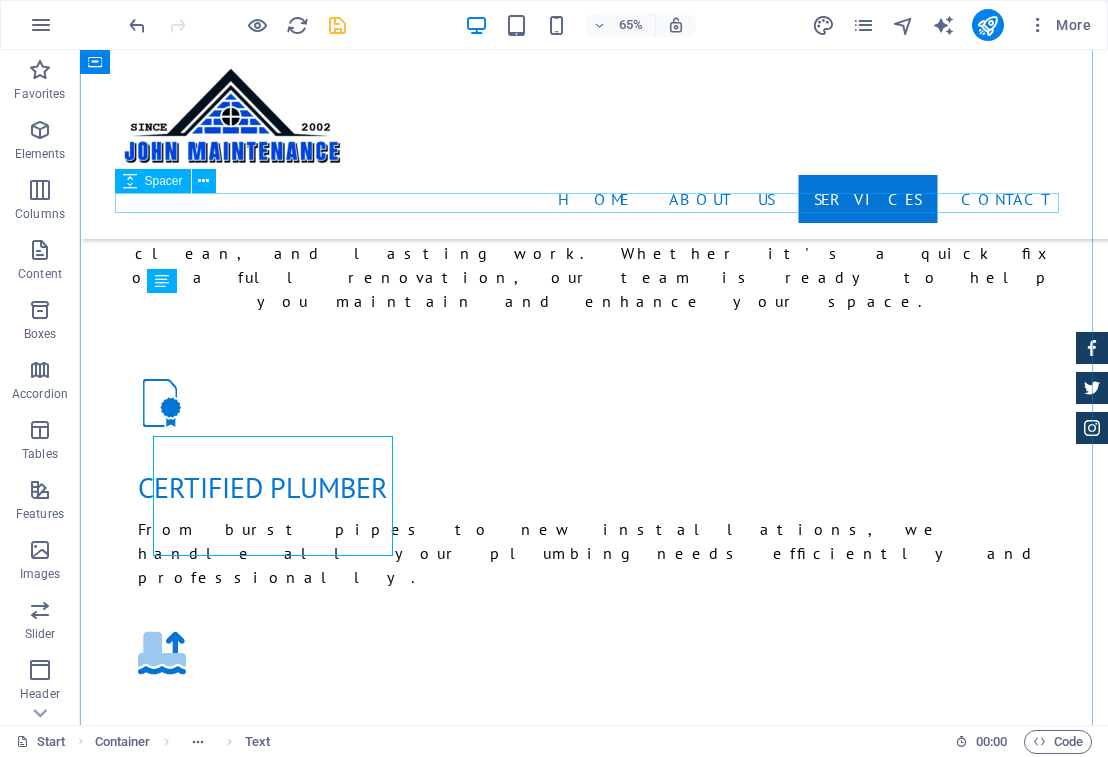 scroll, scrollTop: 2456, scrollLeft: 0, axis: vertical 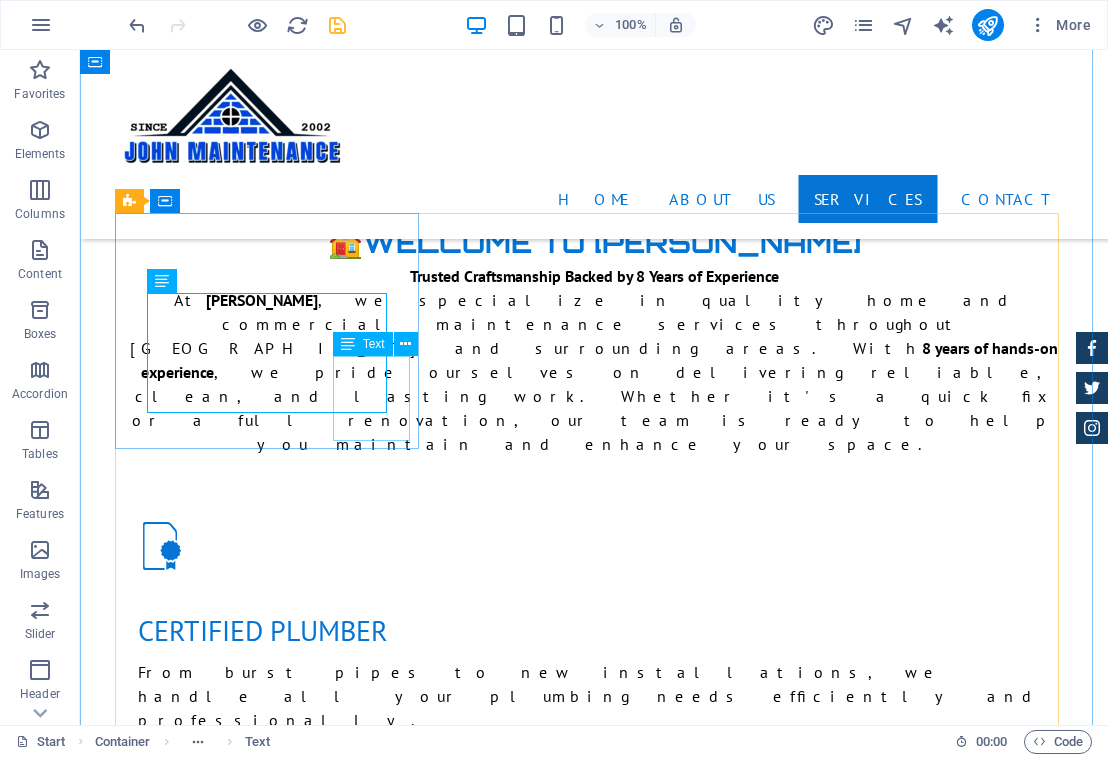 click on "from $ 119" at bounding box center (1061, -1782) 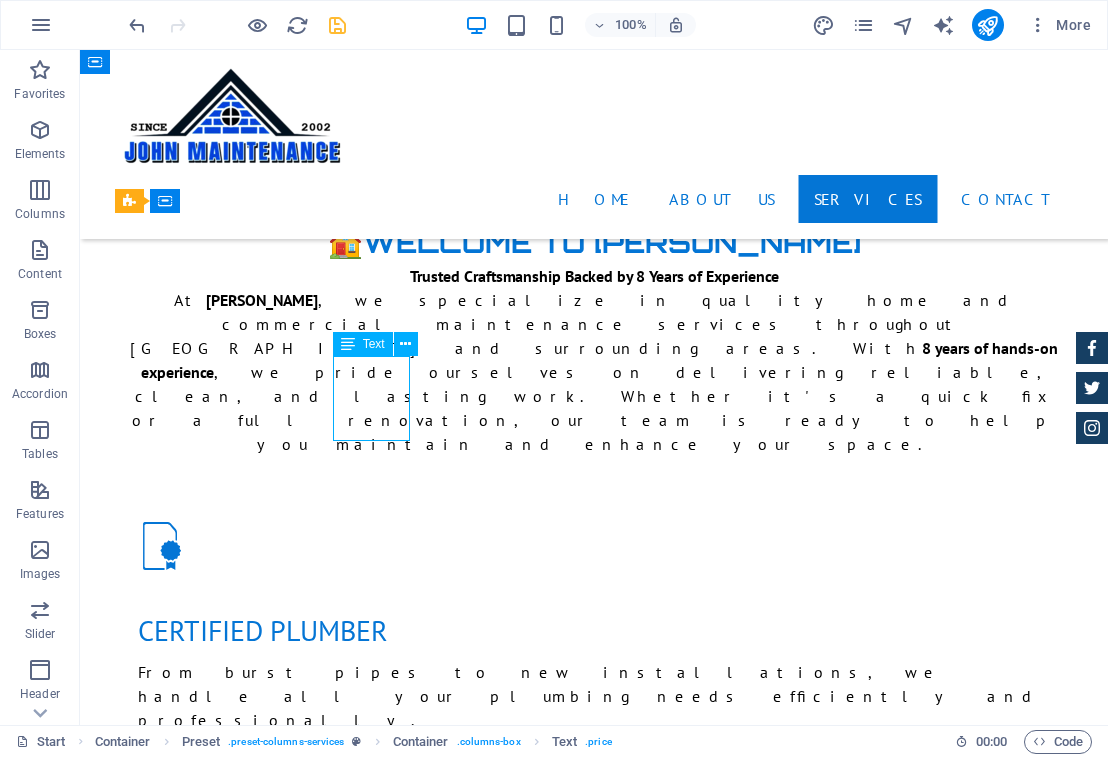 click on "from $ 119" at bounding box center [1061, -1782] 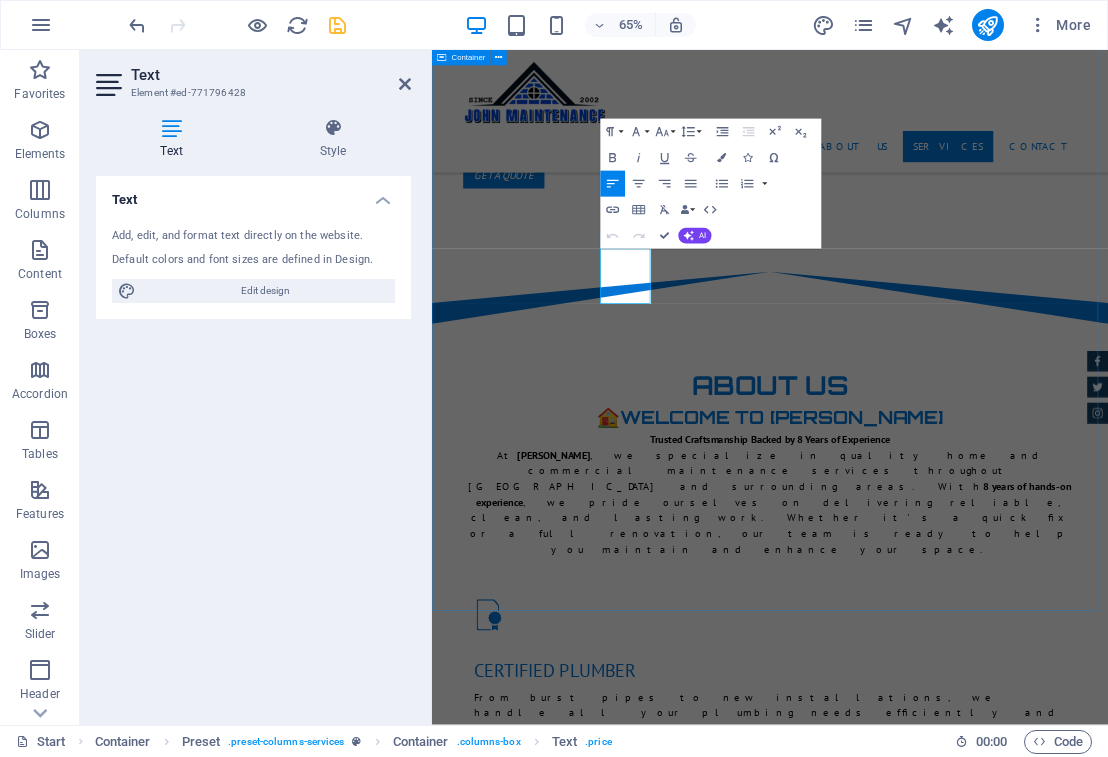 scroll, scrollTop: 2599, scrollLeft: 0, axis: vertical 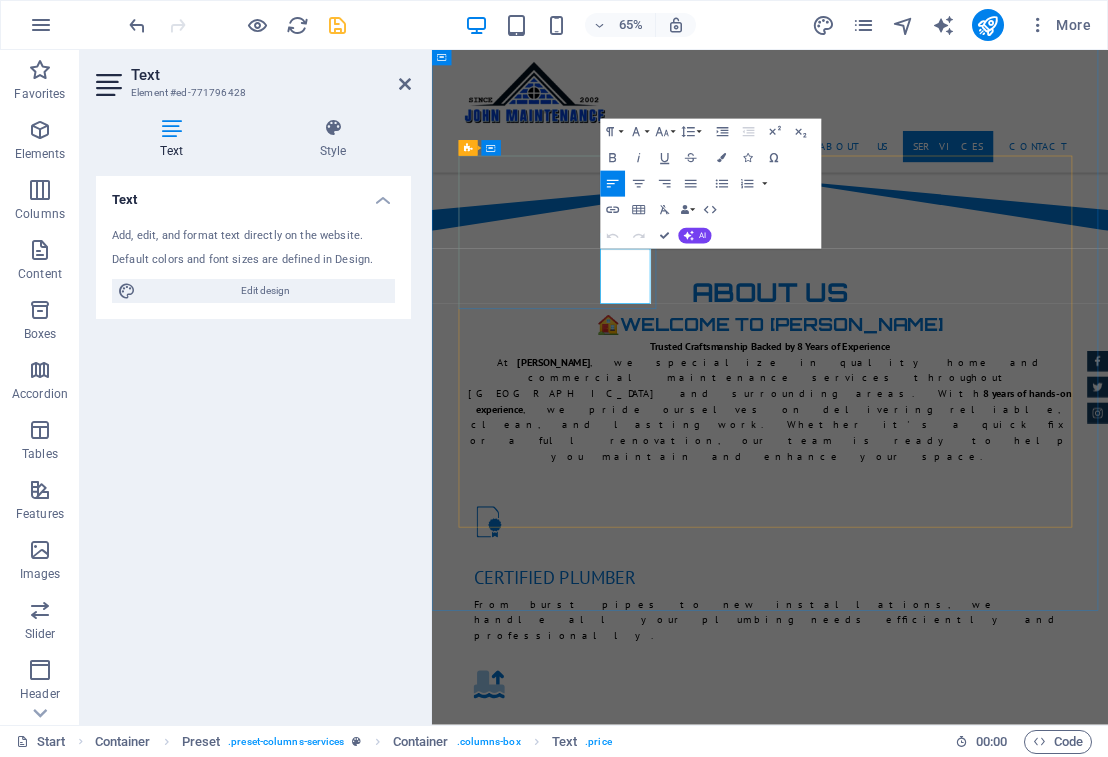 click on "from $ 119" at bounding box center [1425, -1562] 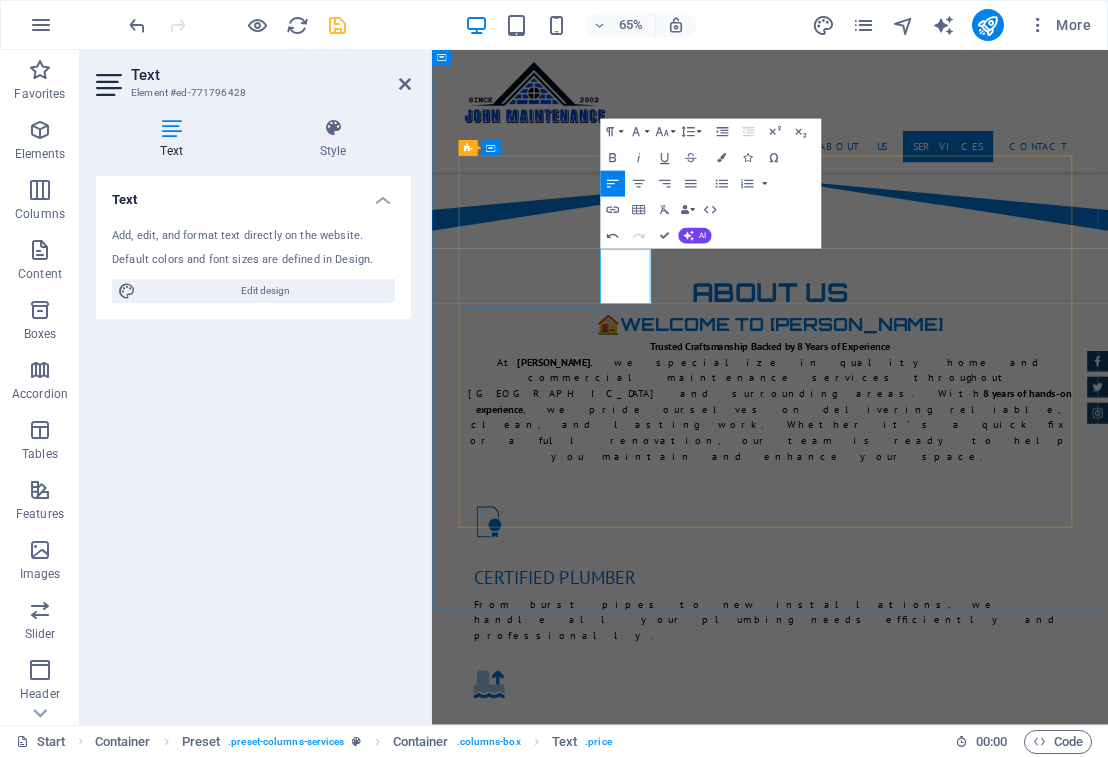 click on "$ 119" at bounding box center (1425, -1551) 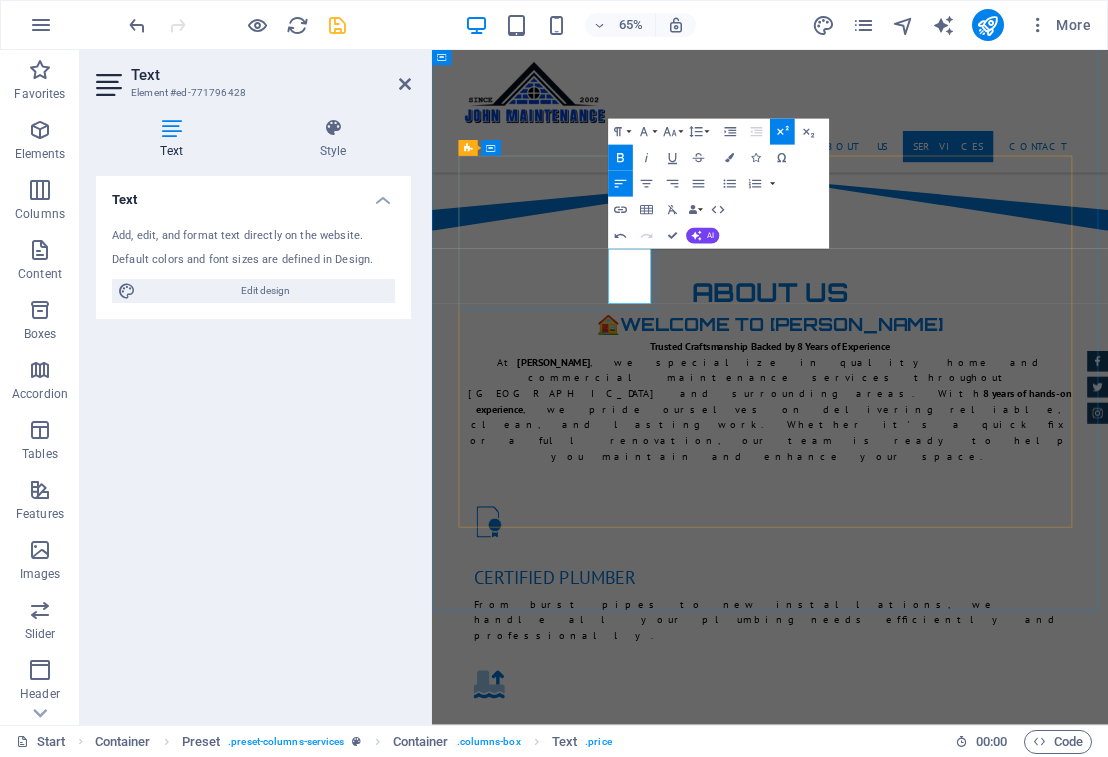 click on "​ 119" at bounding box center (1431, -1551) 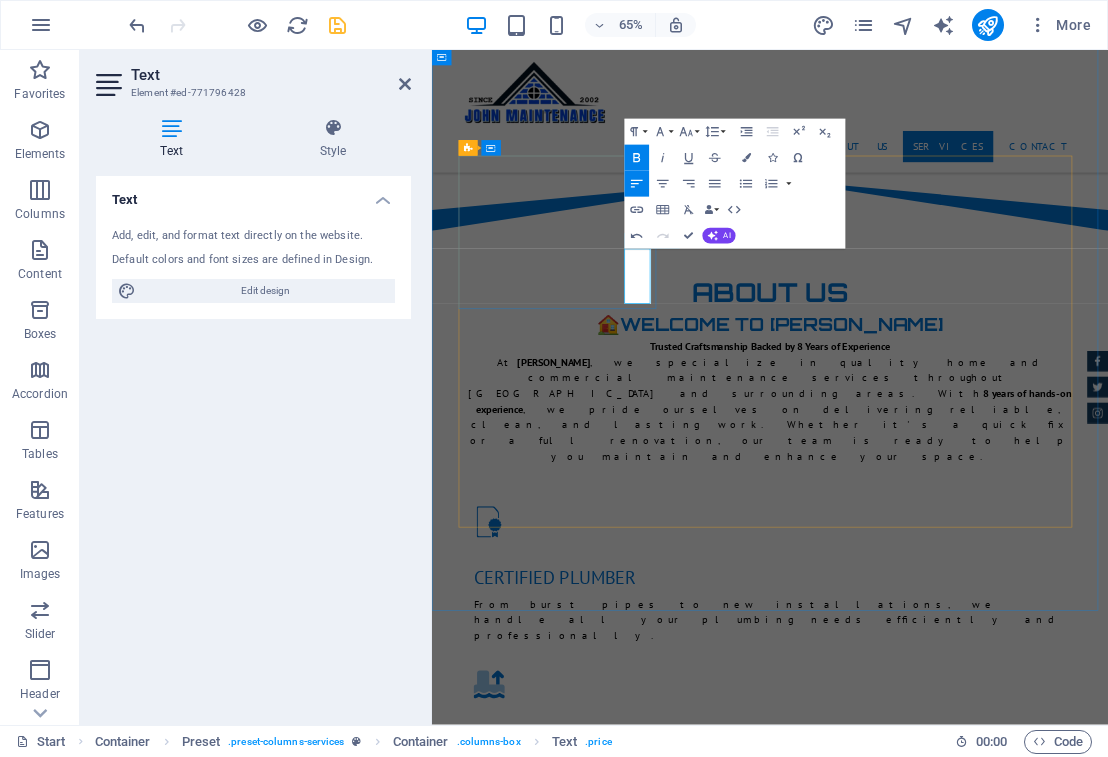 type 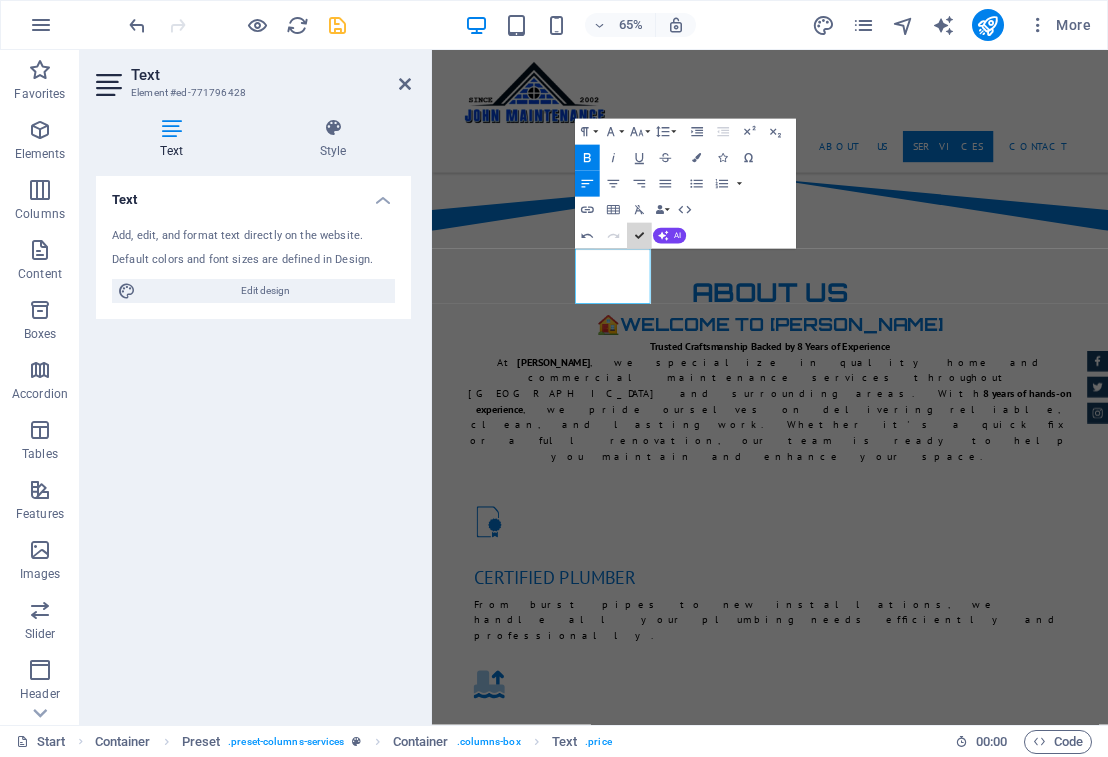 scroll, scrollTop: 2456, scrollLeft: 0, axis: vertical 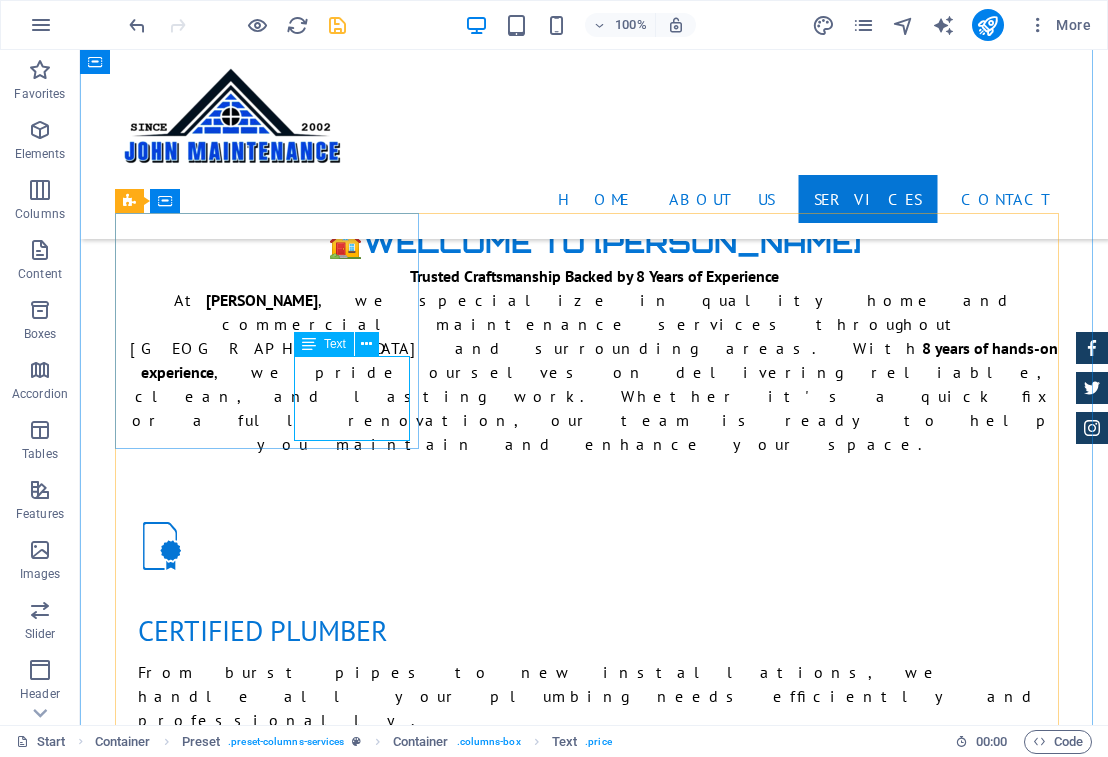 click on "QUOTE" at bounding box center (1042, -1782) 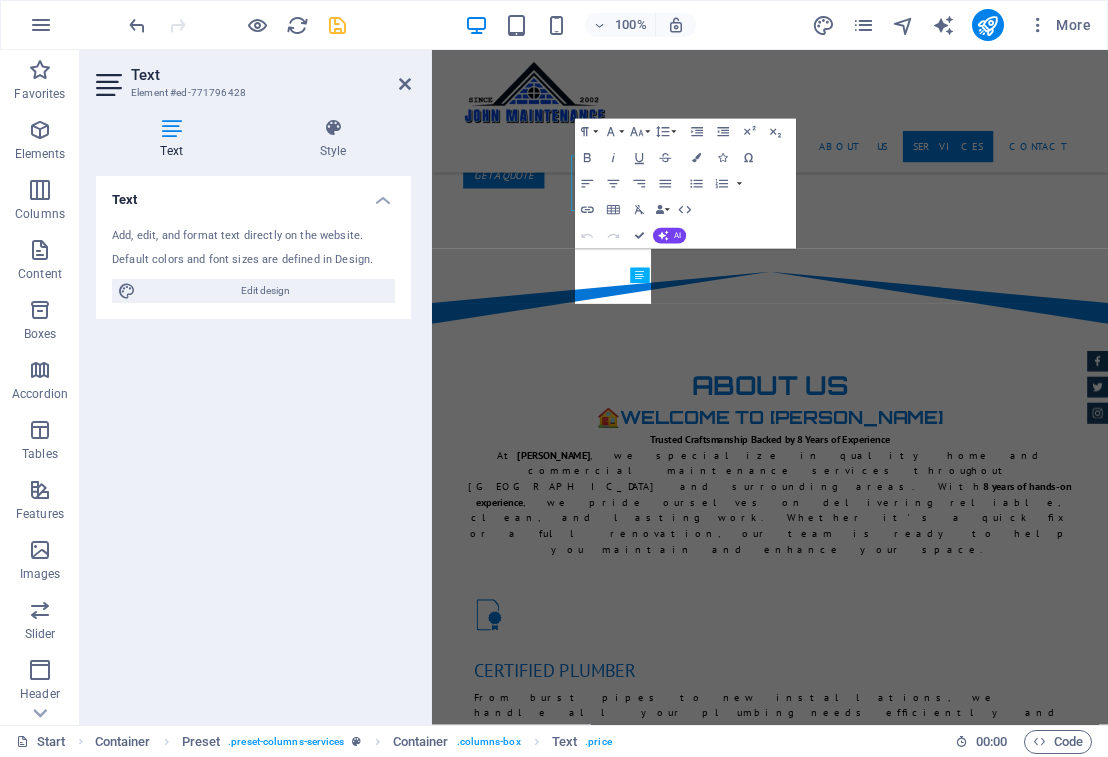 scroll, scrollTop: 2599, scrollLeft: 0, axis: vertical 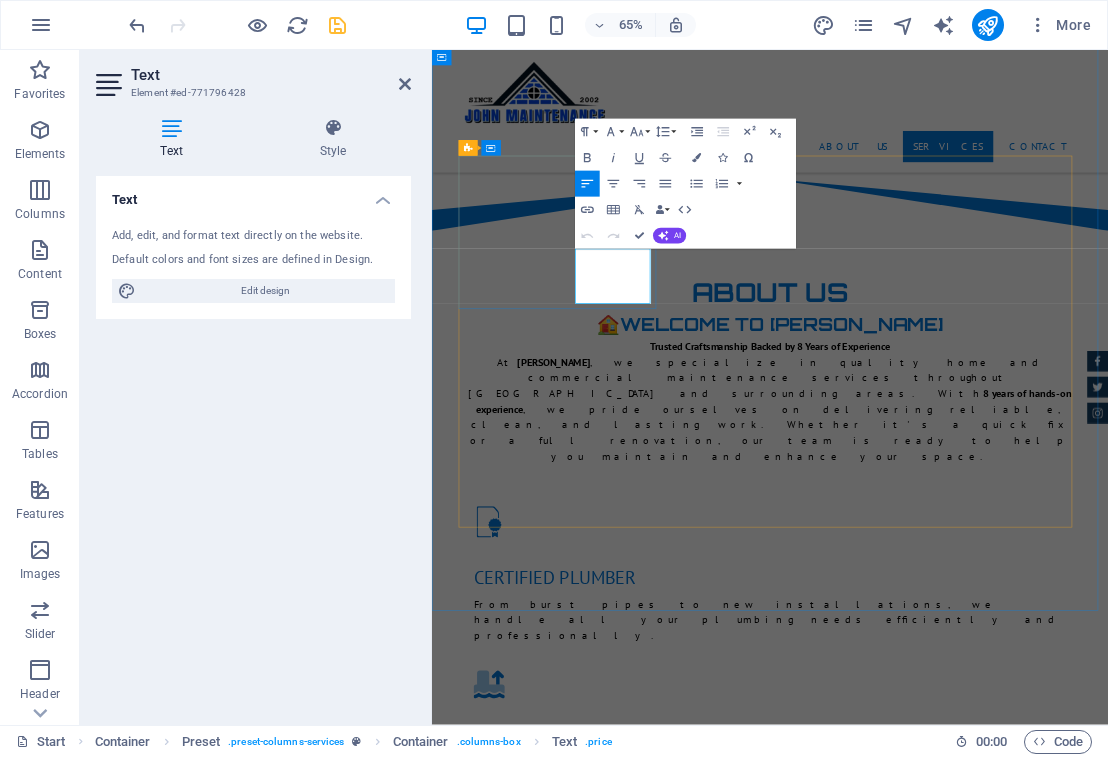 click on "QUOTE" at bounding box center [1406, -1551] 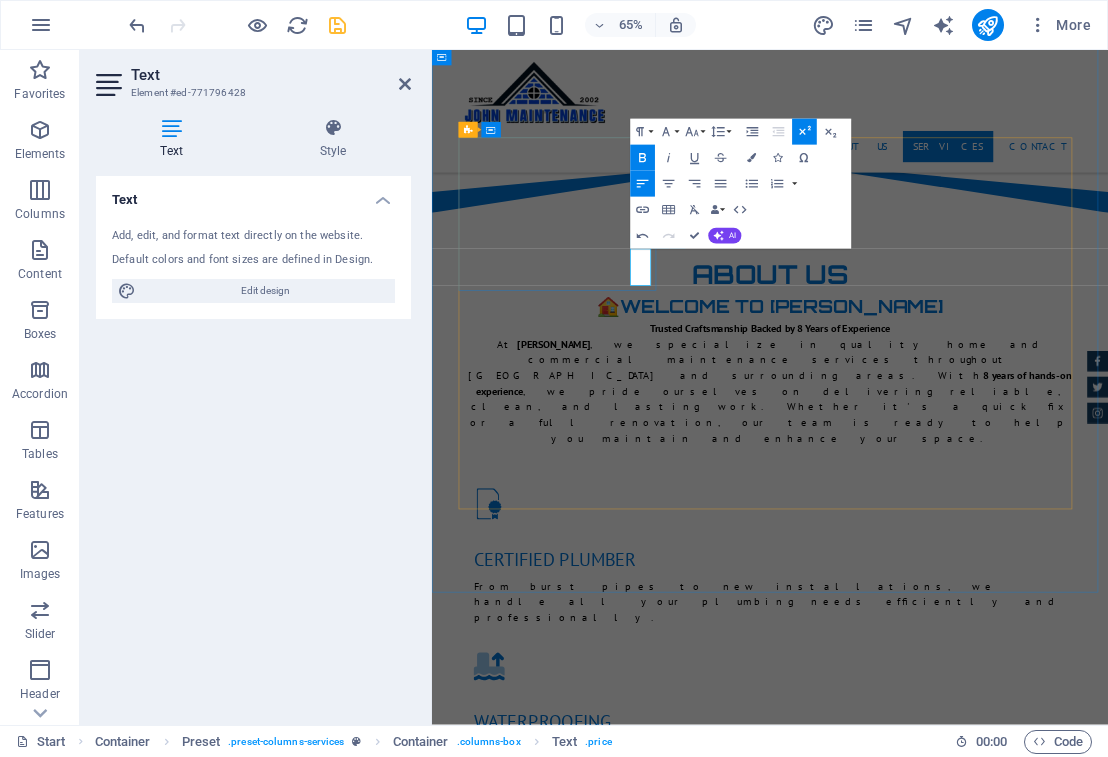 type 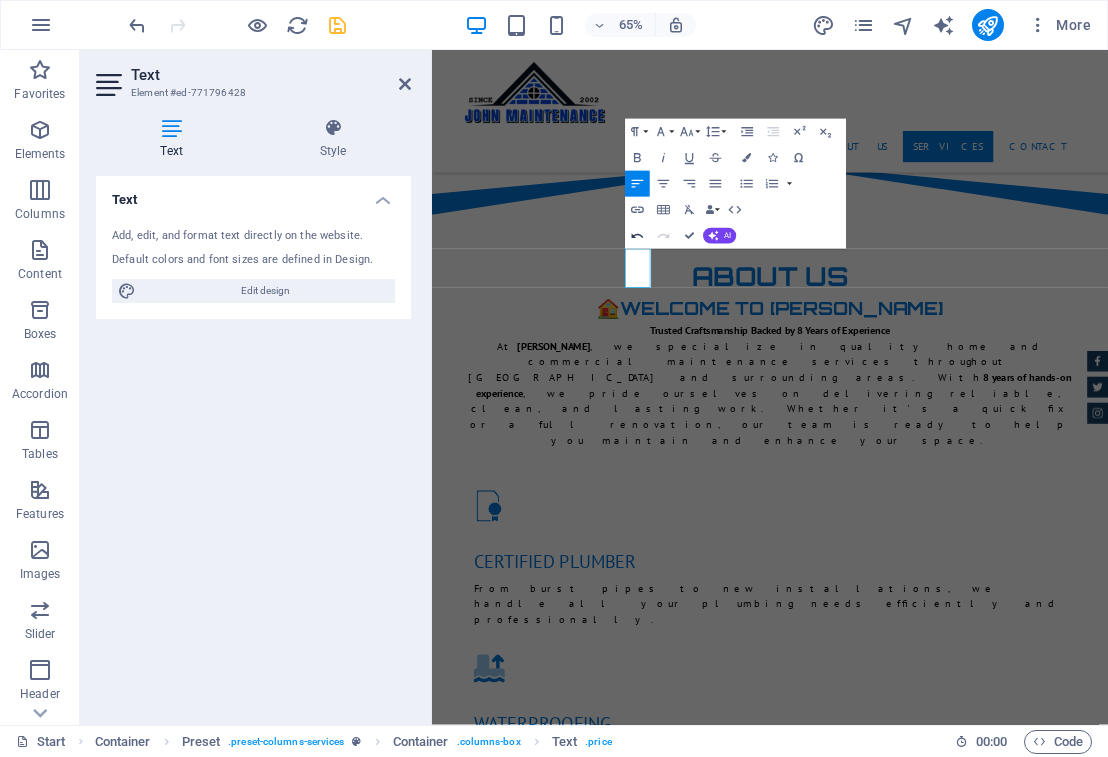 click 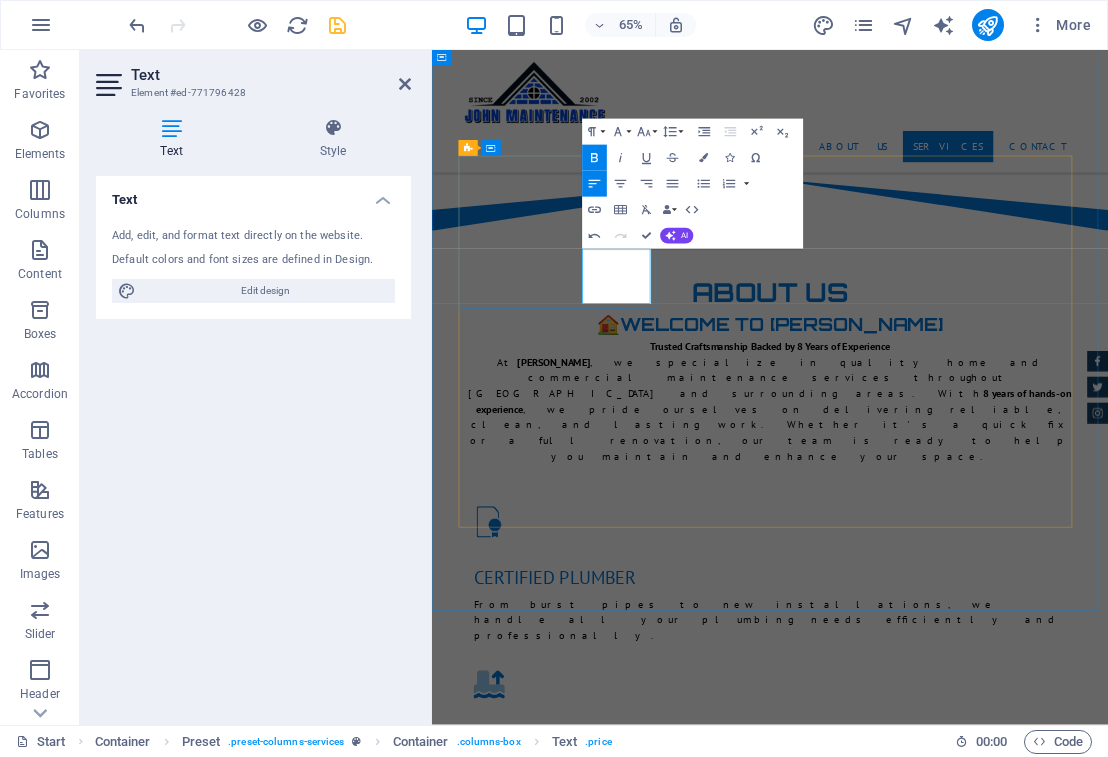 drag, startPoint x: 742, startPoint y: 409, endPoint x: 681, endPoint y: 414, distance: 61.204575 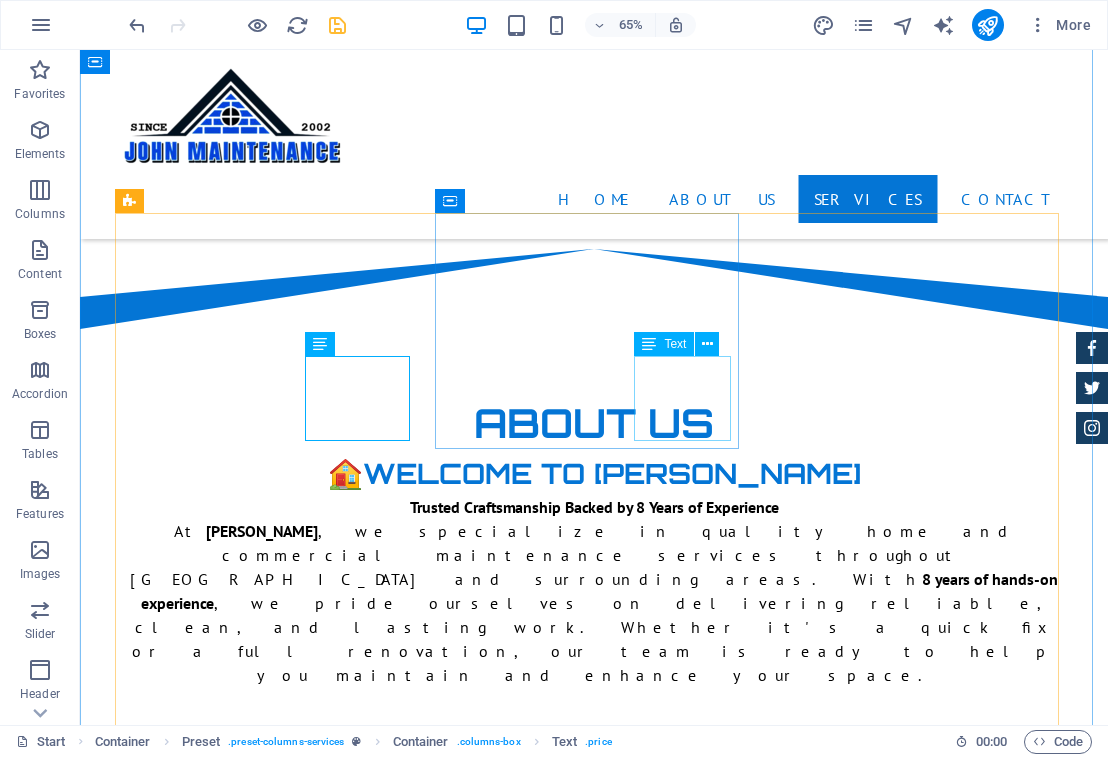 scroll, scrollTop: 2456, scrollLeft: 0, axis: vertical 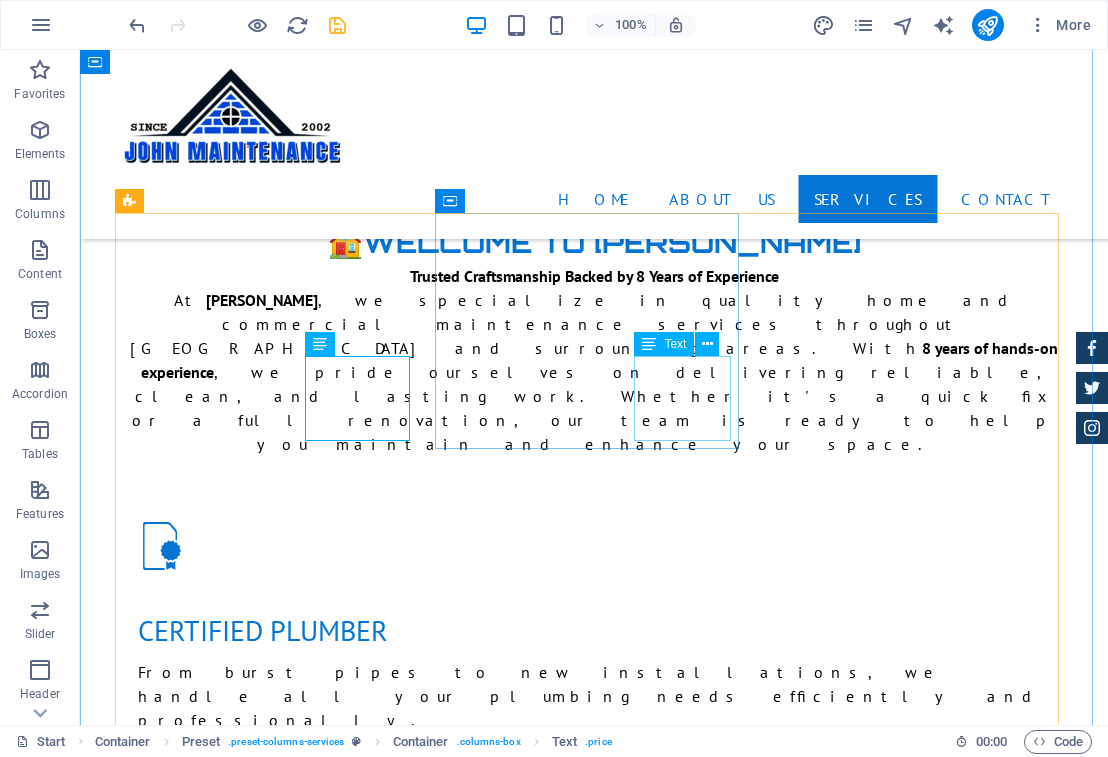 click on "from $ 259" at bounding box center (1052, -1782) 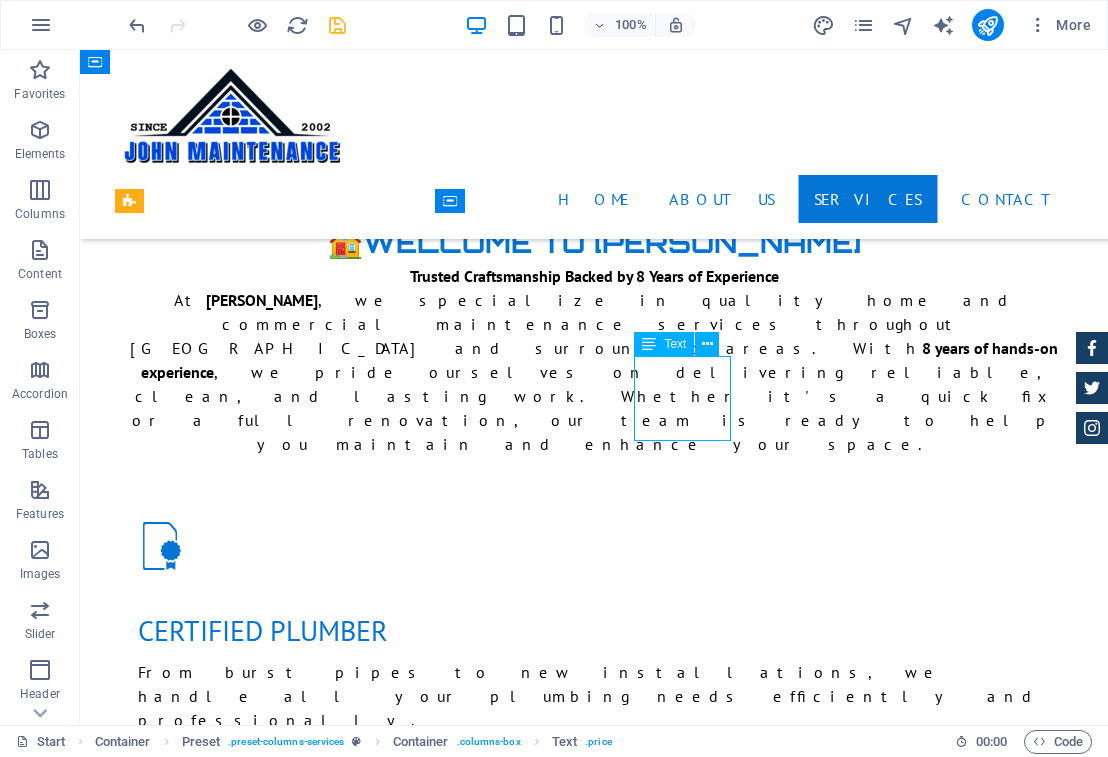 click on "from $ 259" at bounding box center [1052, -1782] 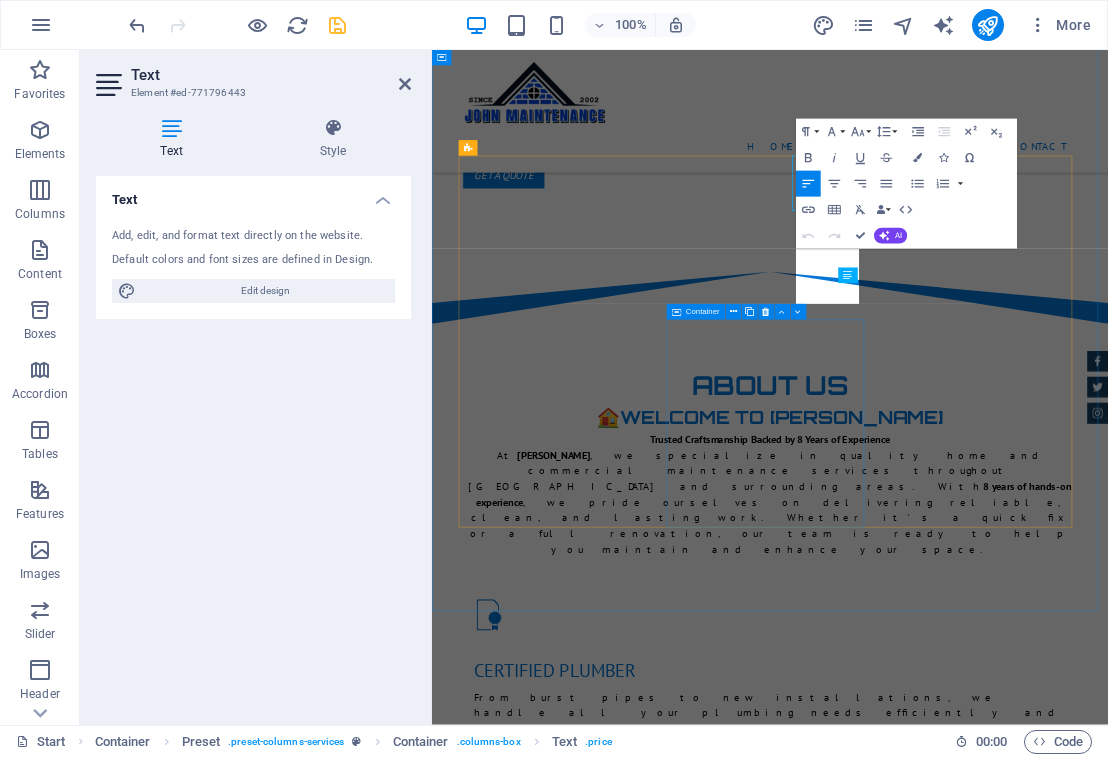 scroll, scrollTop: 2599, scrollLeft: 0, axis: vertical 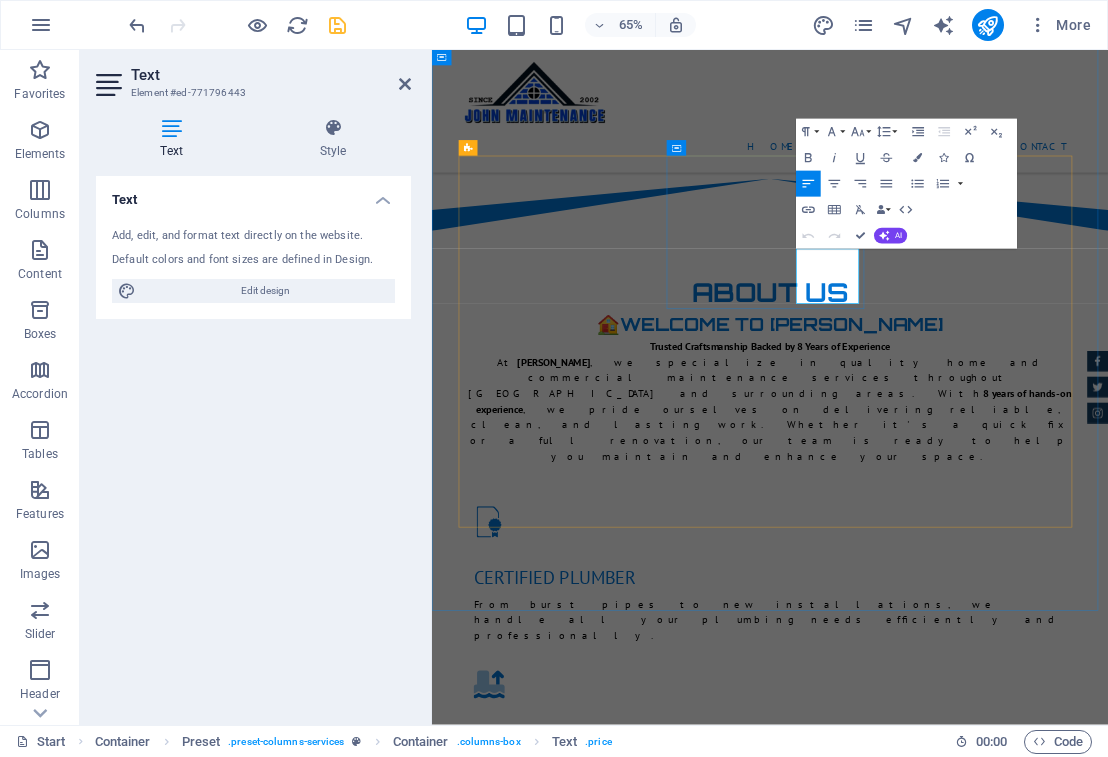 click on "from $ 259" at bounding box center (1416, -1562) 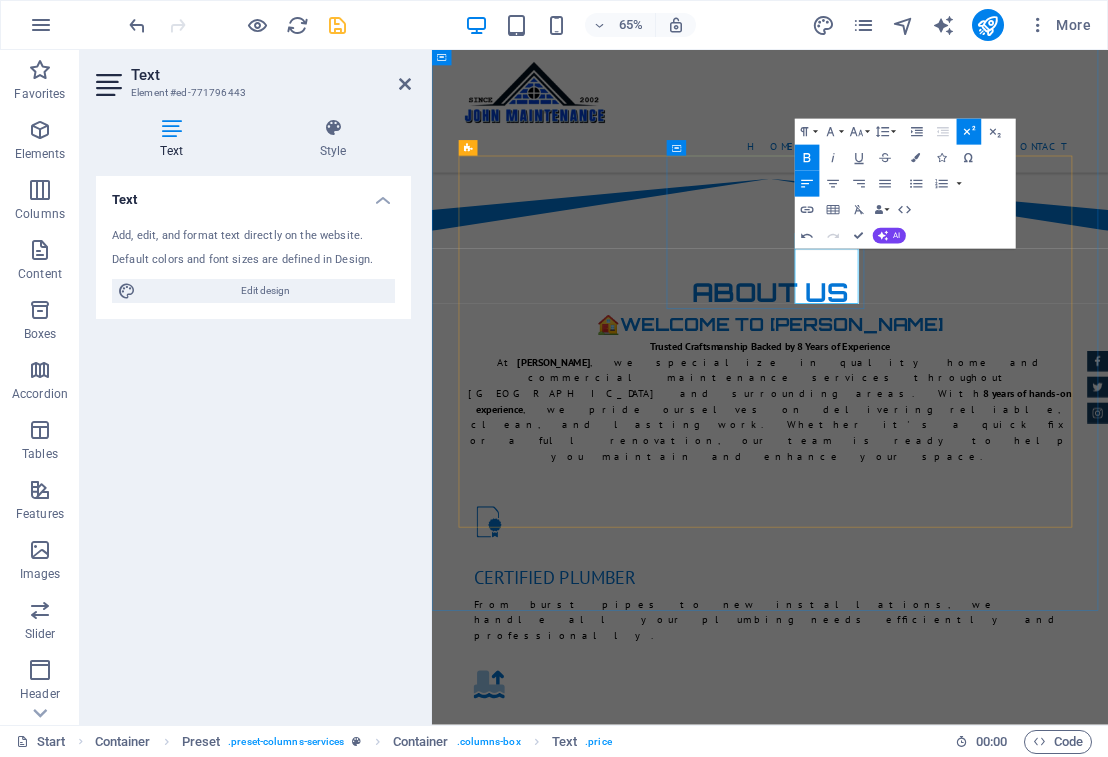 click on "from ​ Call" at bounding box center [1415, -1562] 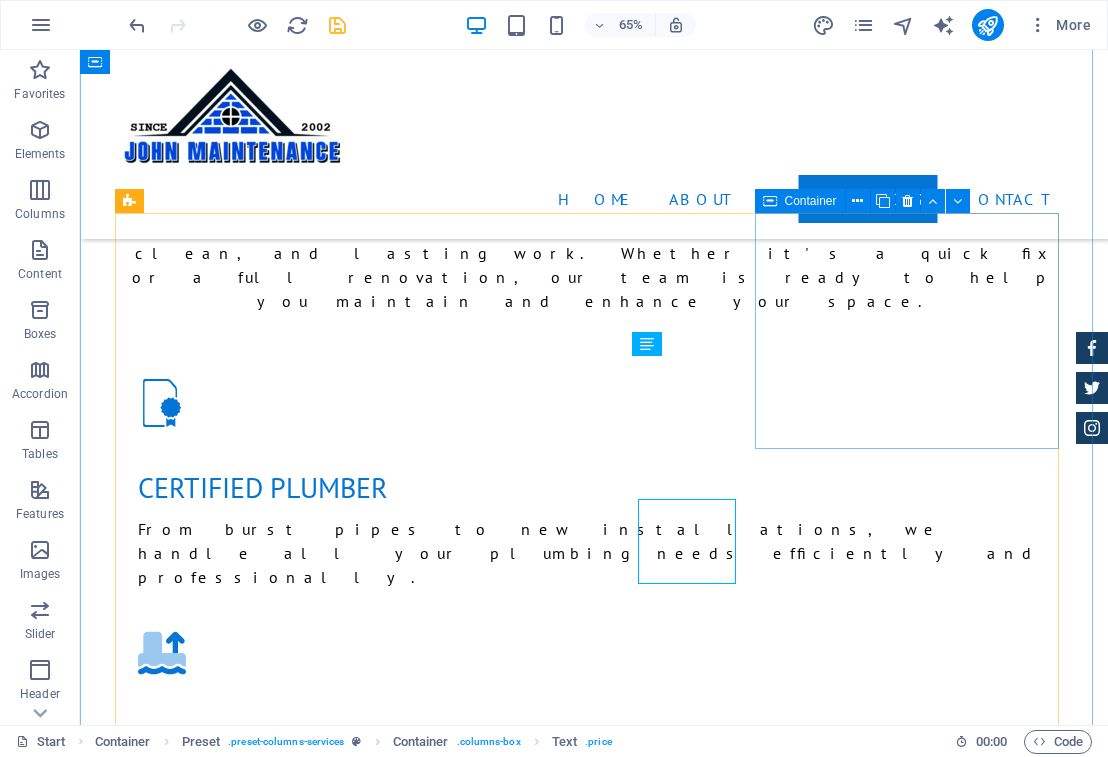 scroll, scrollTop: 2456, scrollLeft: 0, axis: vertical 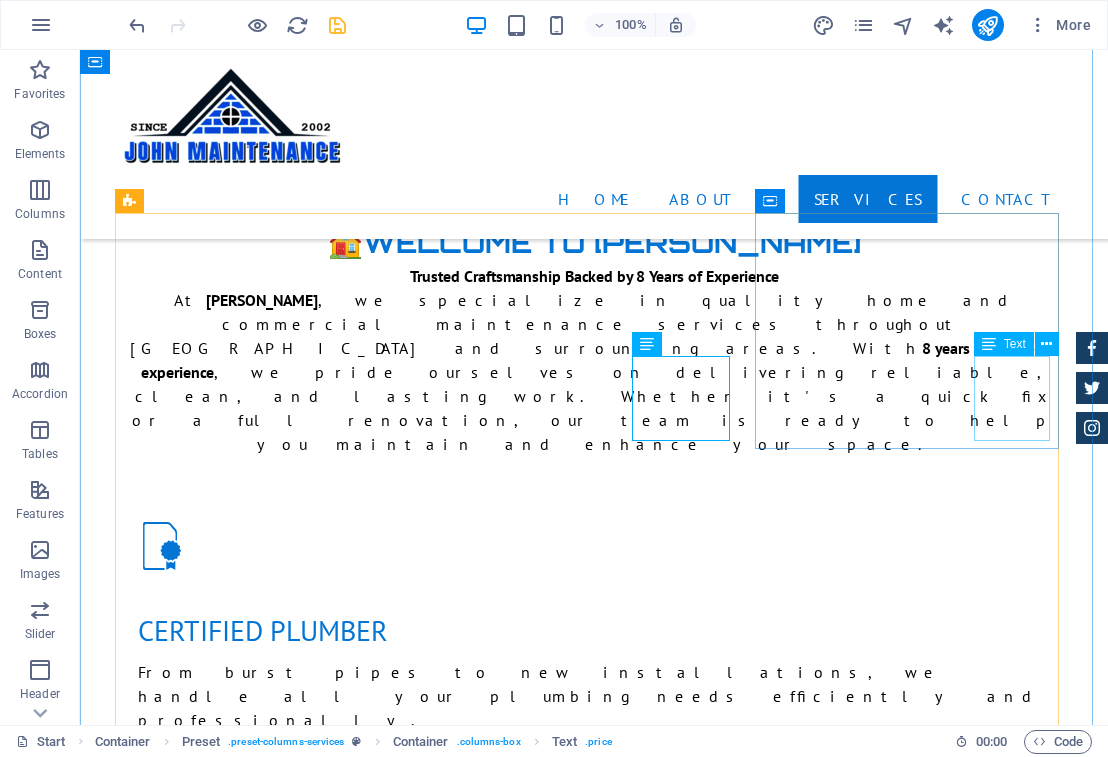click on "from $ 49" at bounding box center (1062, -1782) 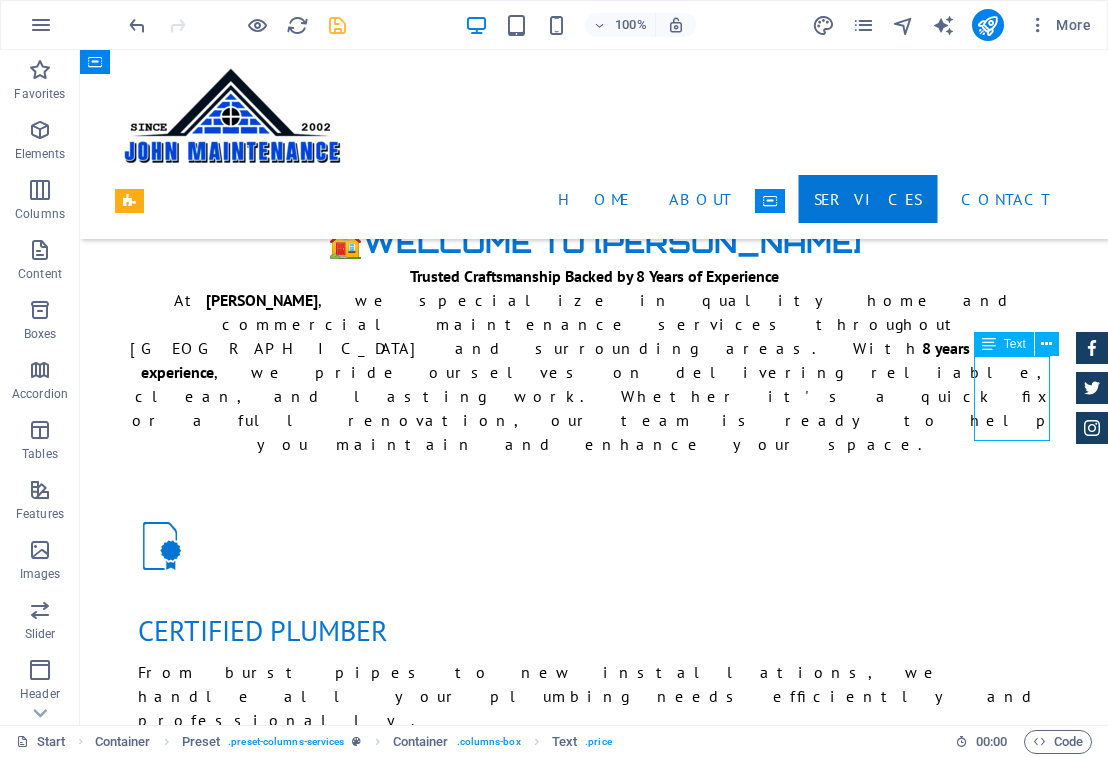 click on "from $ 49" at bounding box center (1062, -1782) 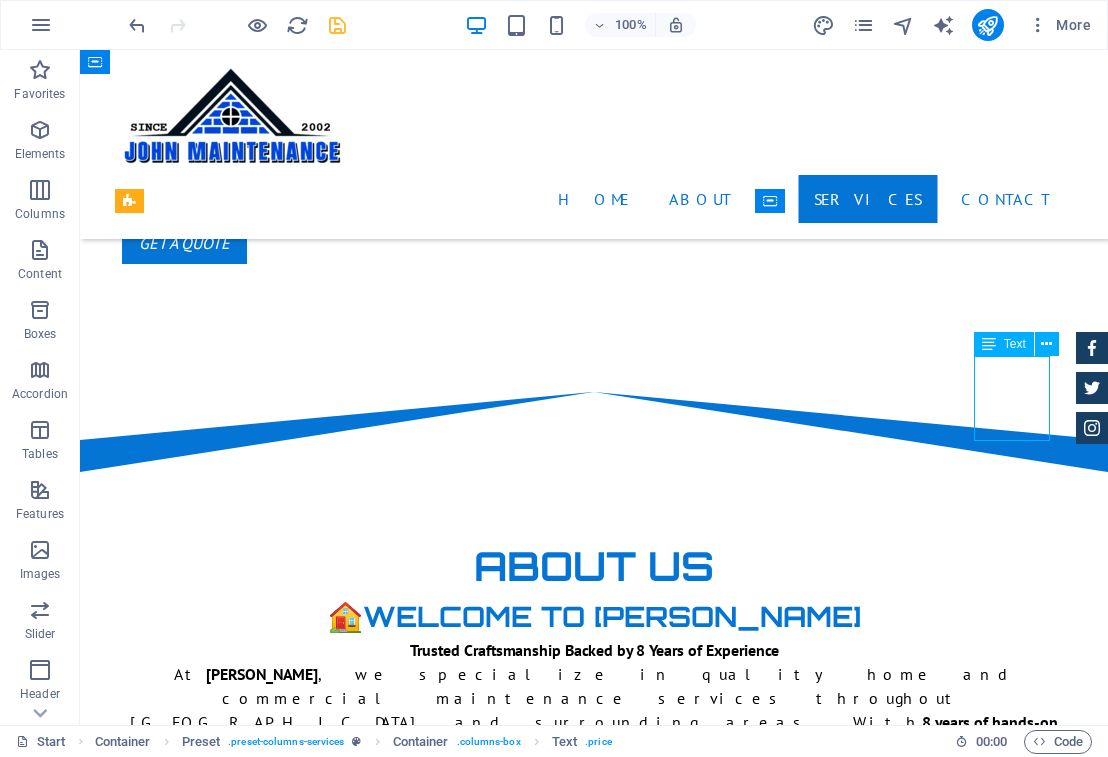 scroll, scrollTop: 2599, scrollLeft: 0, axis: vertical 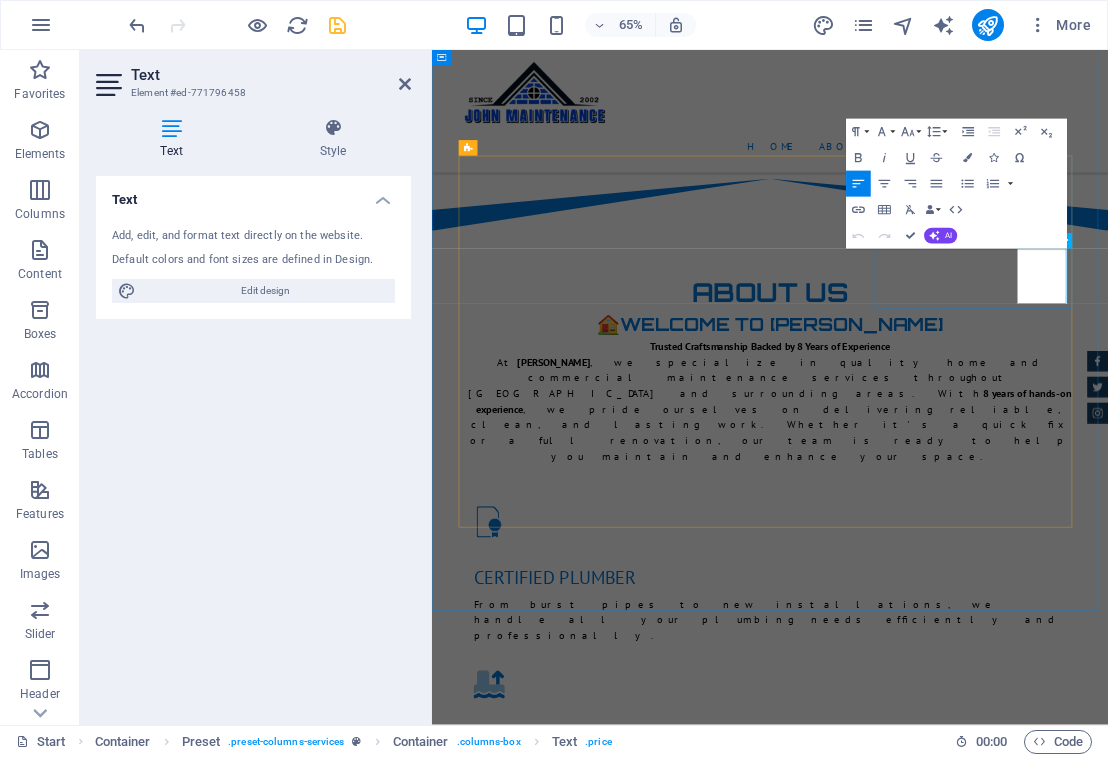 click on "$ 49" 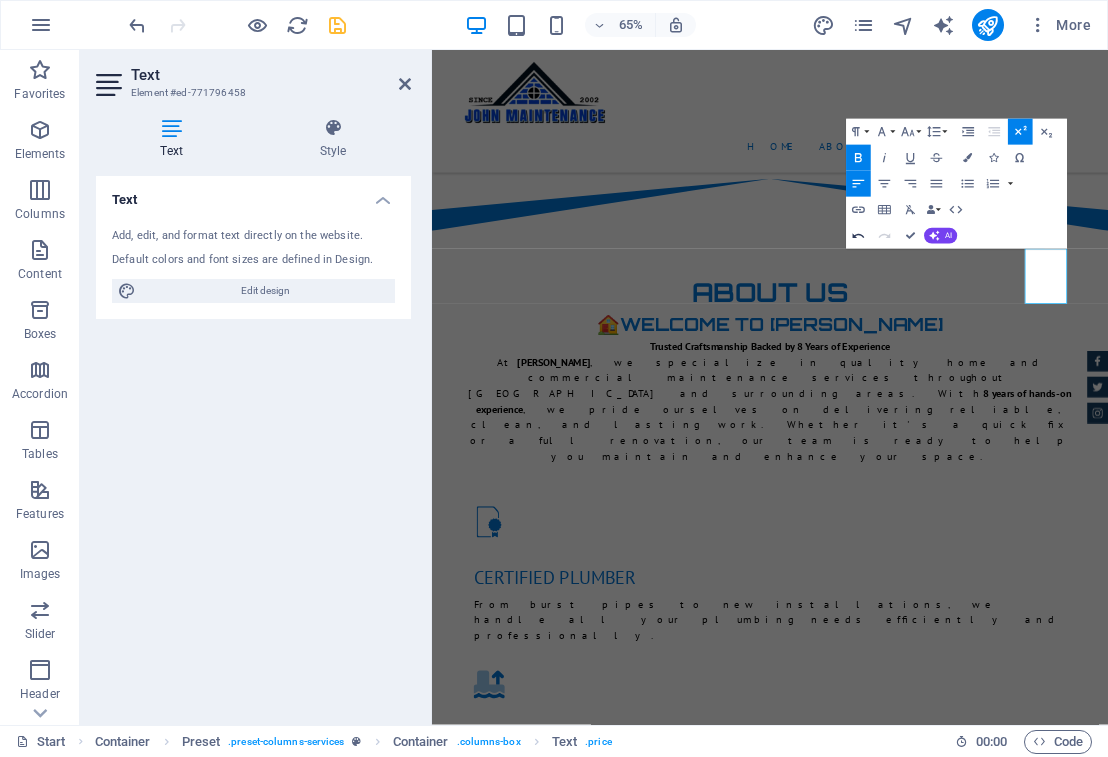 click 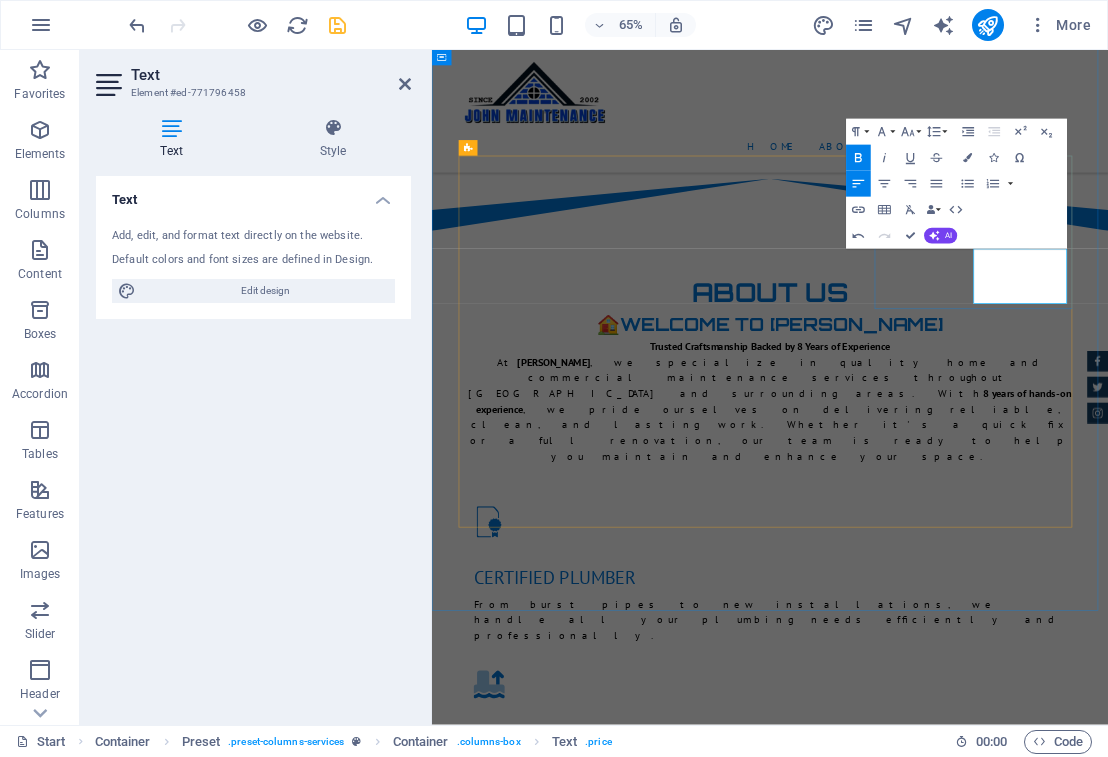click on "Call" at bounding box center [1415, -1551] 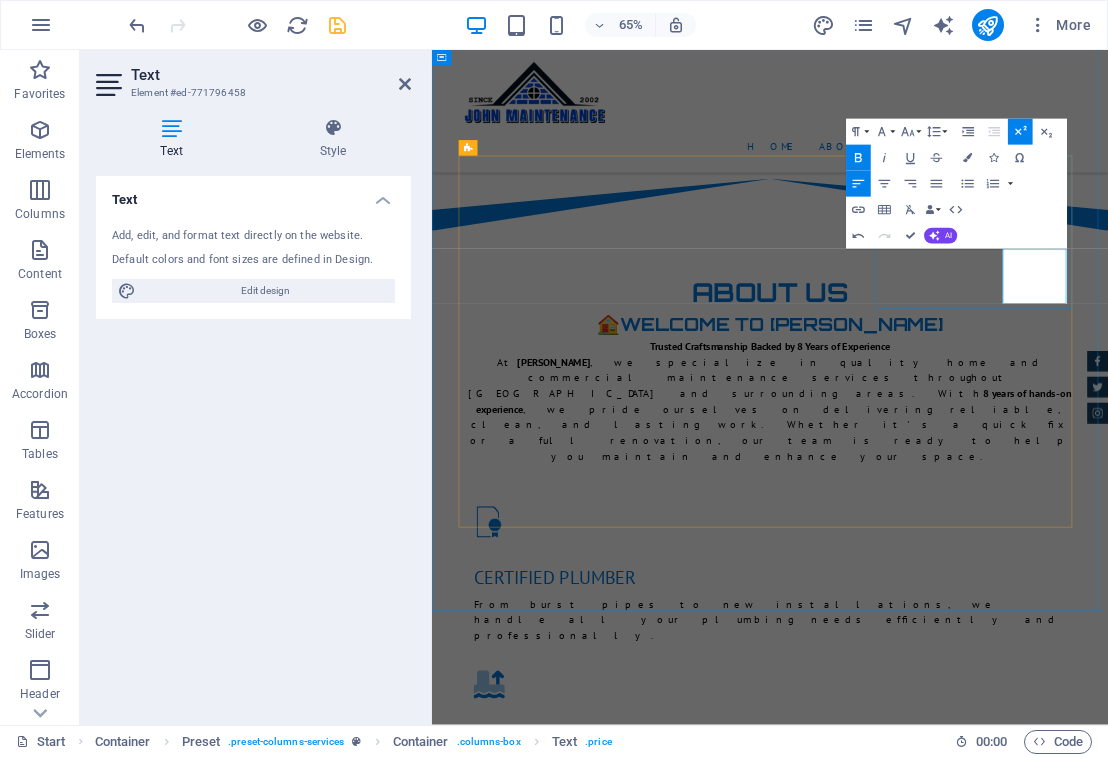 click on "from ​ Call" at bounding box center (1415, -1562) 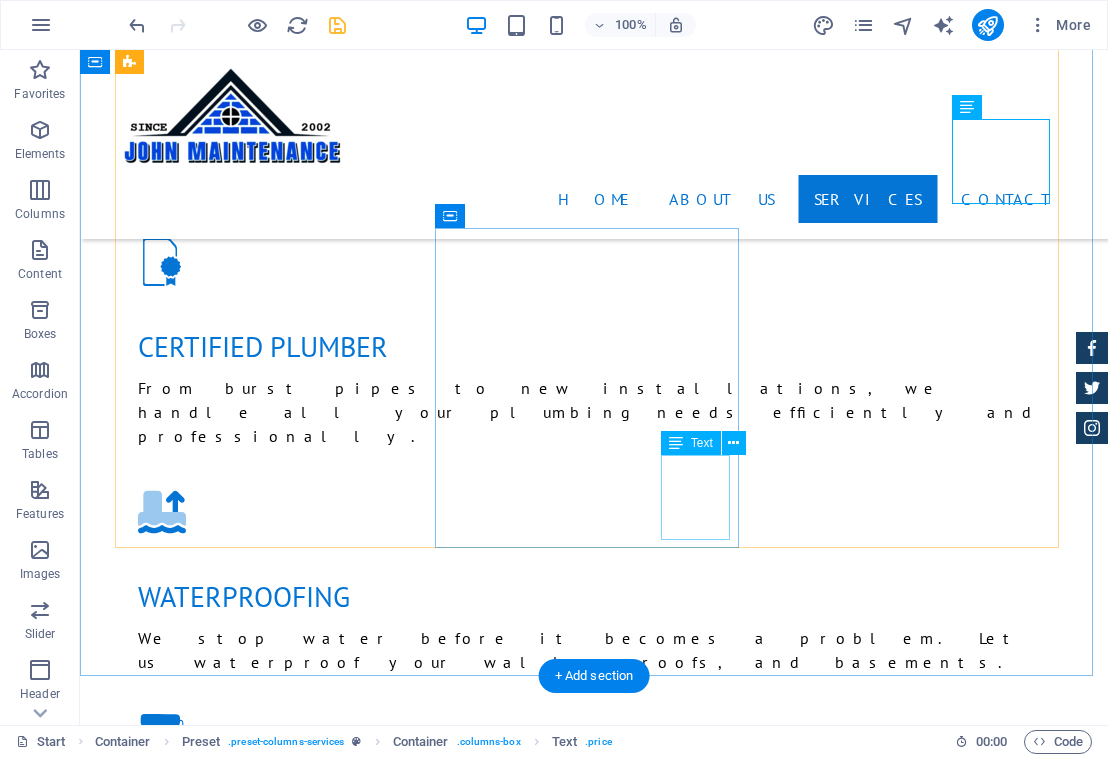 scroll, scrollTop: 2756, scrollLeft: 0, axis: vertical 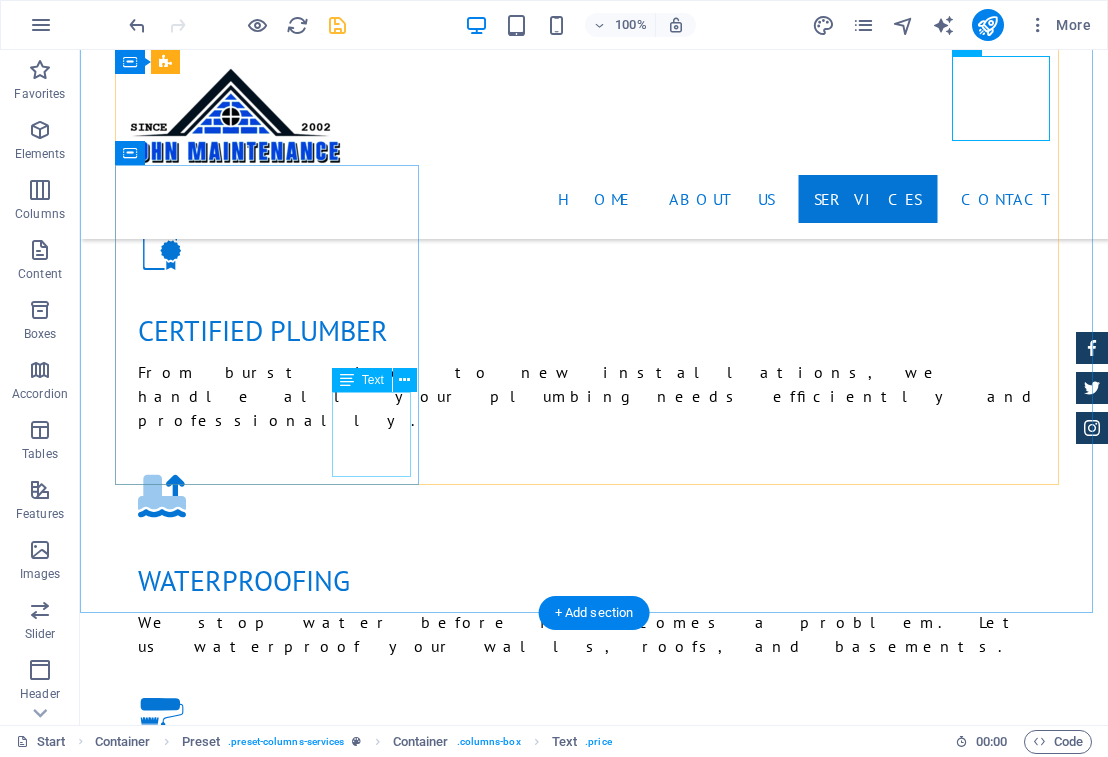 click on "from $ 99" at bounding box center (1061, -2082) 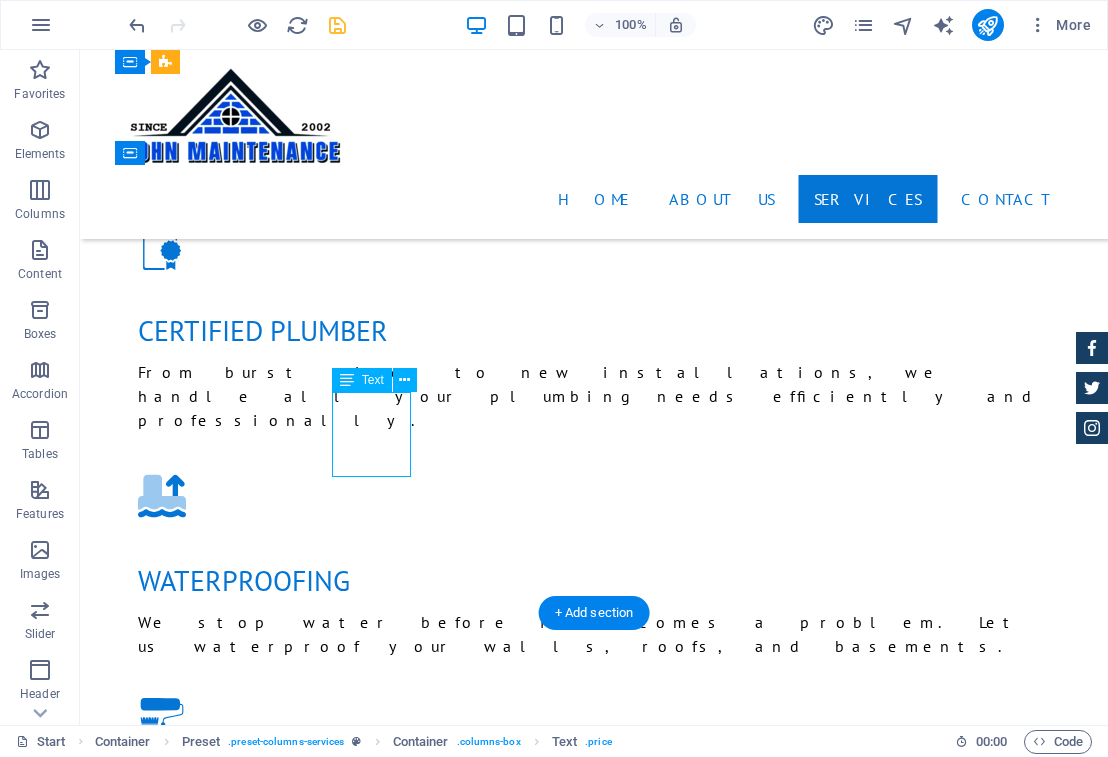 click on "from $ 99" at bounding box center [1061, -2082] 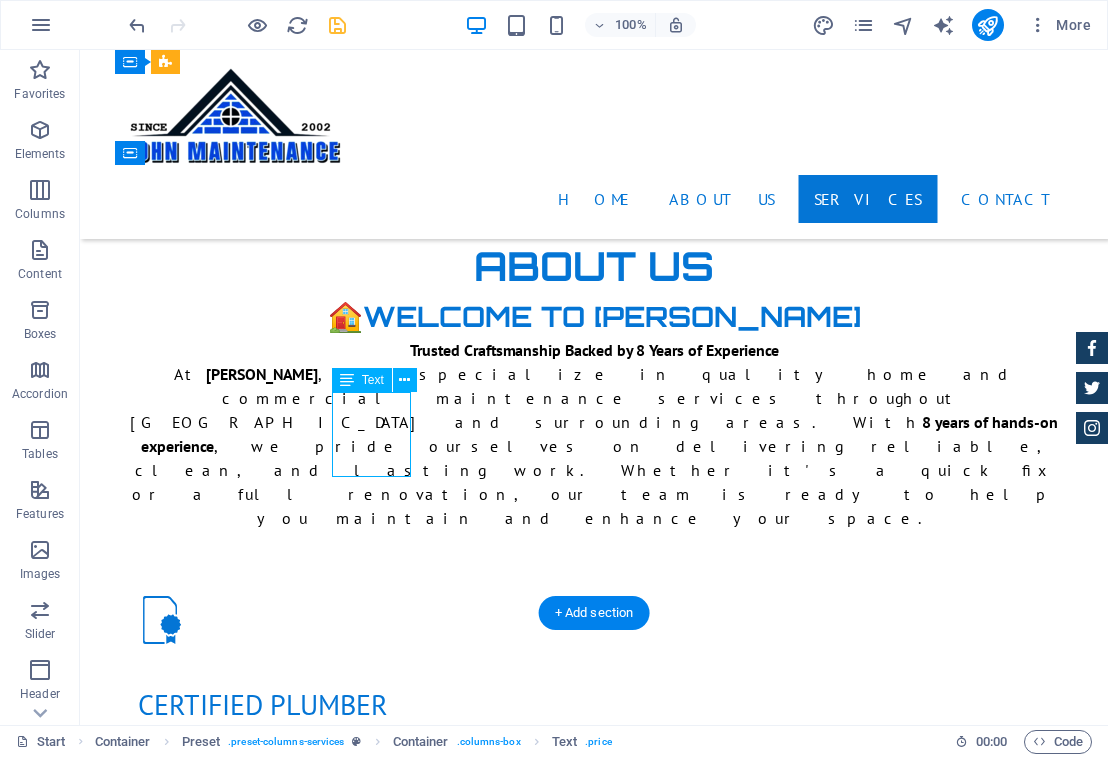 scroll, scrollTop: 2899, scrollLeft: 0, axis: vertical 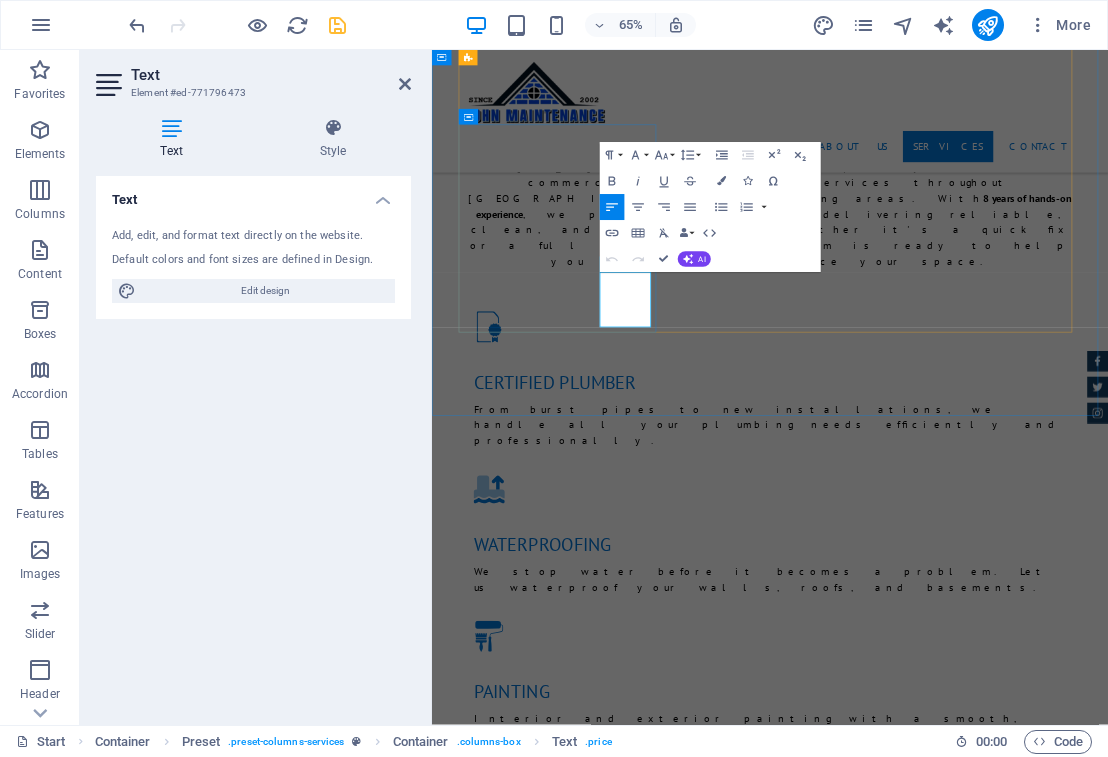 click on "$ 99" 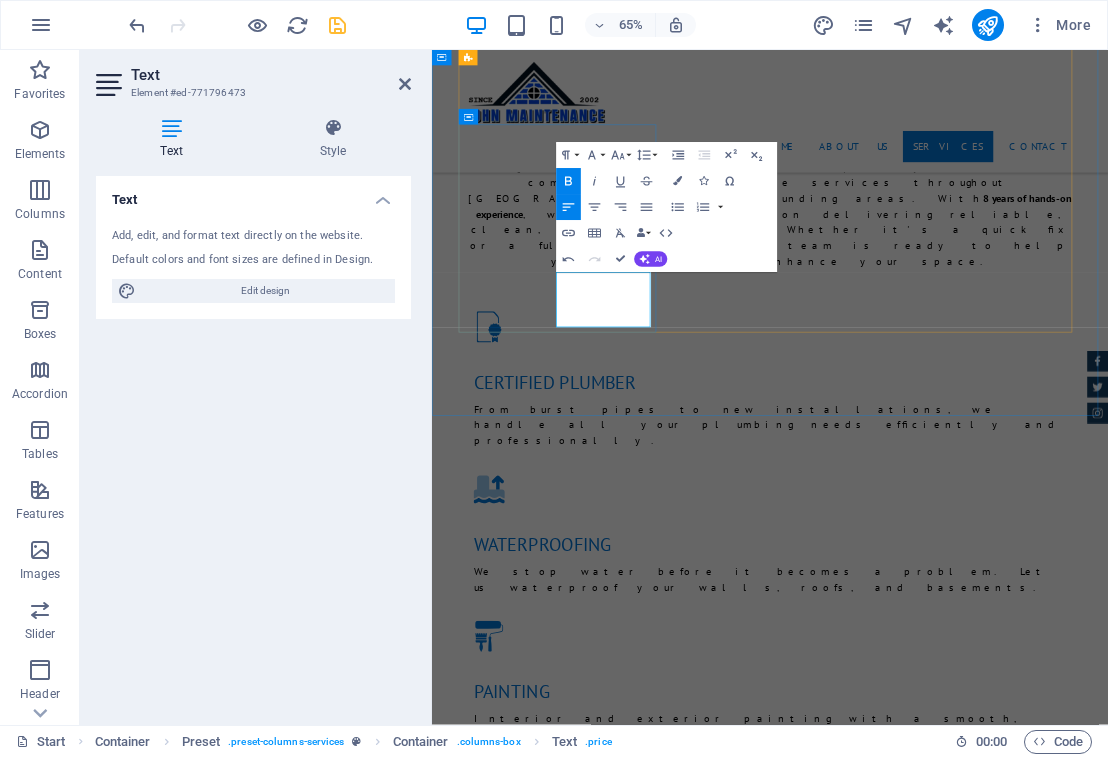 click on "Call" at bounding box center [1415, -1851] 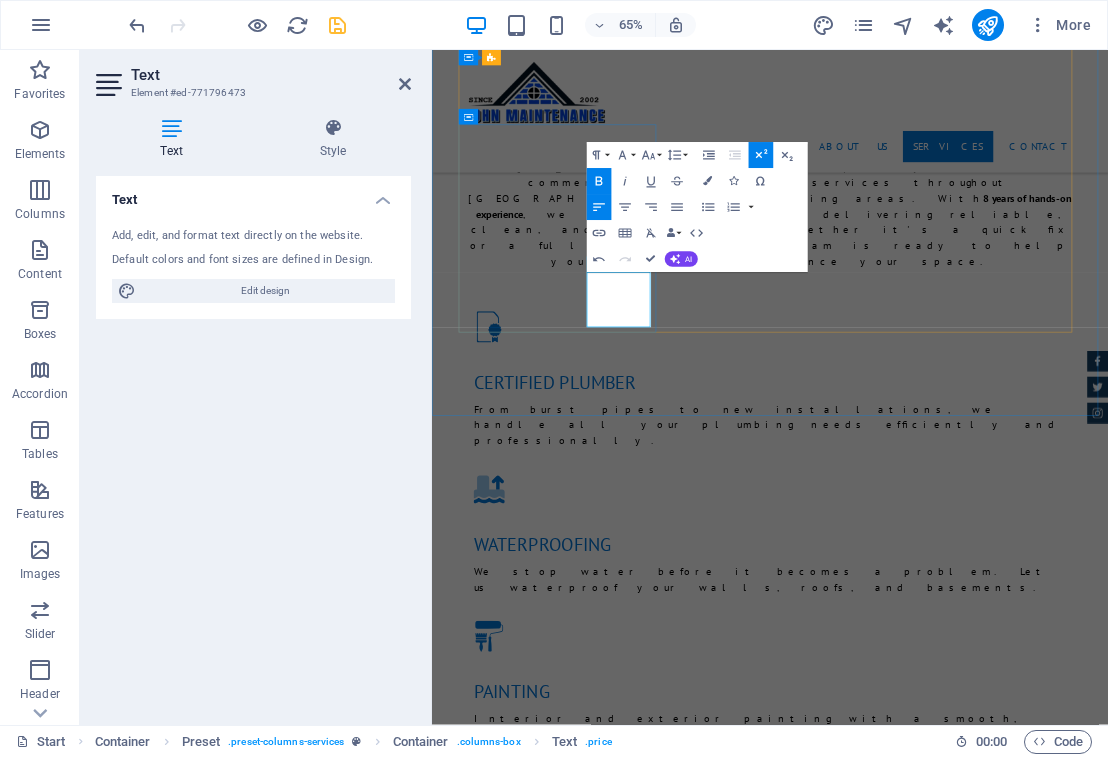 click on "from ​ Call" at bounding box center (1415, -1862) 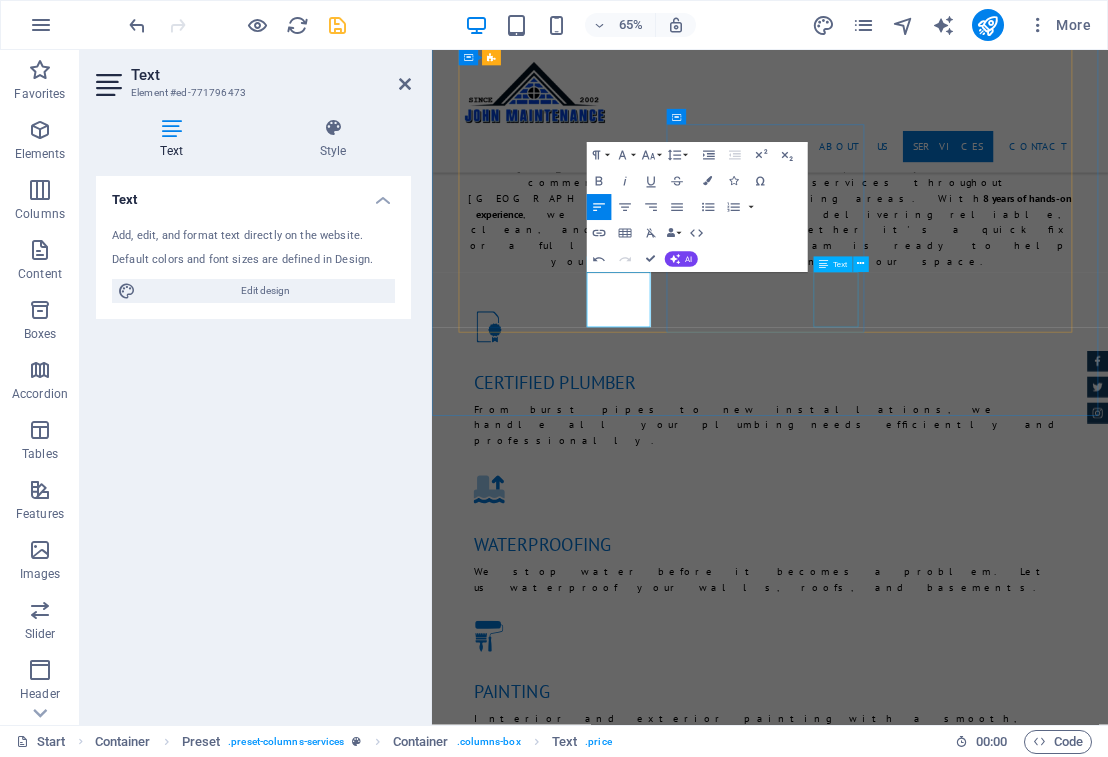 click on "from $ 19" at bounding box center (1429, -1862) 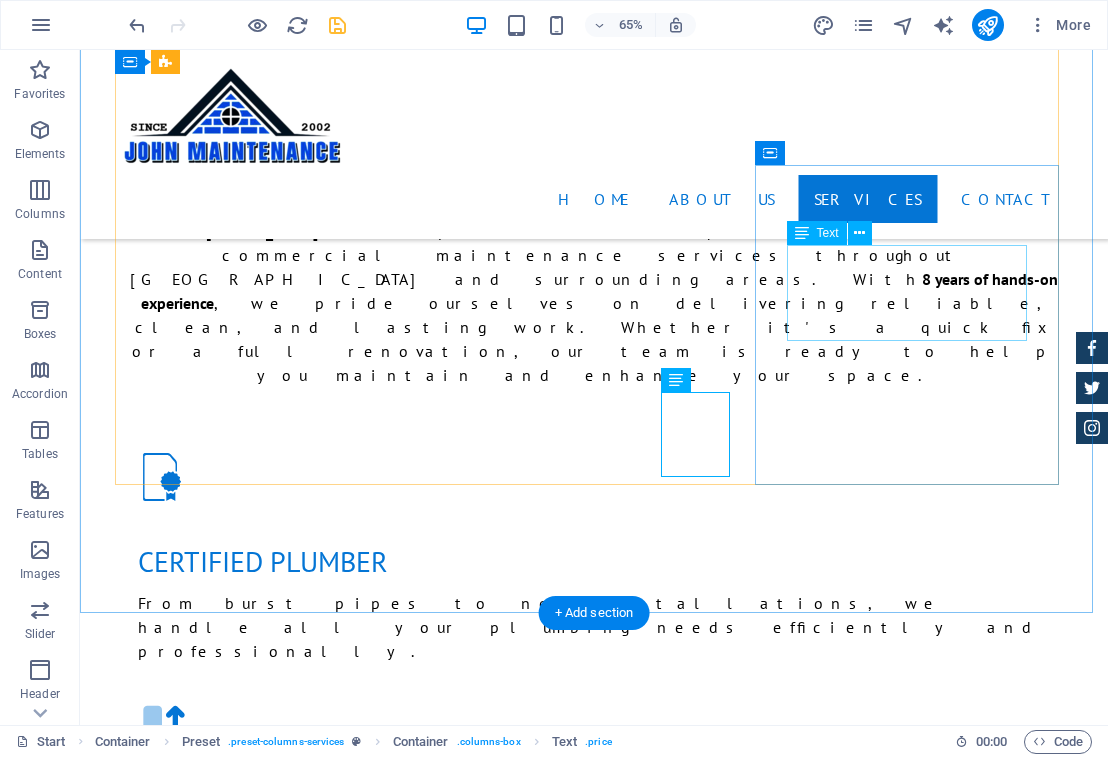 scroll, scrollTop: 2756, scrollLeft: 0, axis: vertical 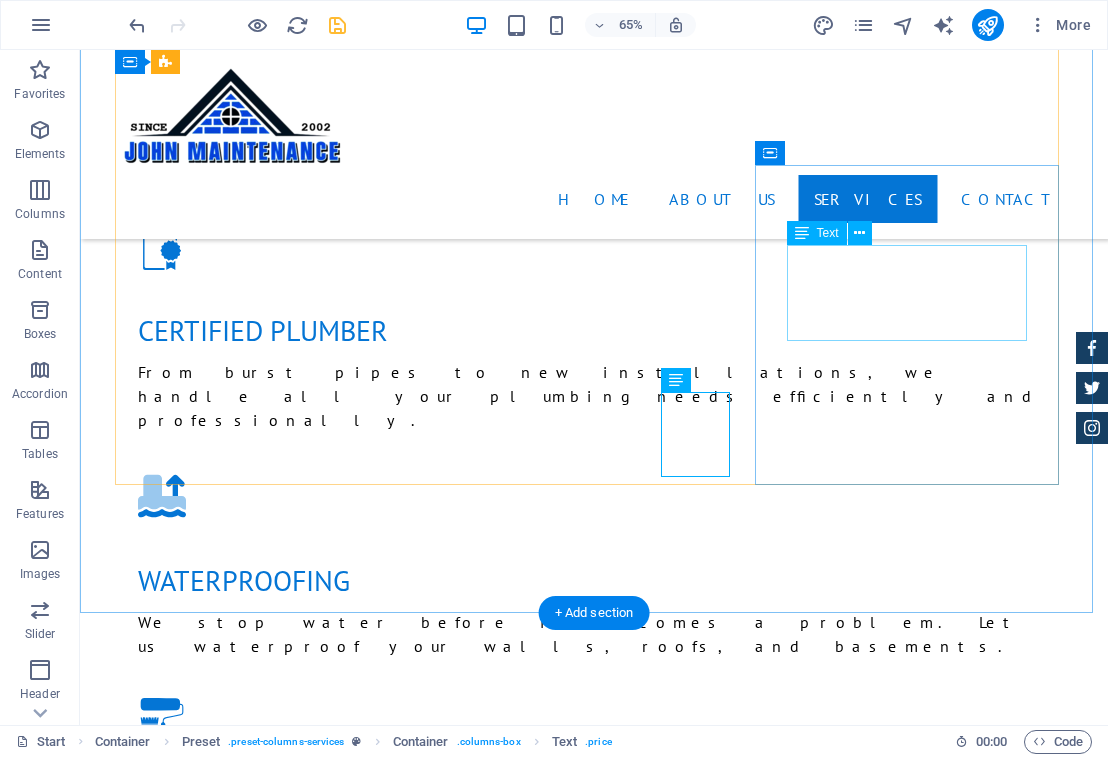 click on "Lorum ipsum At vero eos et  Stet clita kasd  Ut wisi enim" at bounding box center [594, 3560] 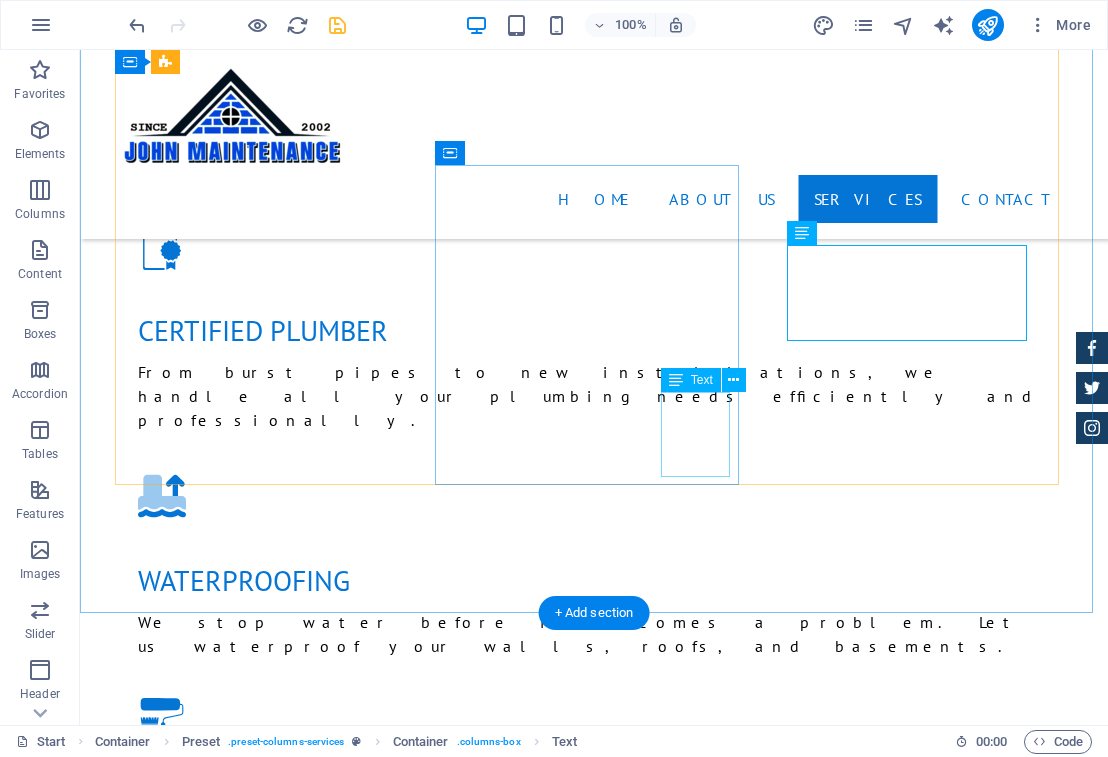 click on "from $ 19" at bounding box center (1065, -2082) 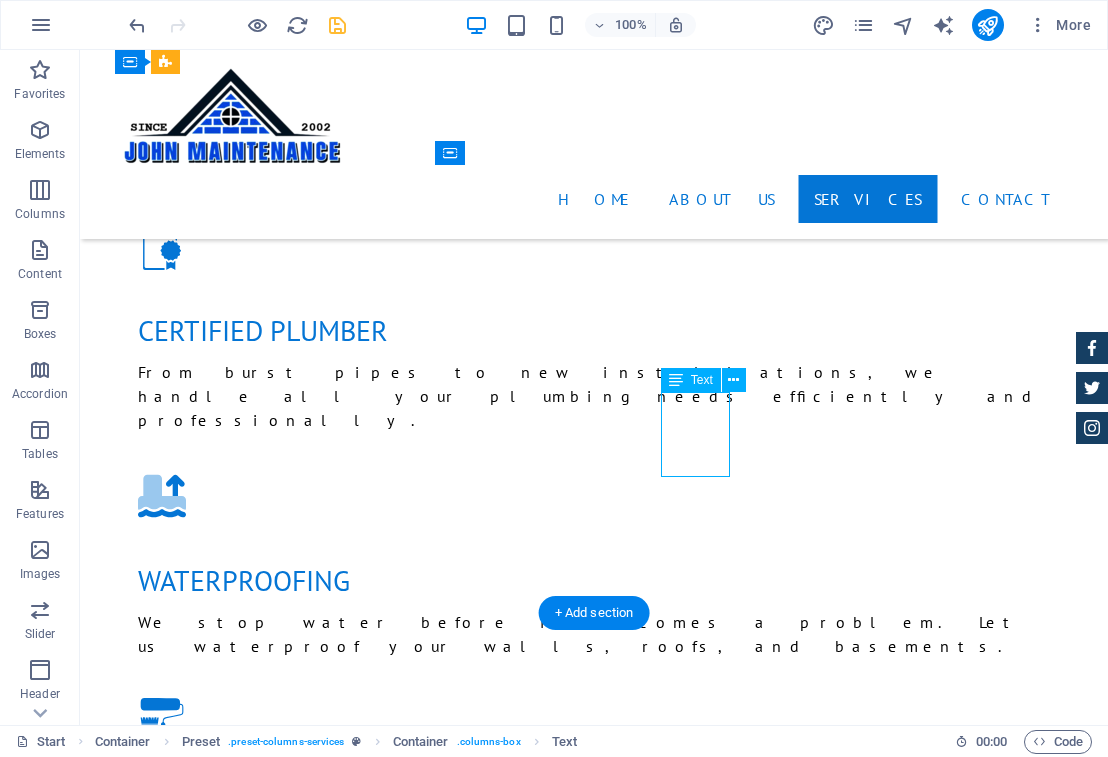 click on "from $ 19" at bounding box center (1065, -2082) 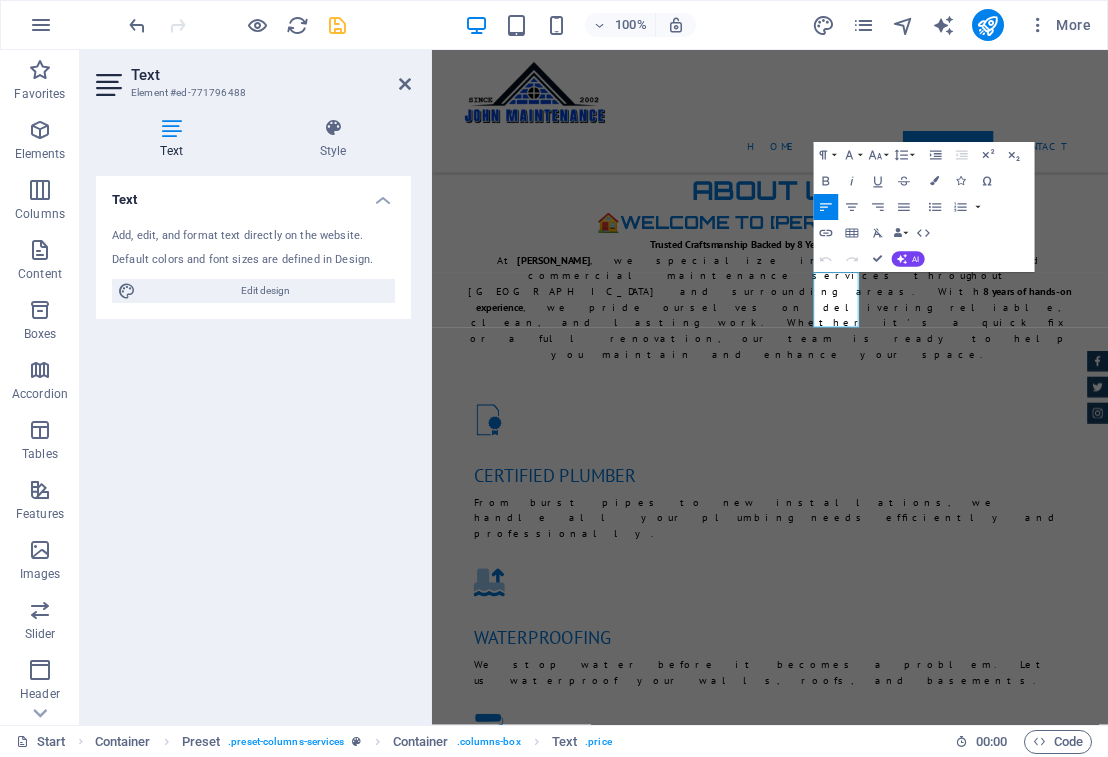 scroll, scrollTop: 2899, scrollLeft: 0, axis: vertical 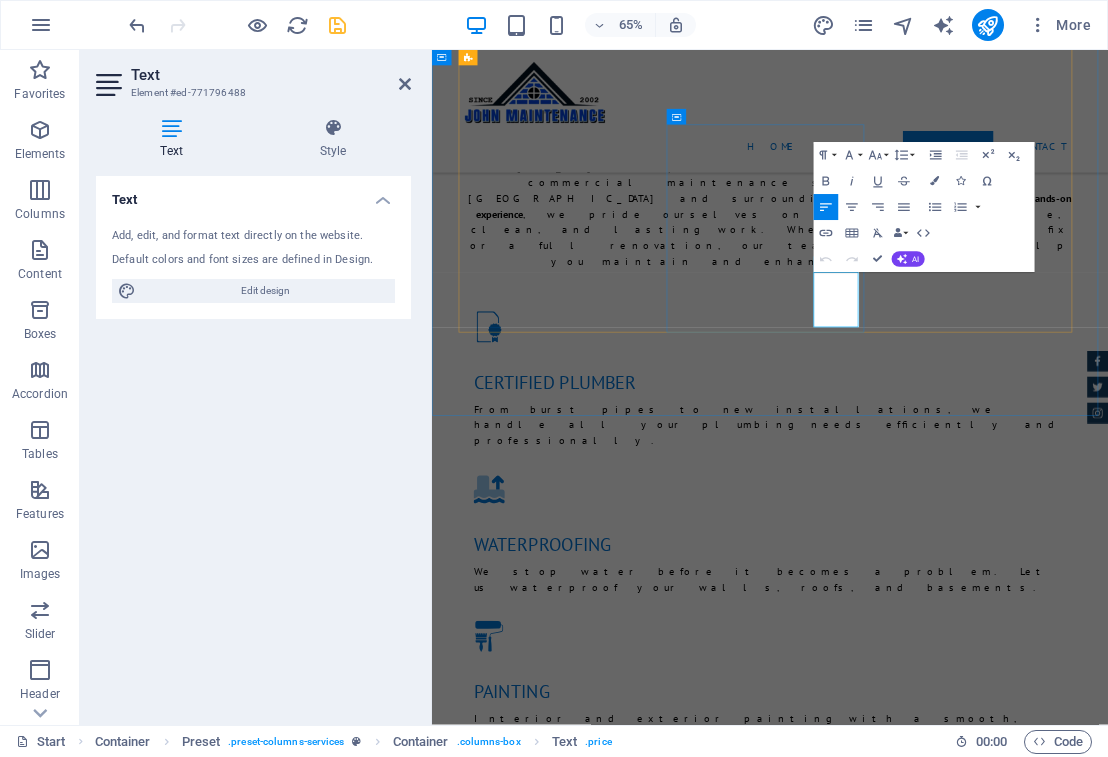 click on "$ 19" 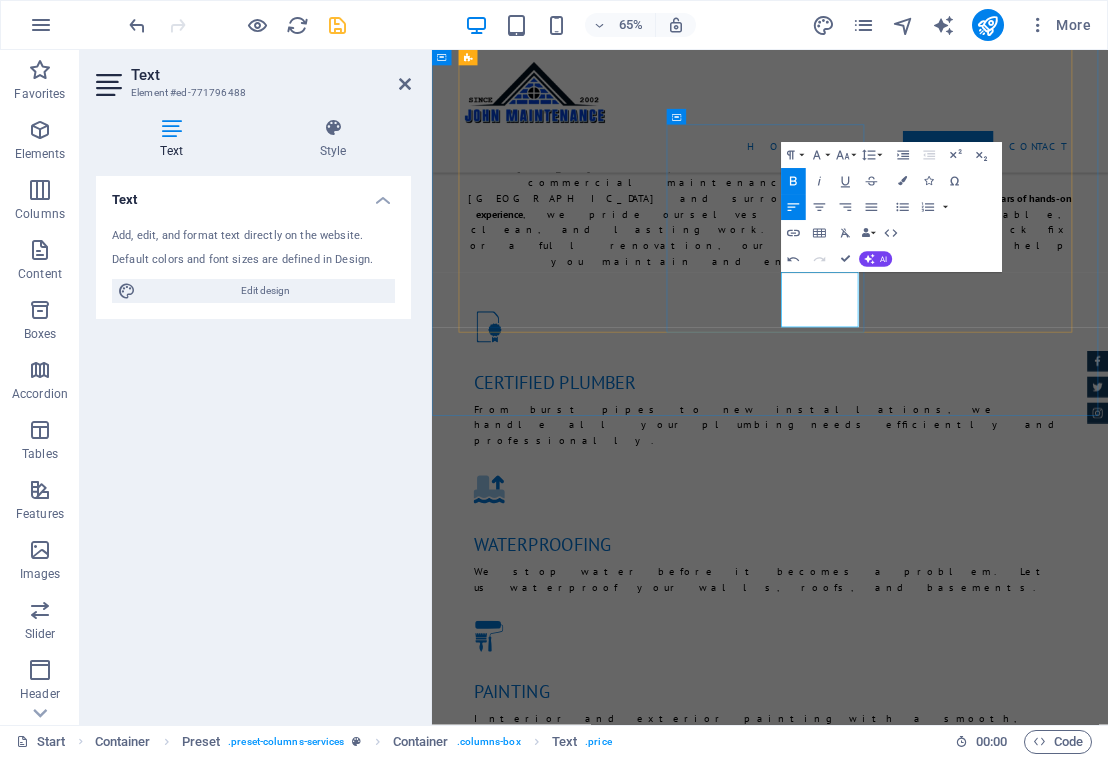 click on "$ 1 Call" at bounding box center [1405, -1851] 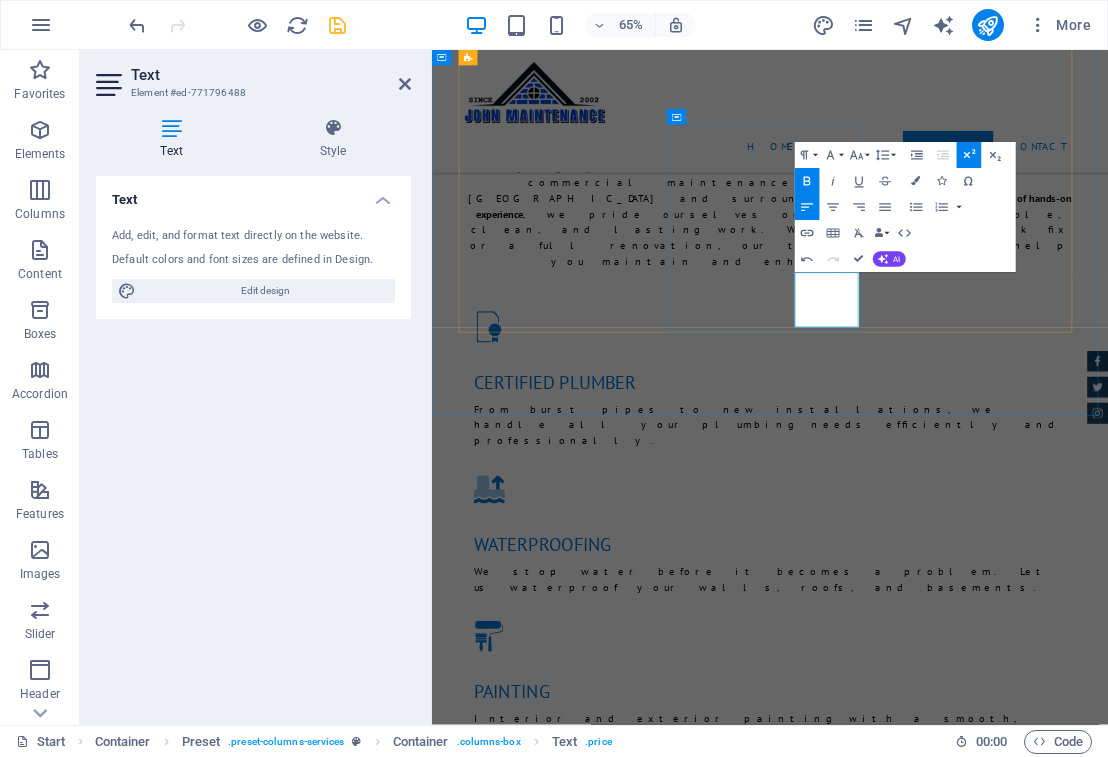 click on "from ​ Call" at bounding box center (1415, -1862) 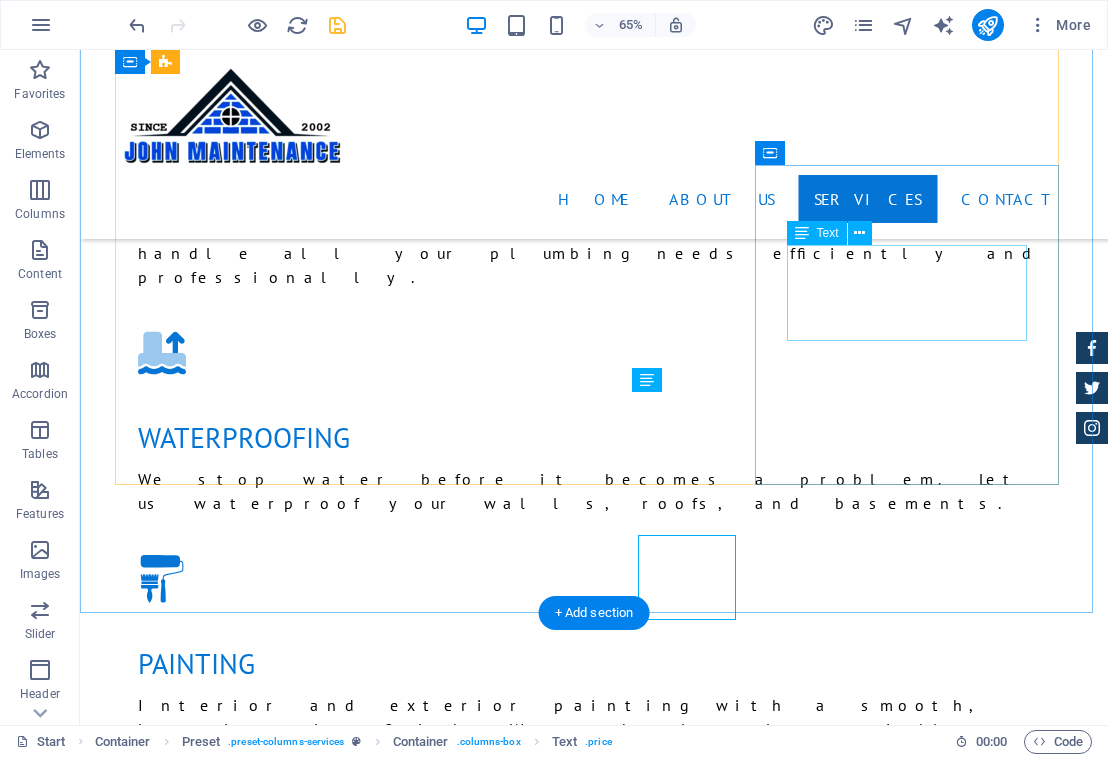 scroll, scrollTop: 2756, scrollLeft: 0, axis: vertical 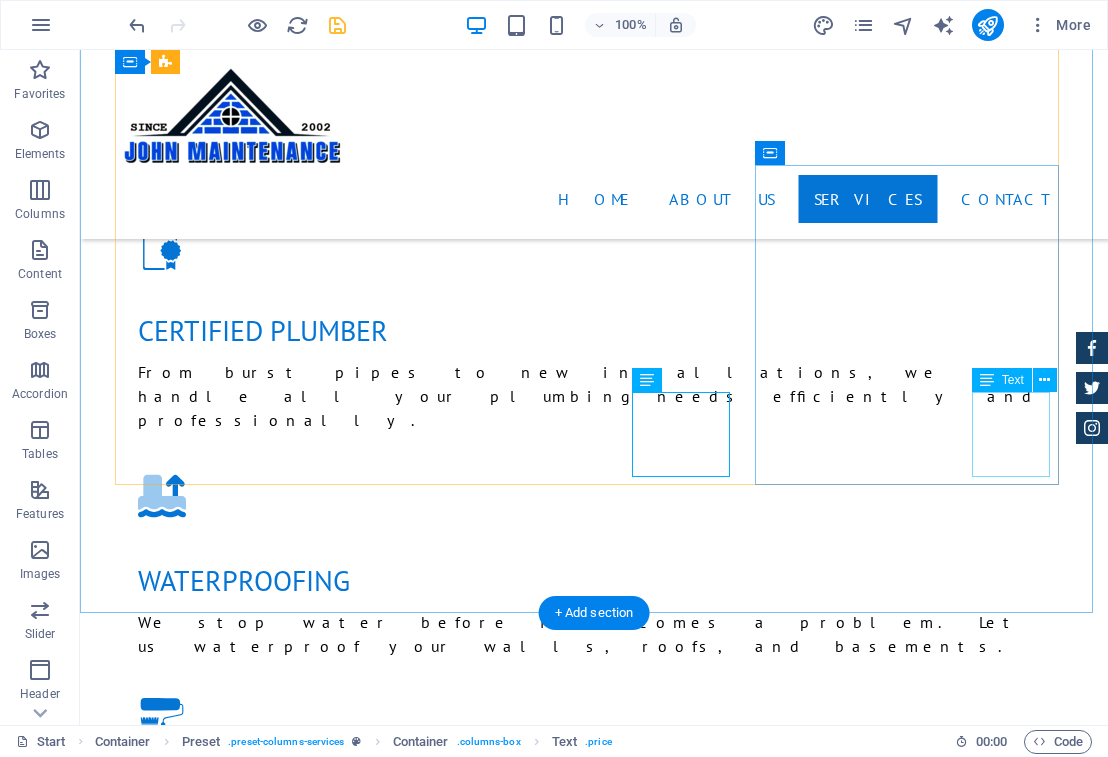 click on "from $ 39" at bounding box center [1061, -2082] 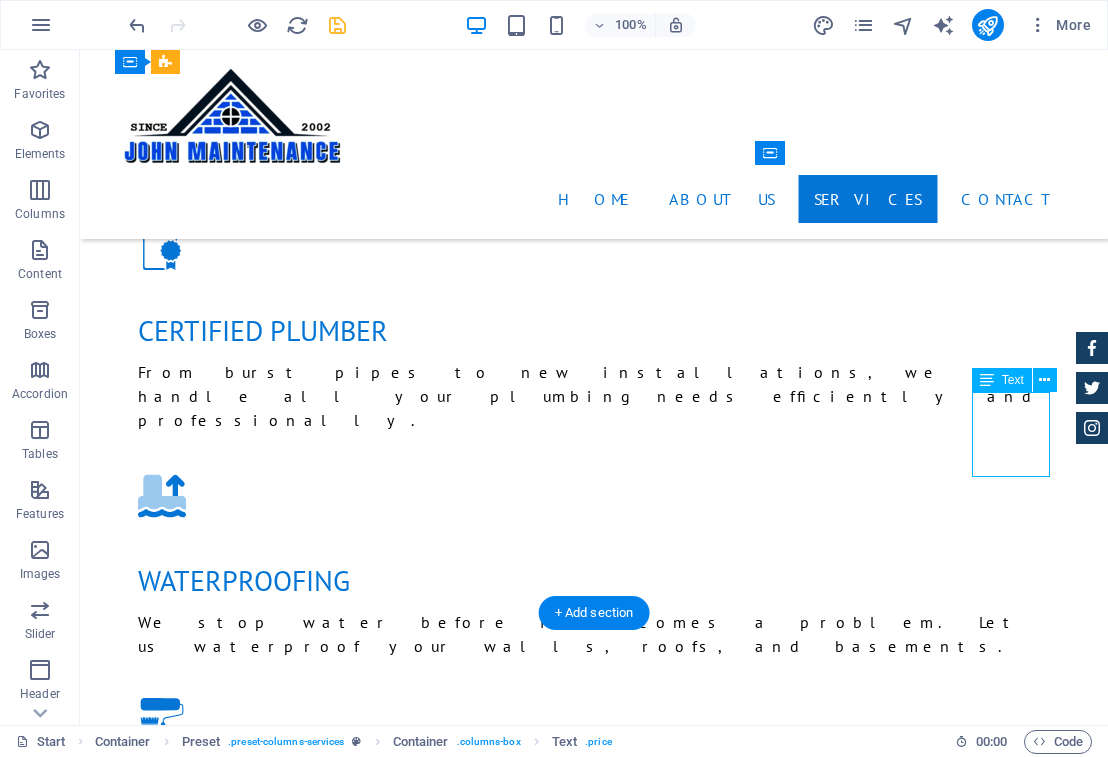 click on "from $ 39" at bounding box center (1061, -2082) 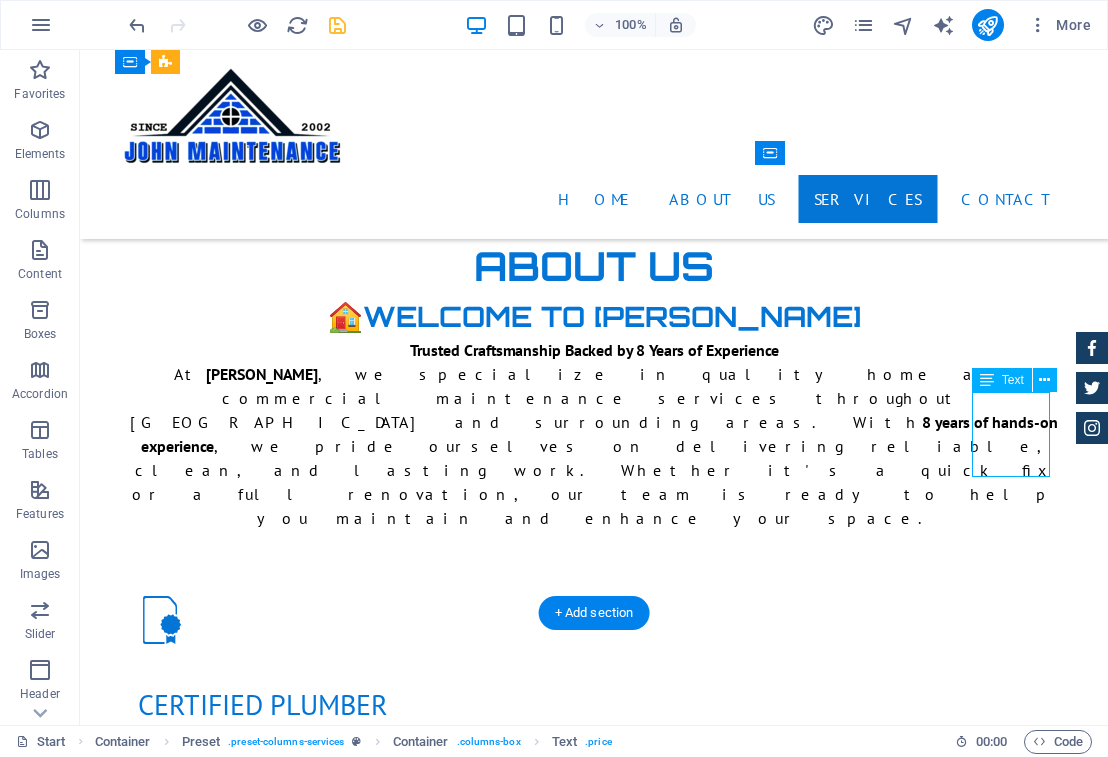scroll, scrollTop: 2899, scrollLeft: 0, axis: vertical 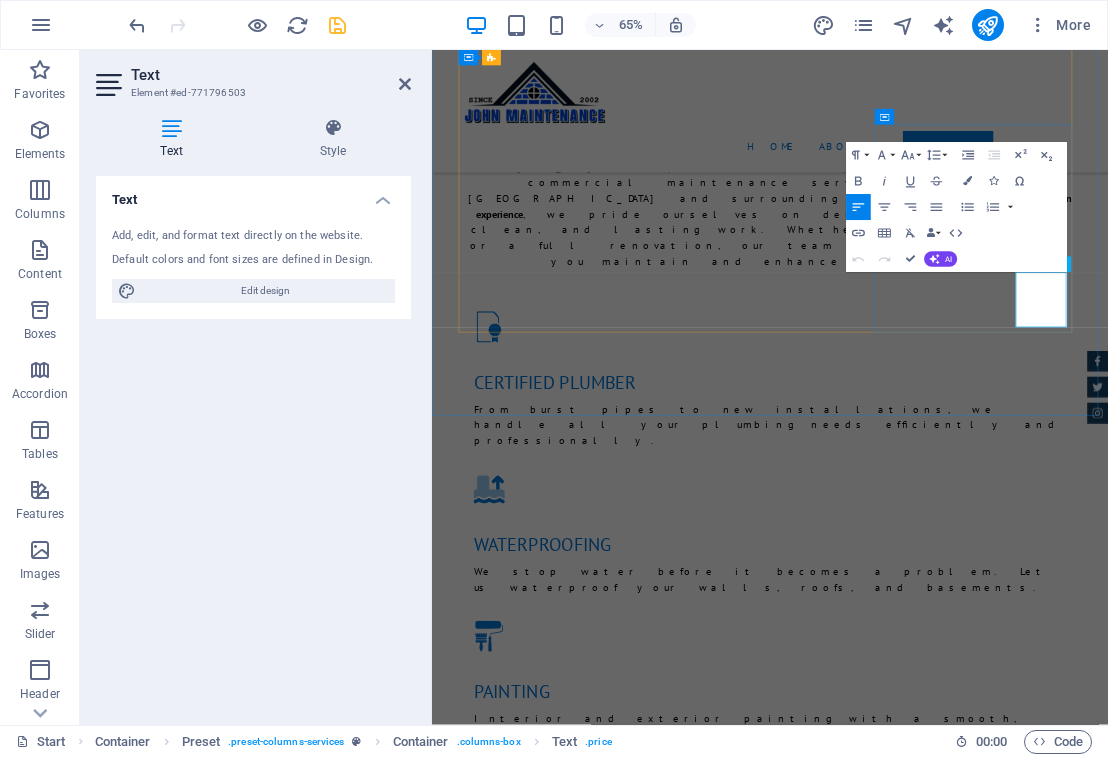click on "$ 39" 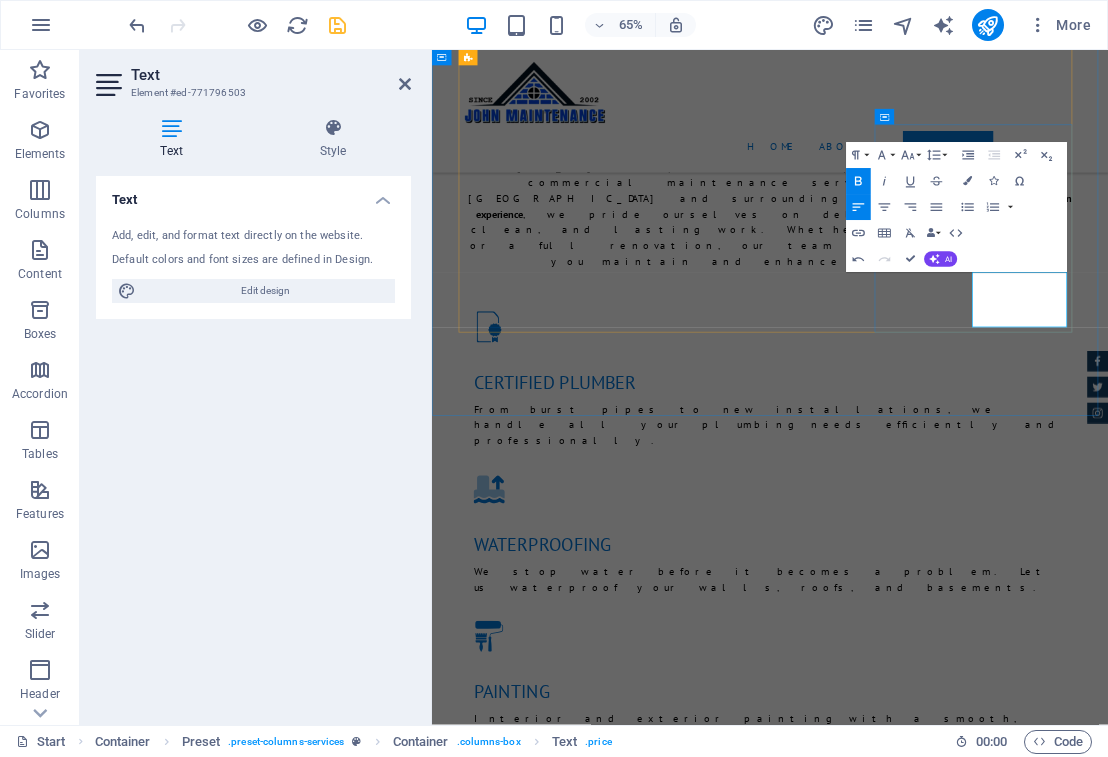 click on "from $ 3 Call 9" at bounding box center (1392, -1862) 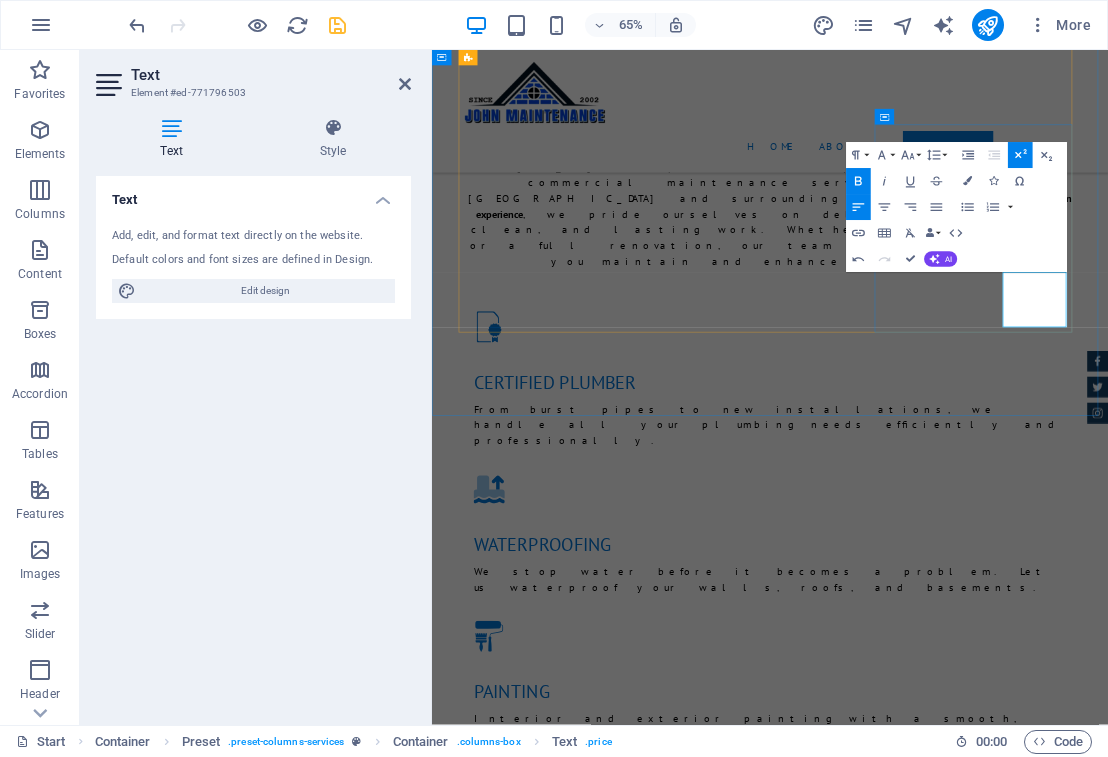 click on "from ​ Call" at bounding box center (1415, -1862) 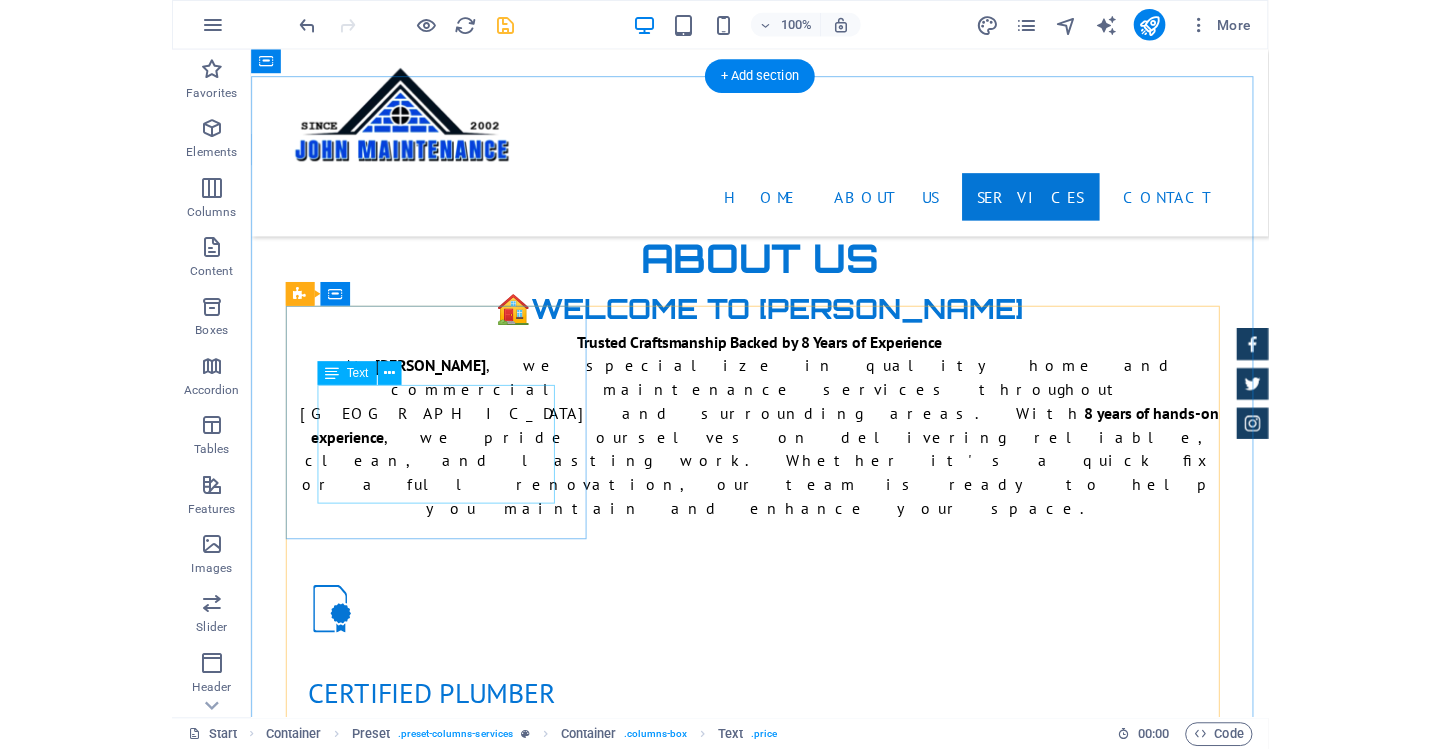 scroll, scrollTop: 2256, scrollLeft: 0, axis: vertical 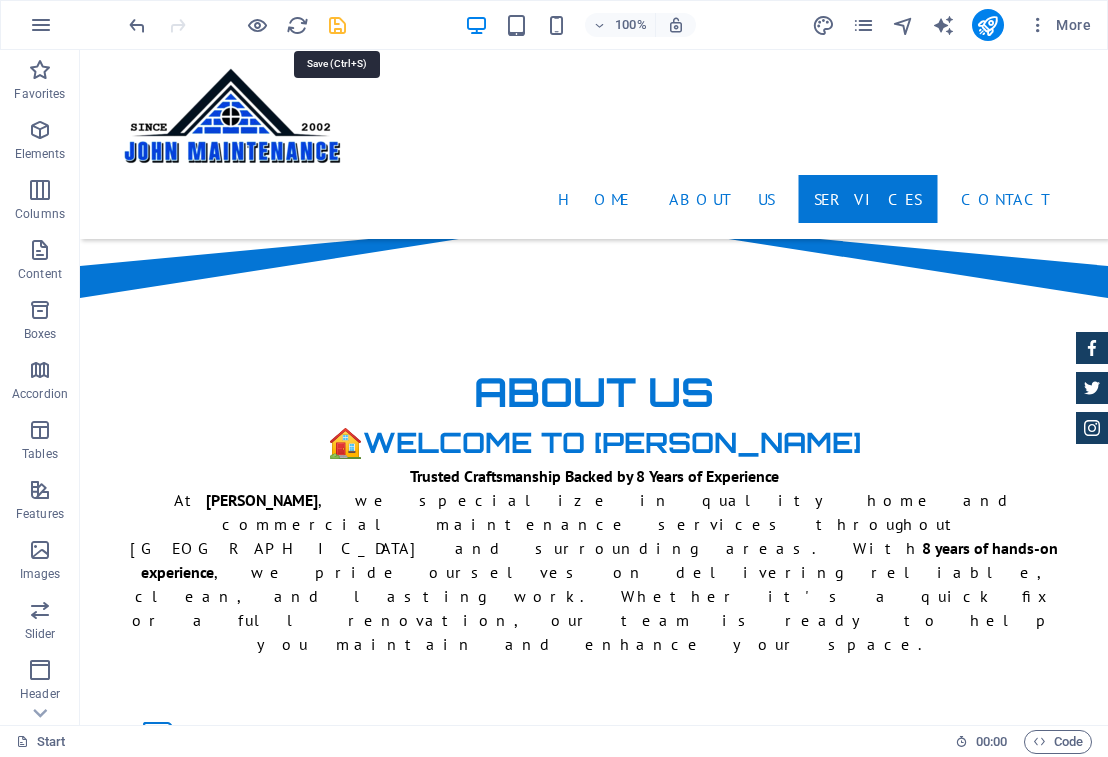 click at bounding box center (337, 25) 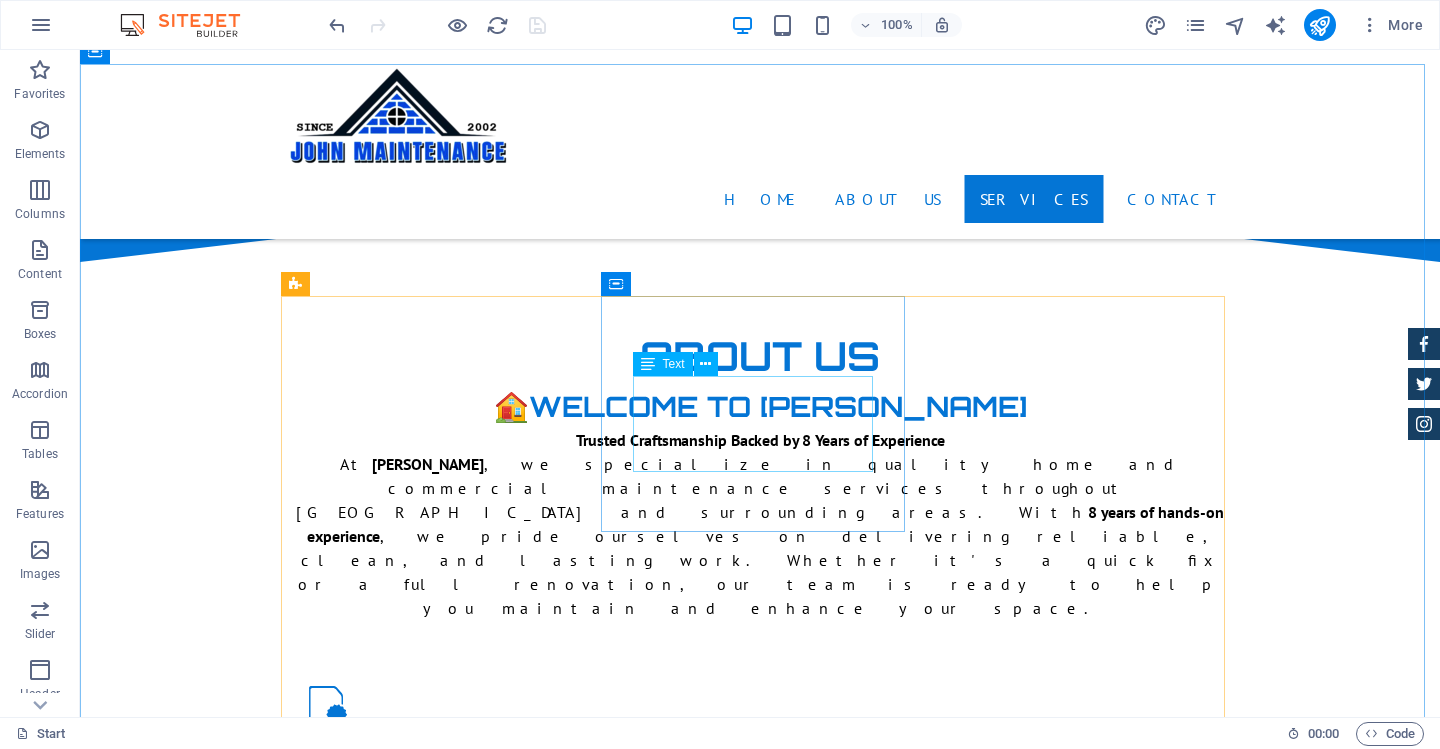 scroll, scrollTop: 2456, scrollLeft: 0, axis: vertical 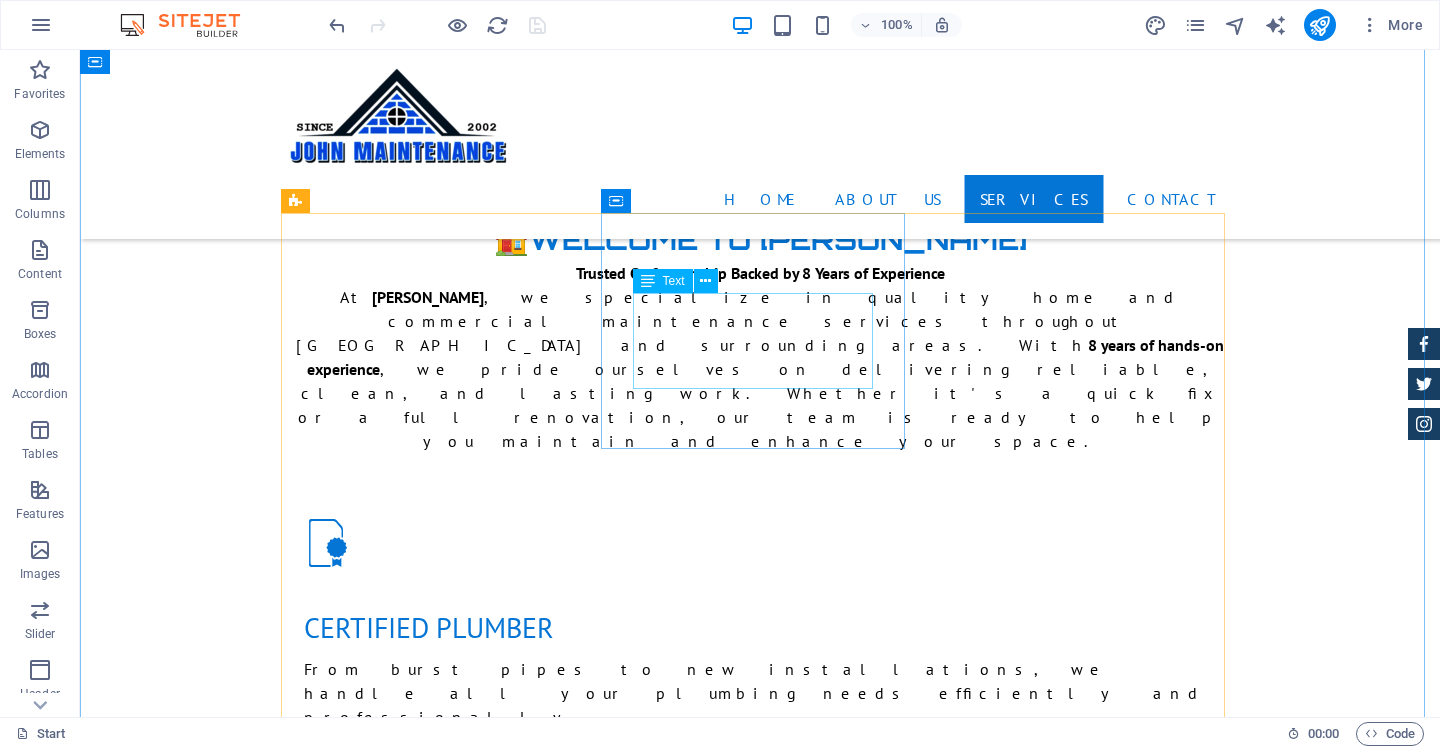 click on "Lorum ipsum At vero eos et Stet clita kasd  Ut wisi enim" at bounding box center [760, 2977] 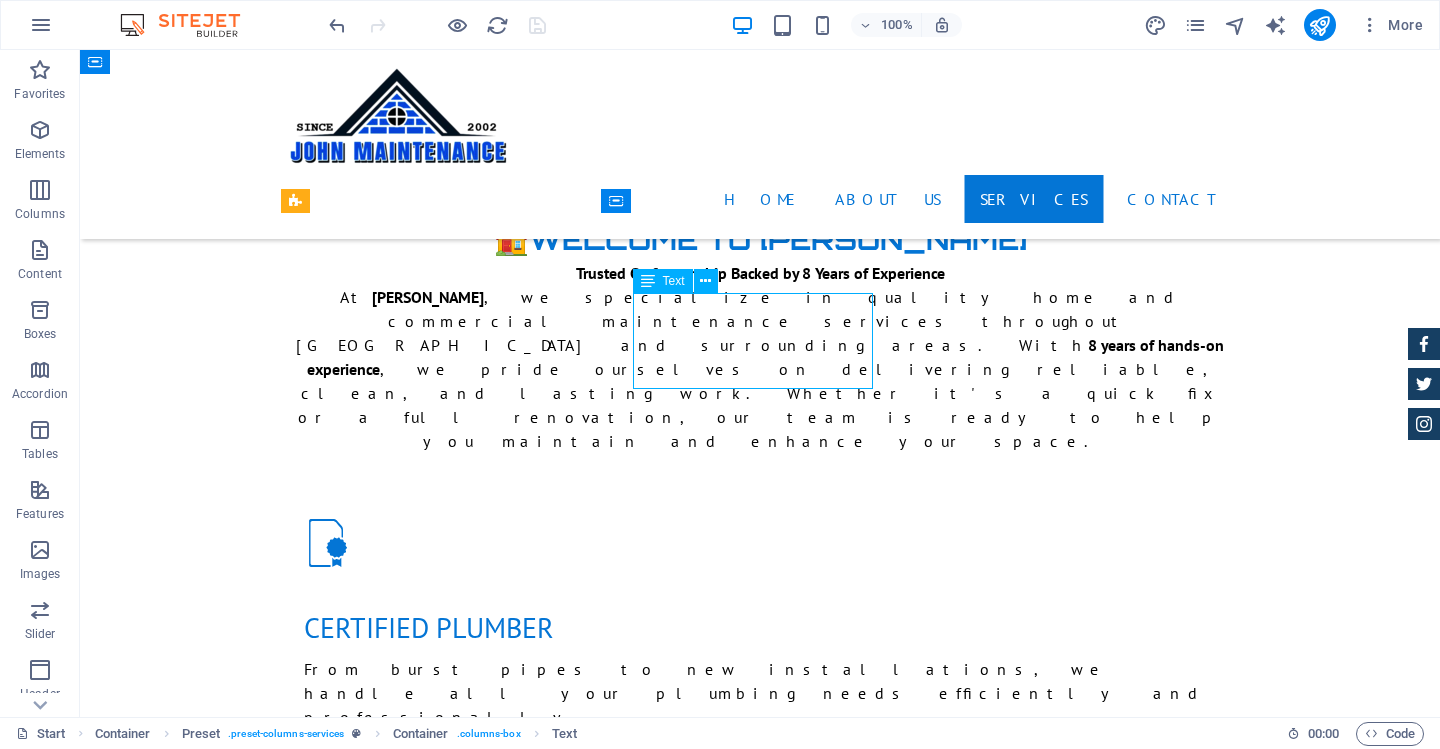 click on "Lorum ipsum At vero eos et Stet clita kasd  Ut wisi enim" at bounding box center (760, 2977) 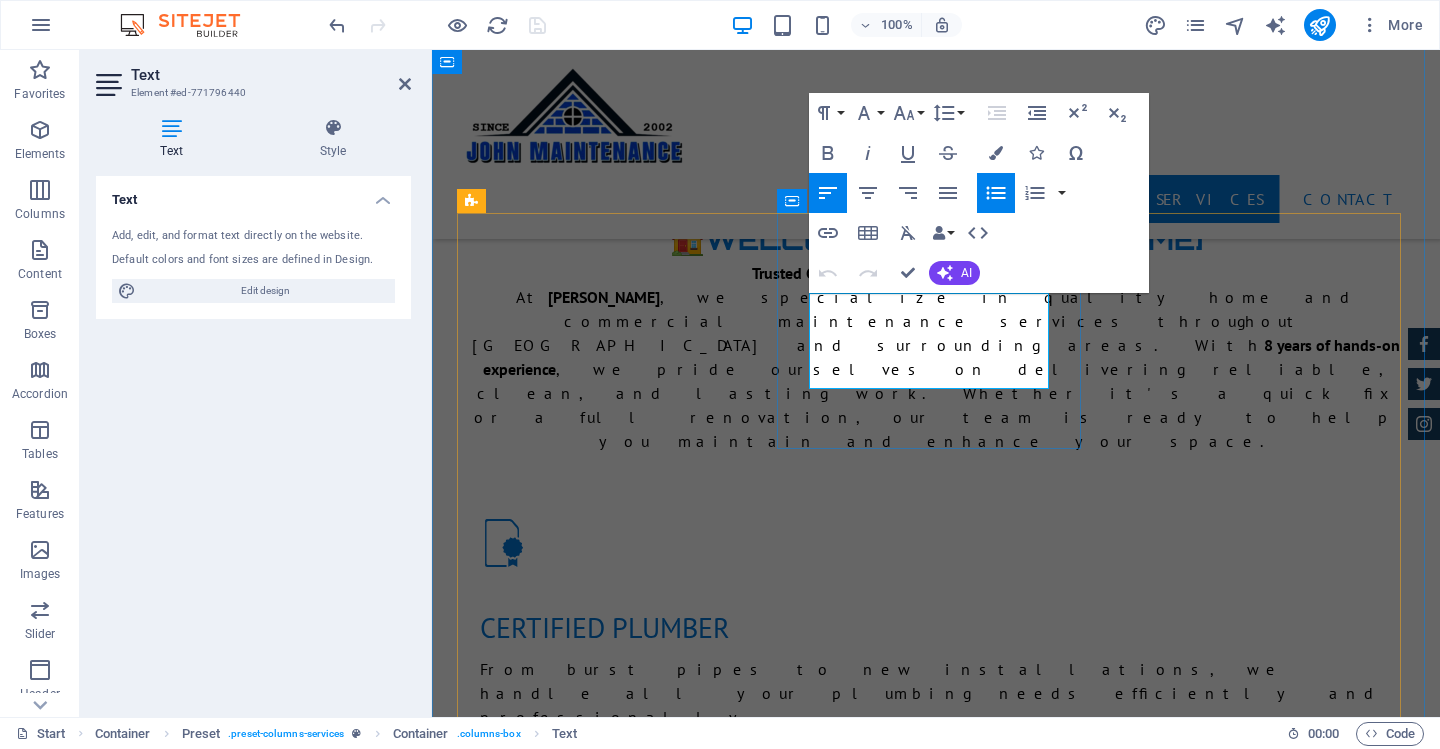 click on "Lorum ipsum" at bounding box center [944, 2939] 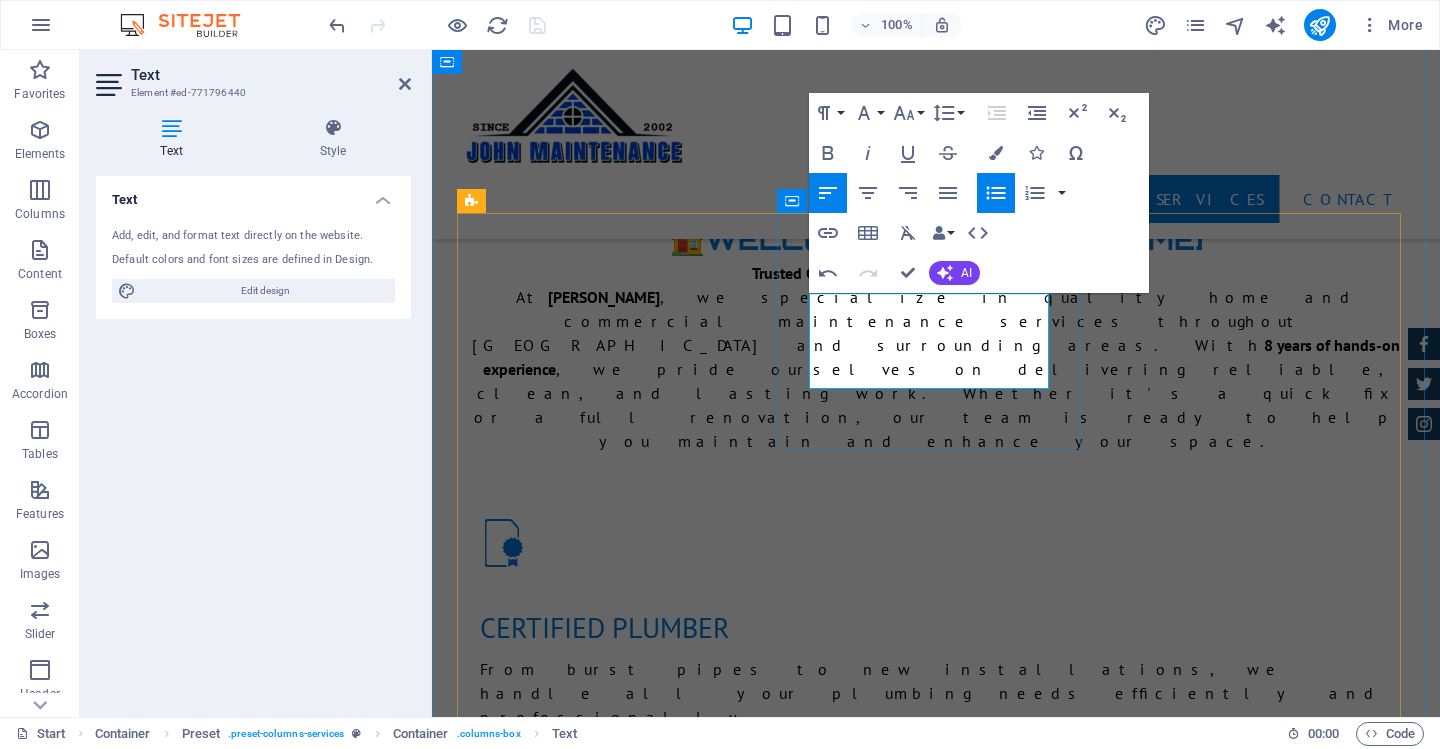 type 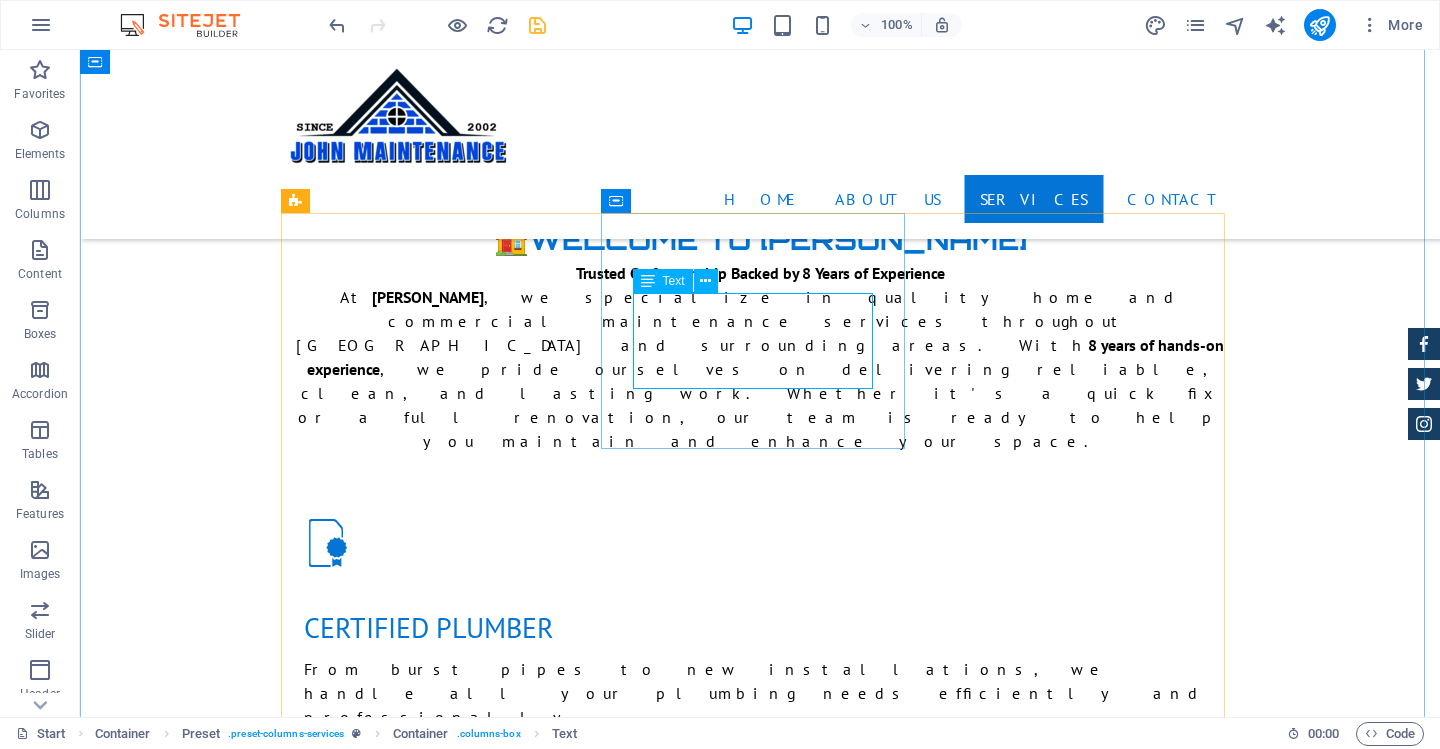 click on "Interior & Exterior At vero eos et Stet clita kasd  Ut wisi enim" at bounding box center [760, 2977] 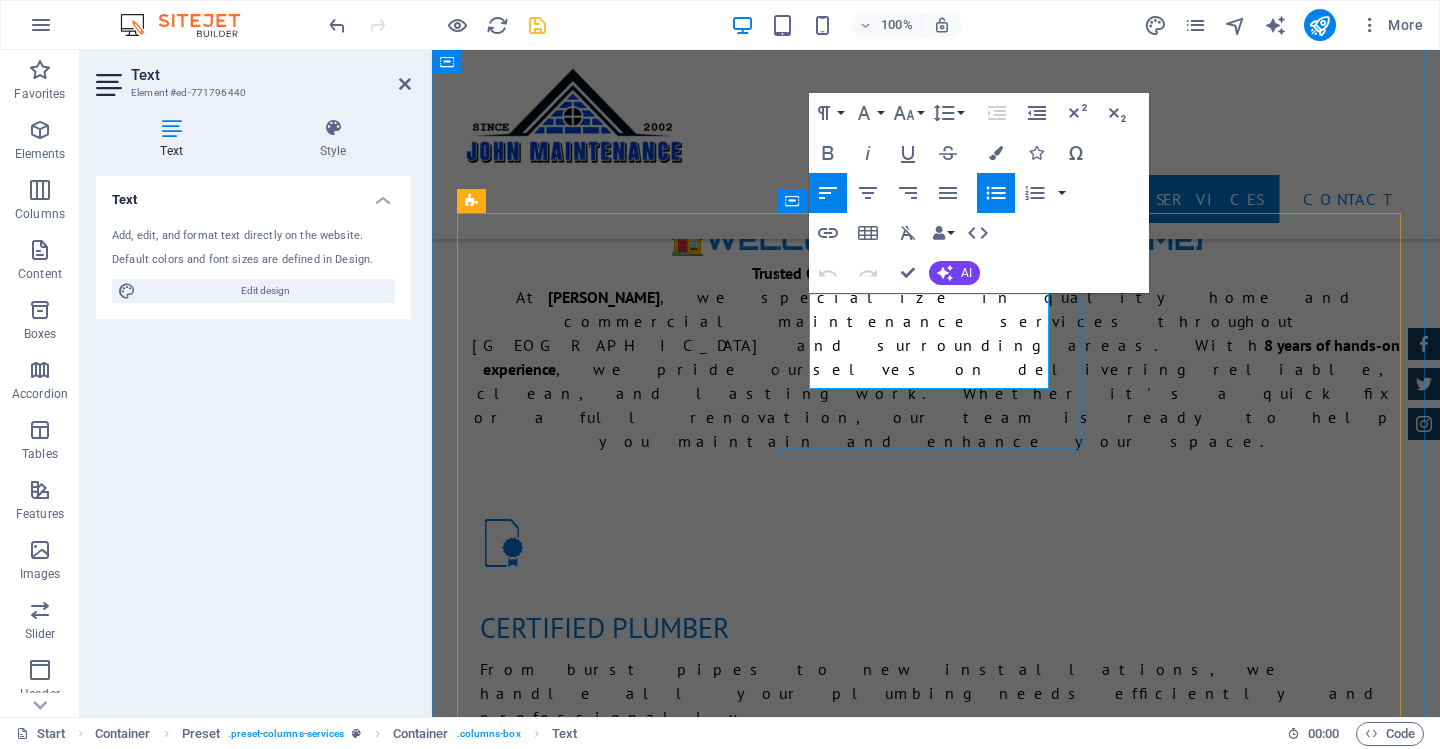 click on "At vero eos et" at bounding box center (944, 2964) 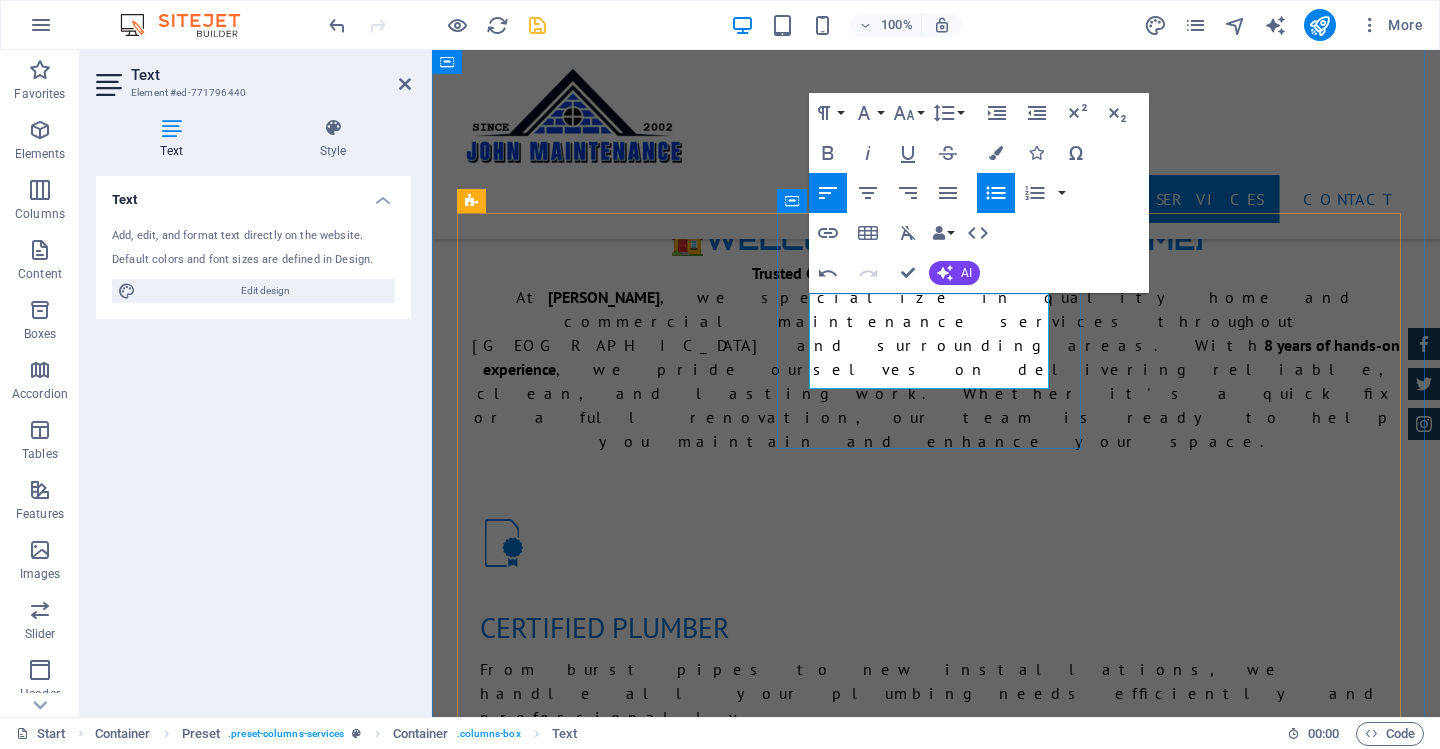type 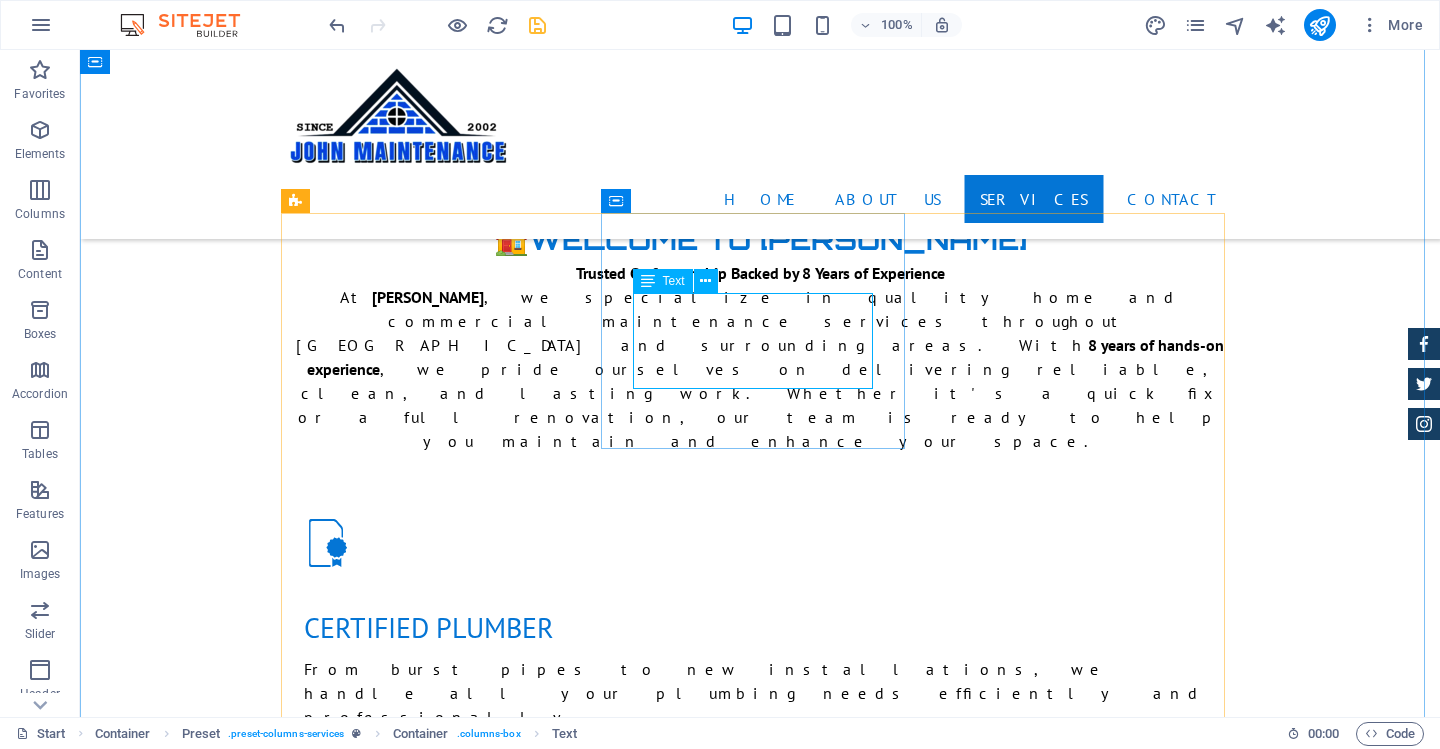 click on "Interior & Exterior Dump Proof Coatings Stet clita kasd  Ut wisi enim" at bounding box center (760, 2977) 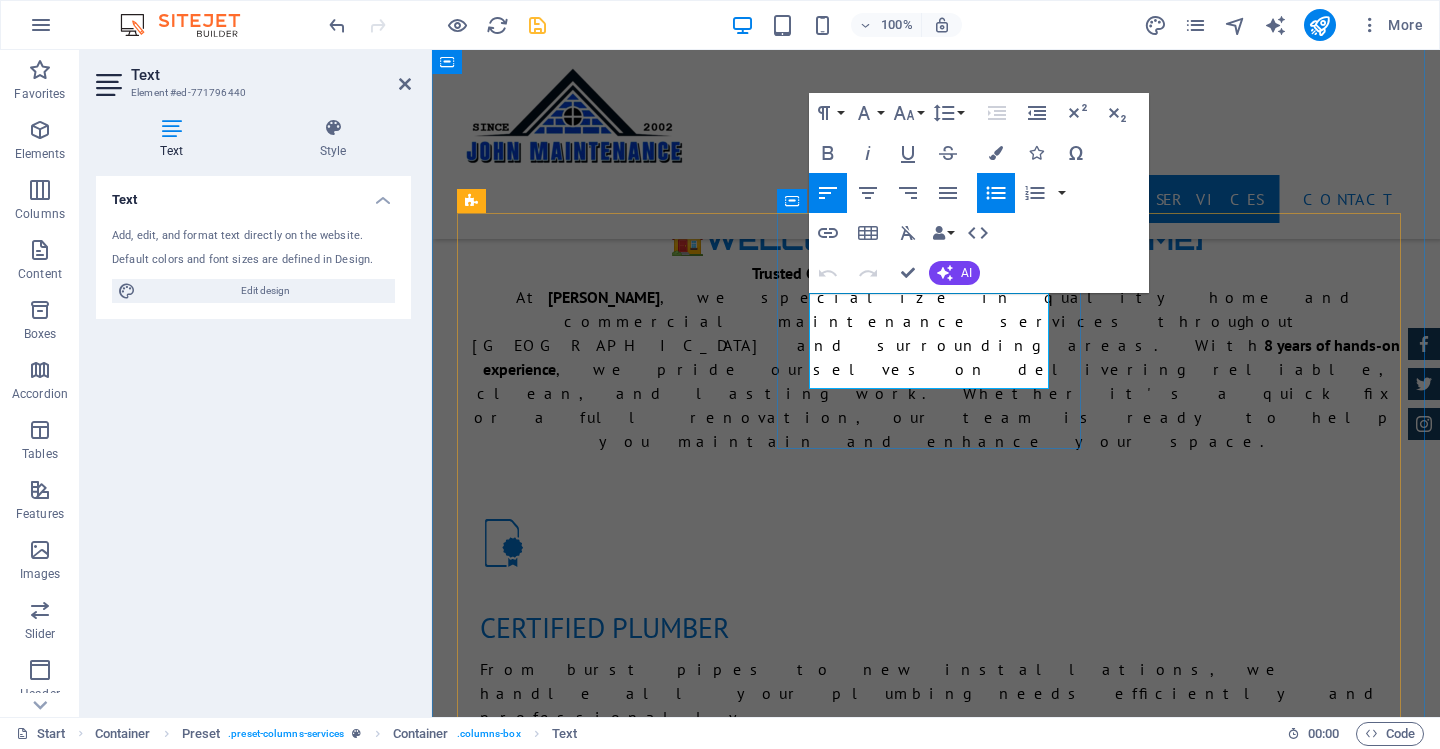 click on "Stet clita kasd" at bounding box center (944, 2989) 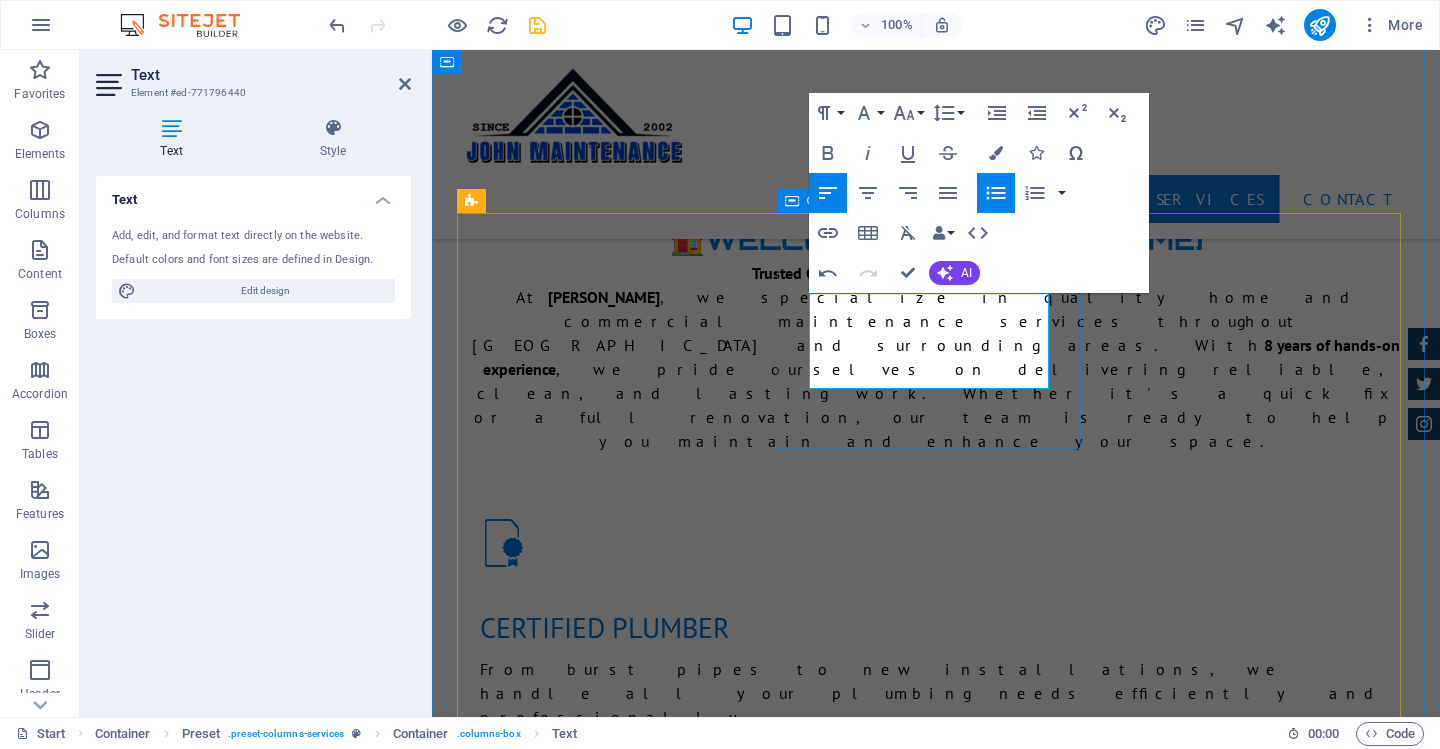 type 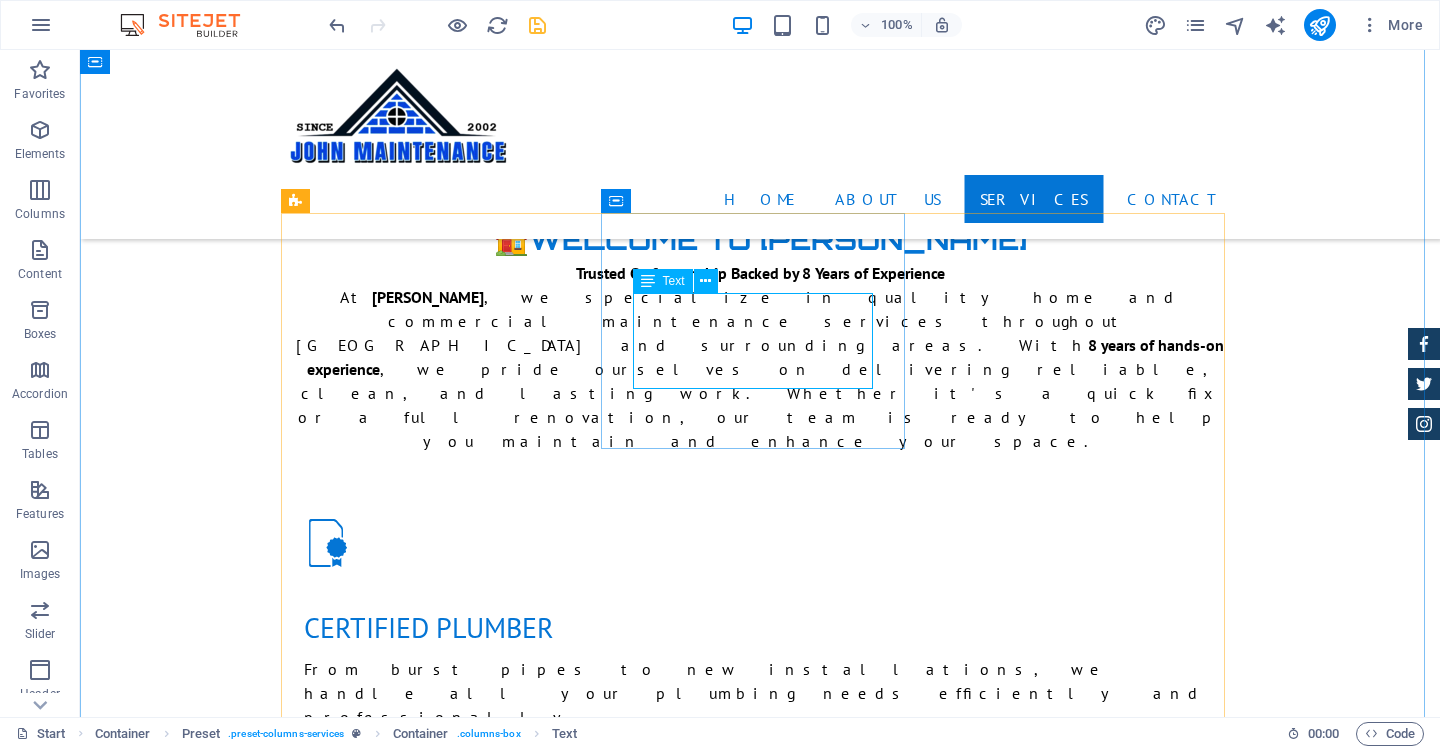 click on "Interior & Exterior Dump Proof Coatings Skimming  Ut wisi enim" at bounding box center (760, 2977) 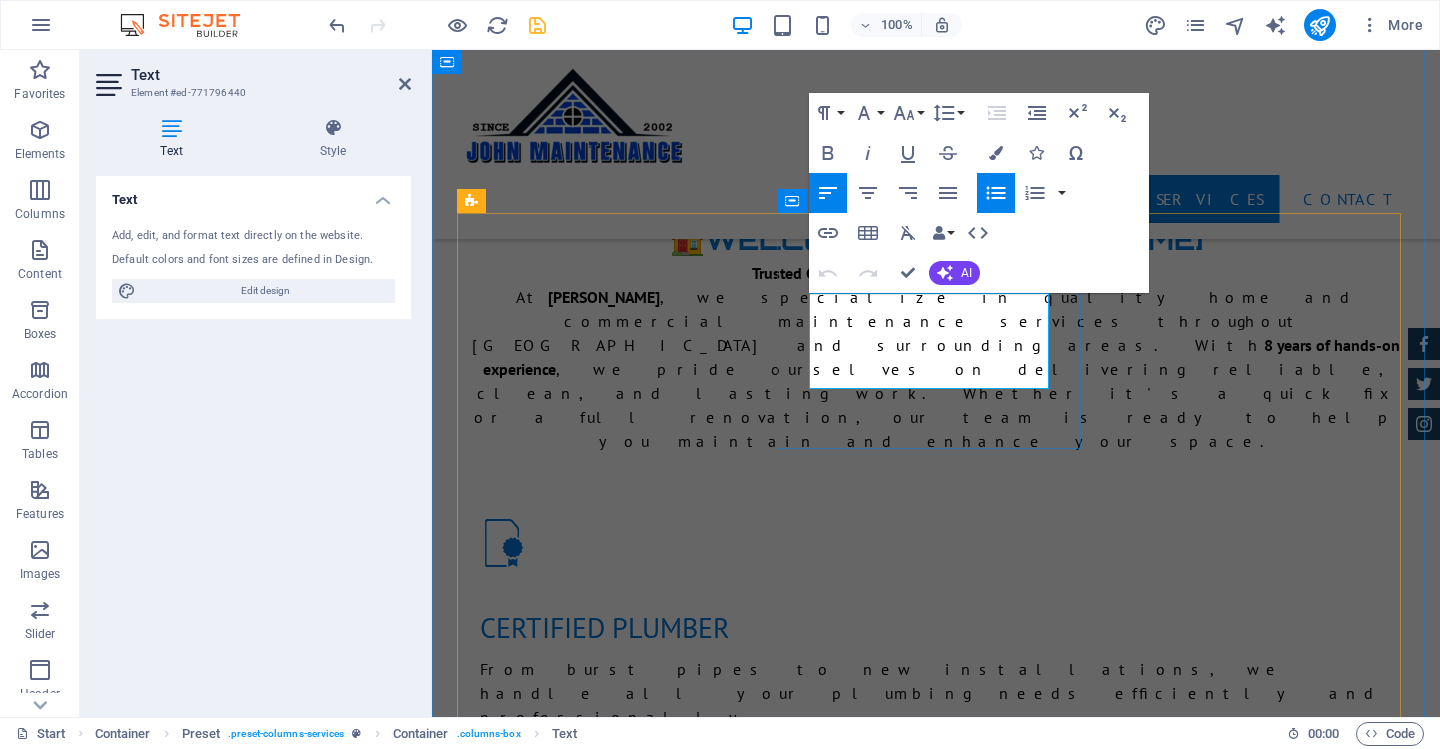 click on "Ut wisi enim" at bounding box center (944, 3014) 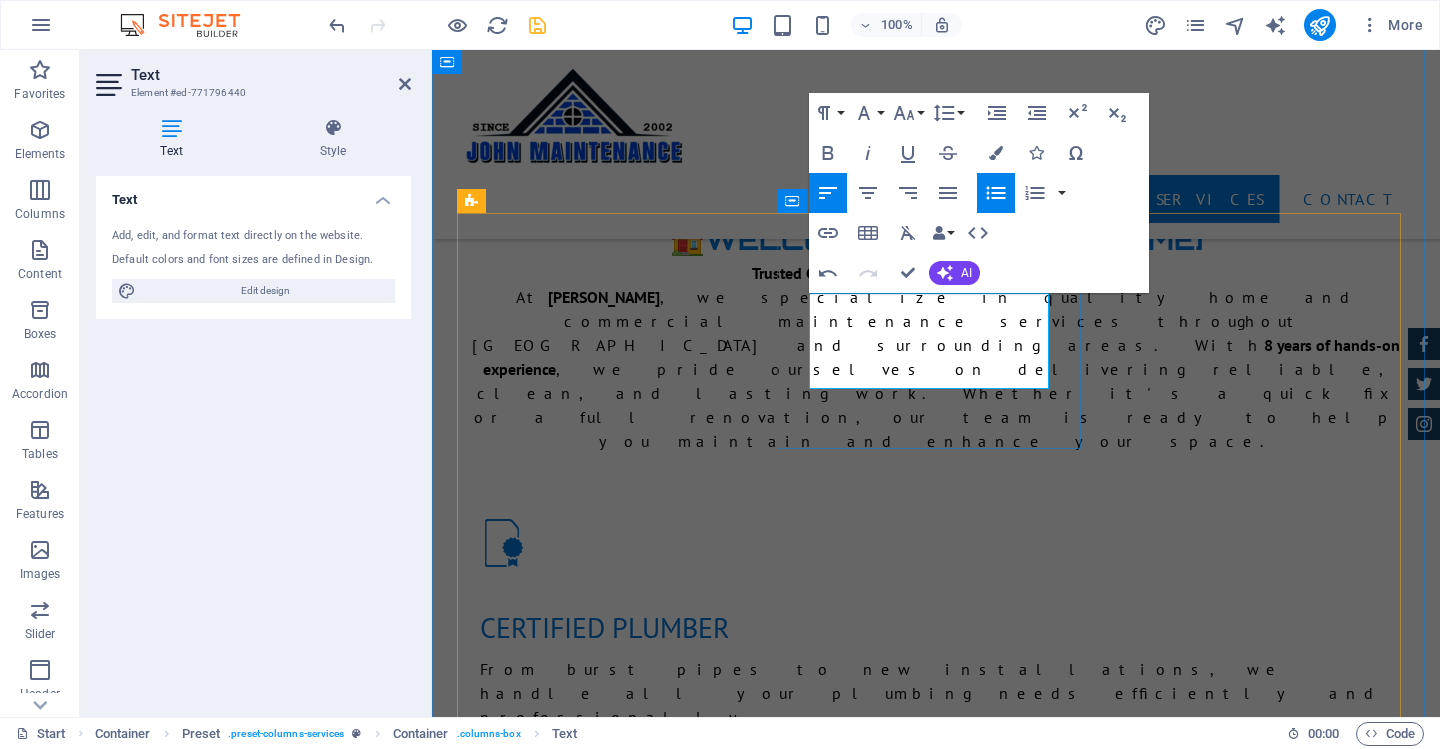 type 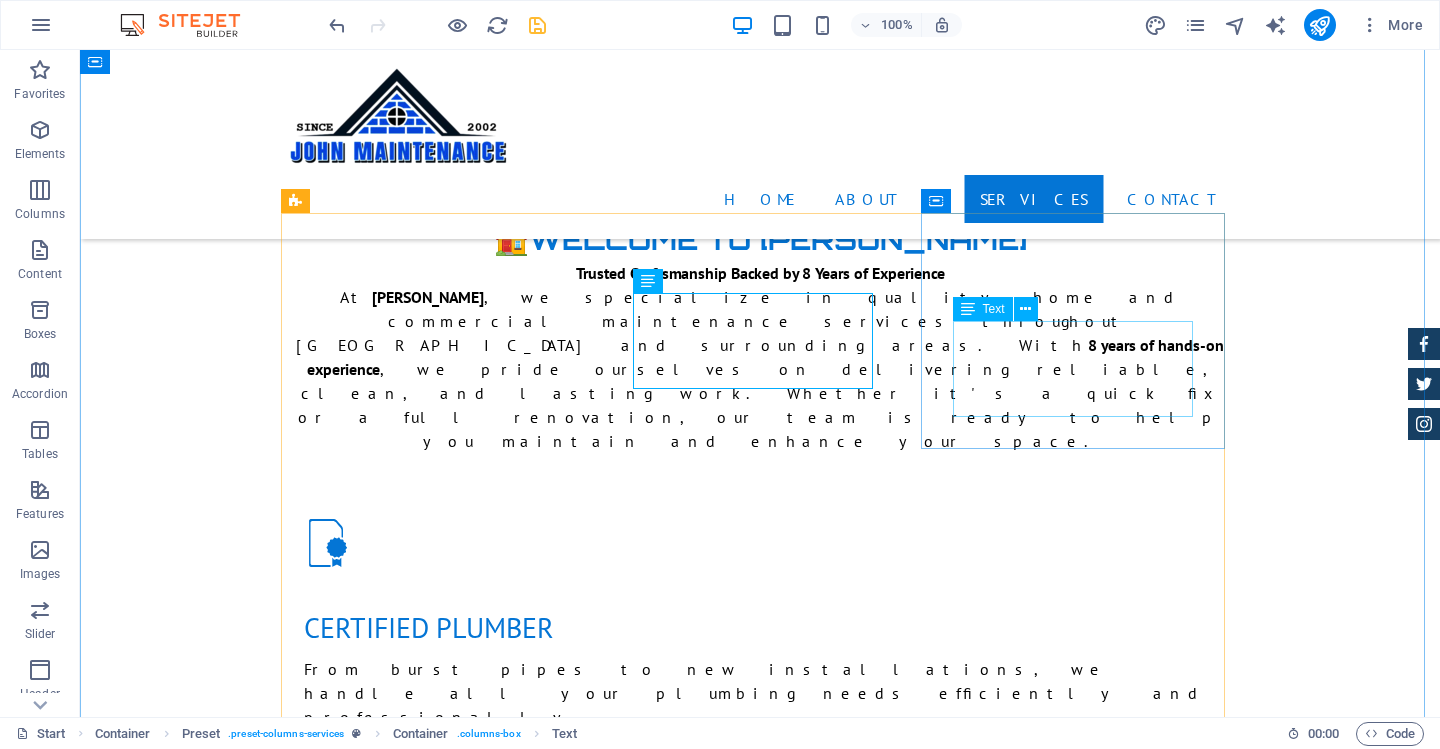 click on "Lorum ipsum At vero eos et  Stet clita kasd  Ut wisi enim" at bounding box center [760, 3197] 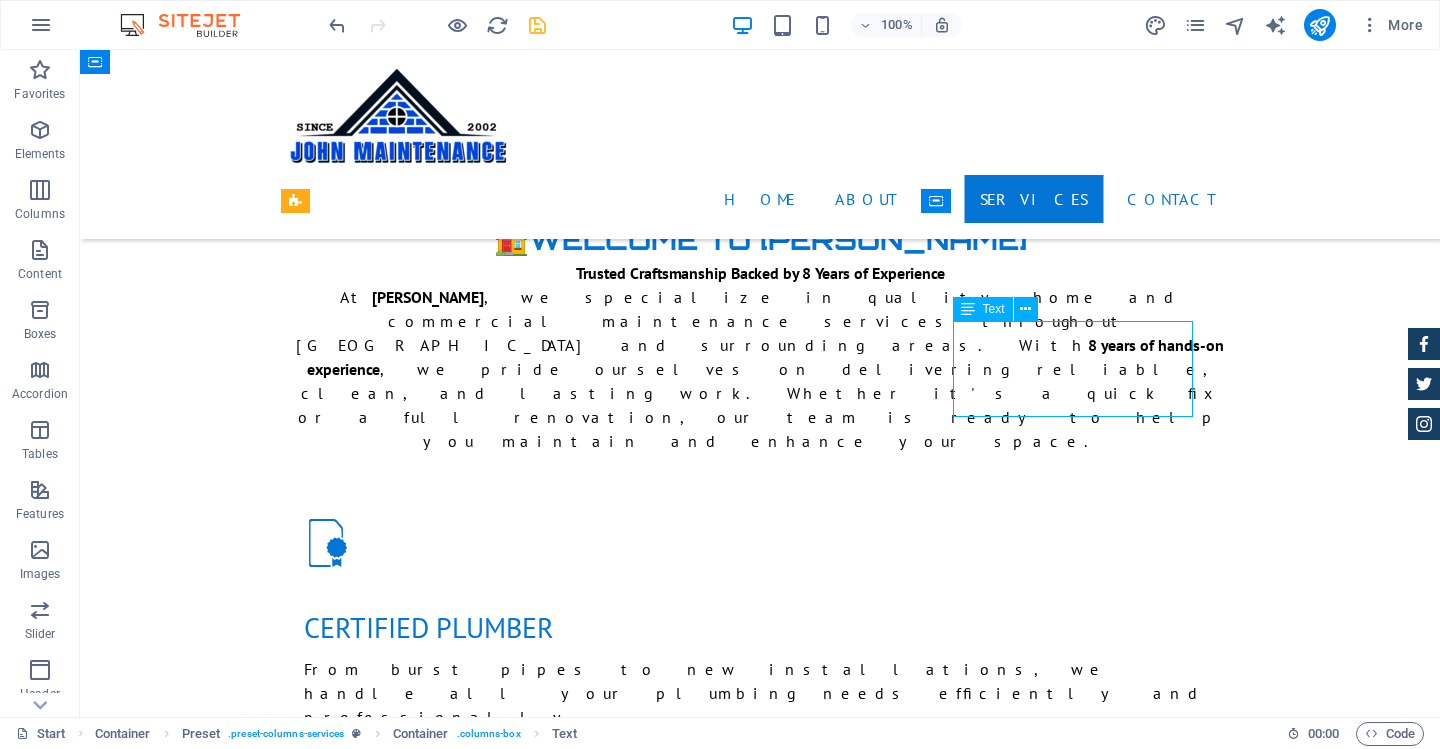 click on "Lorum ipsum At vero eos et  Stet clita kasd  Ut wisi enim" at bounding box center [760, 3197] 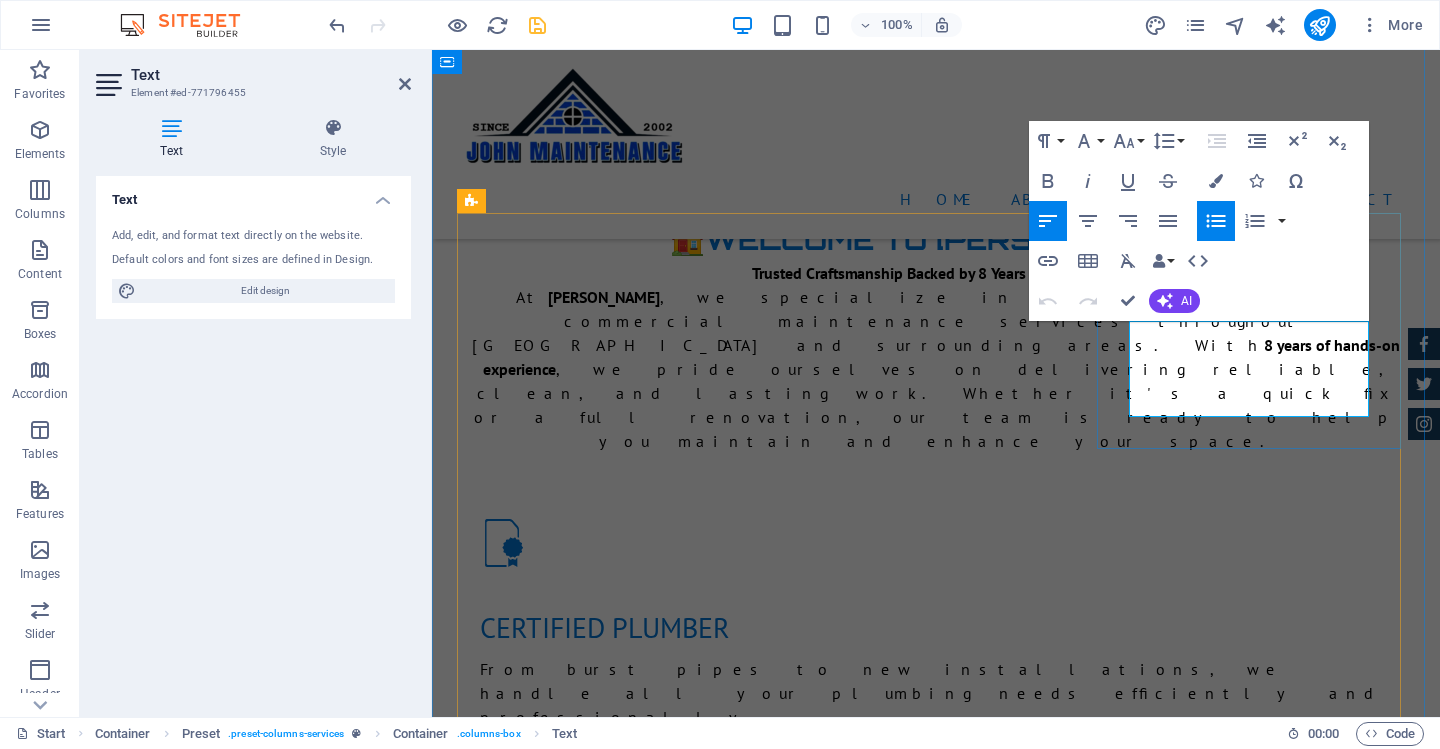 click on "Lorum ipsum" at bounding box center [944, 3159] 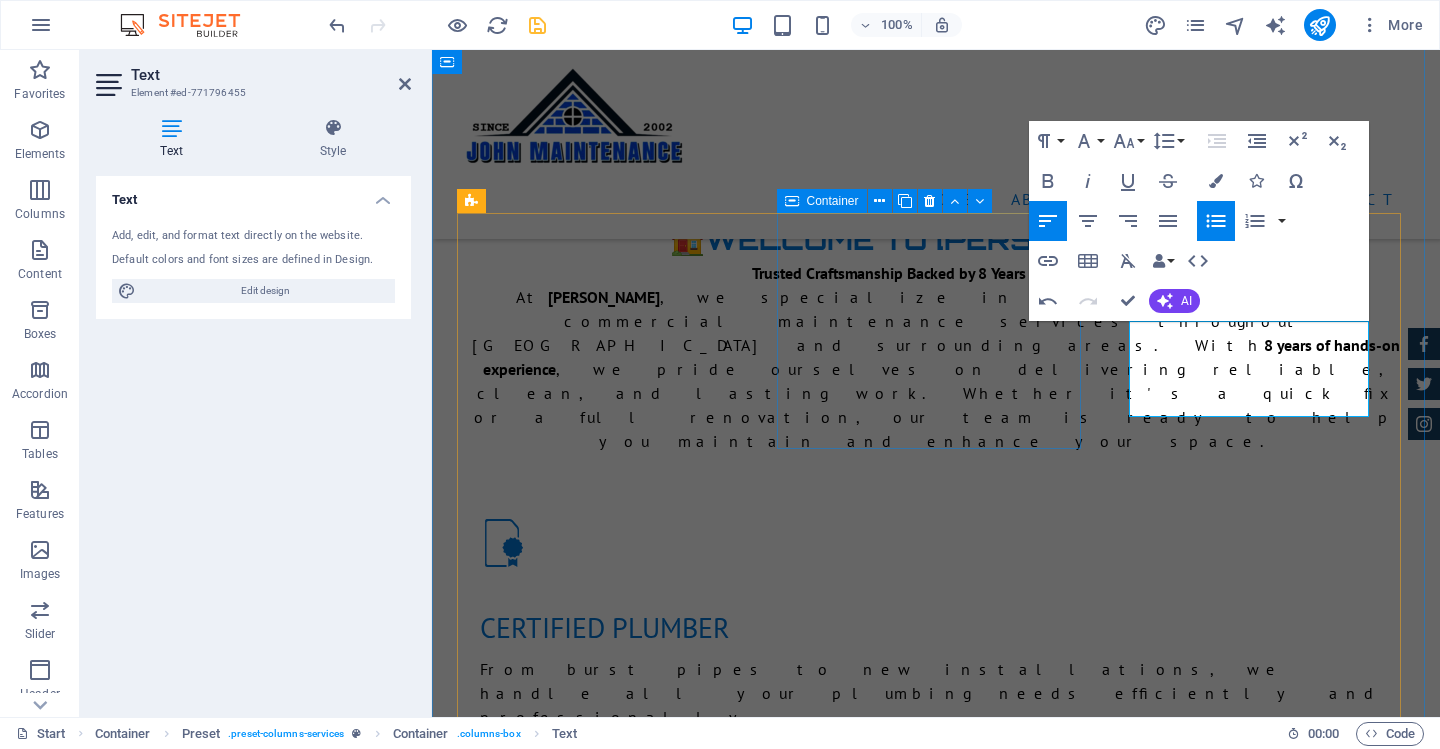 type 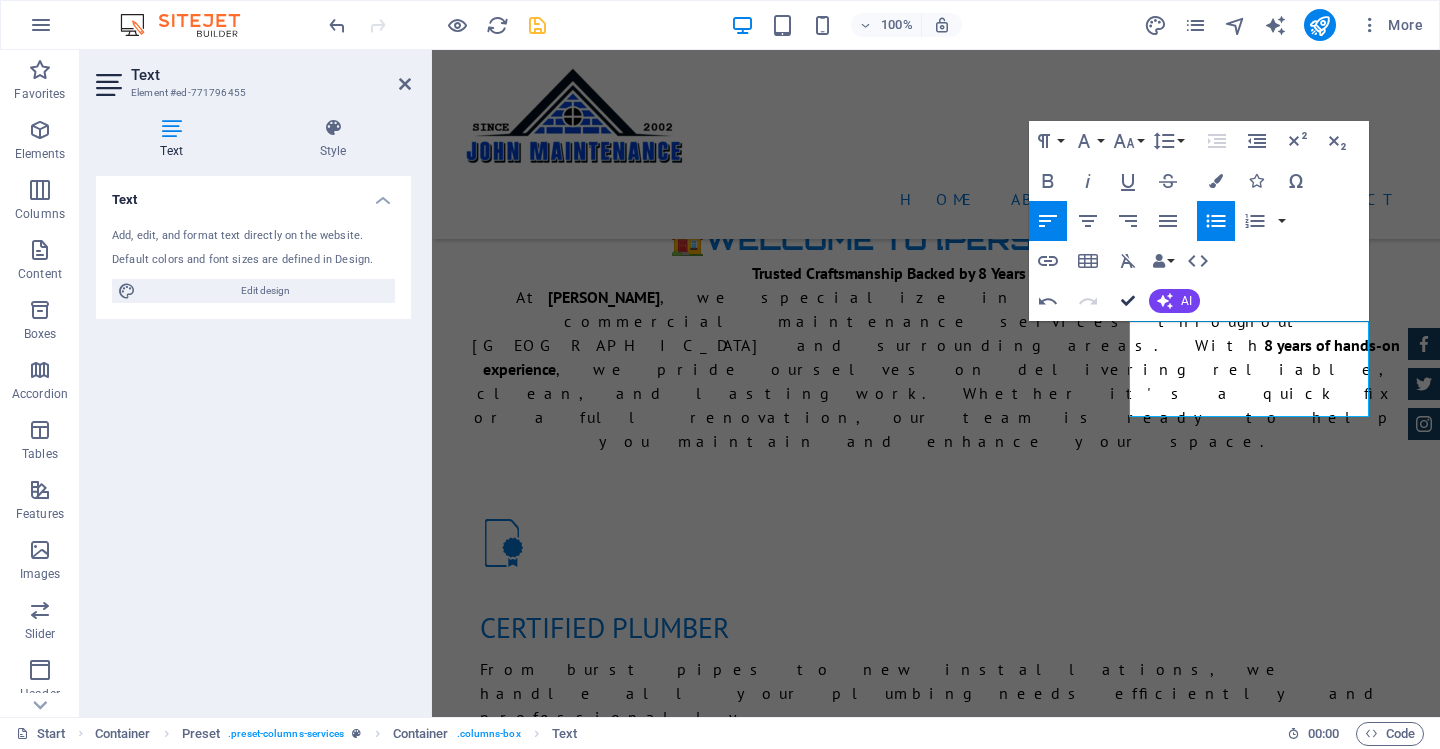 drag, startPoint x: 1127, startPoint y: 301, endPoint x: 1009, endPoint y: 221, distance: 142.56227 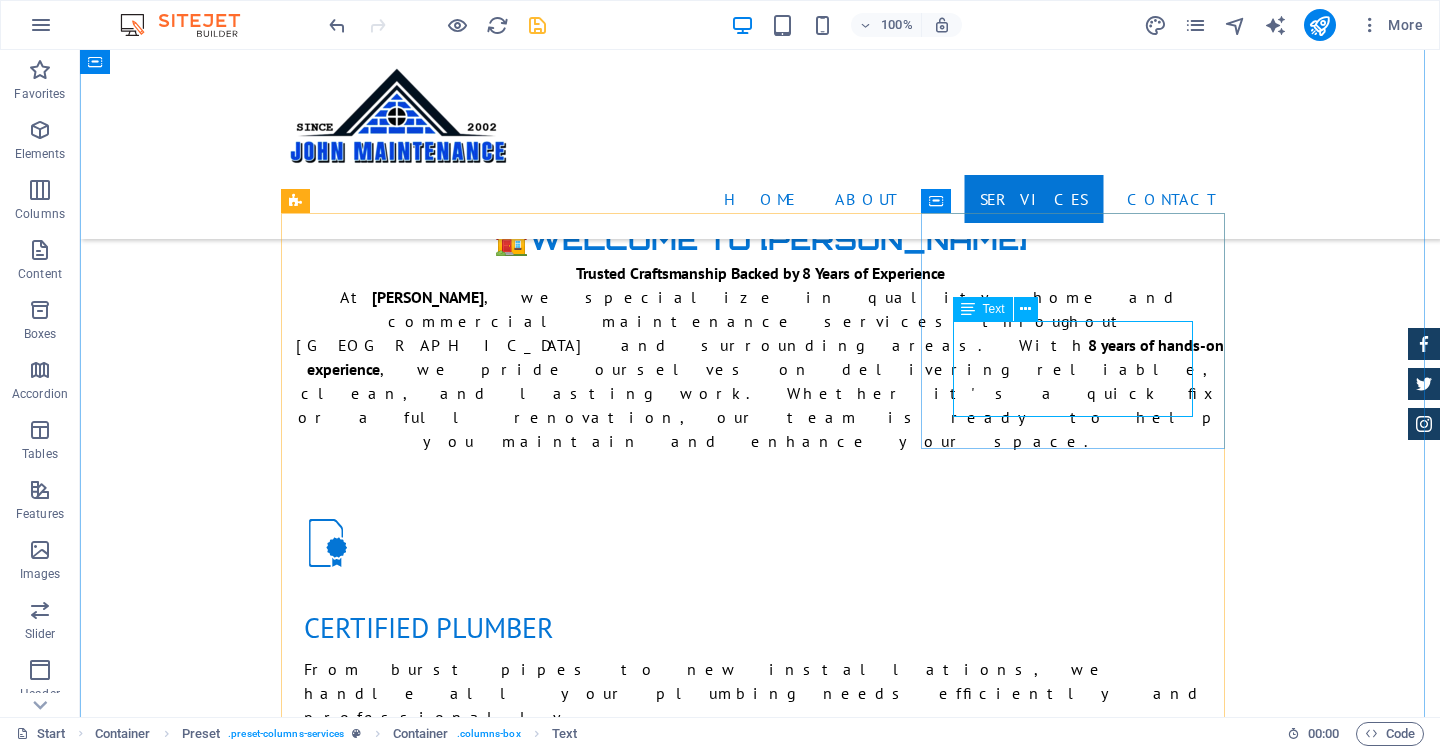 click on "Roof Proofing At vero eos et  Stet clita kasd  Ut wisi enim" at bounding box center [760, 3197] 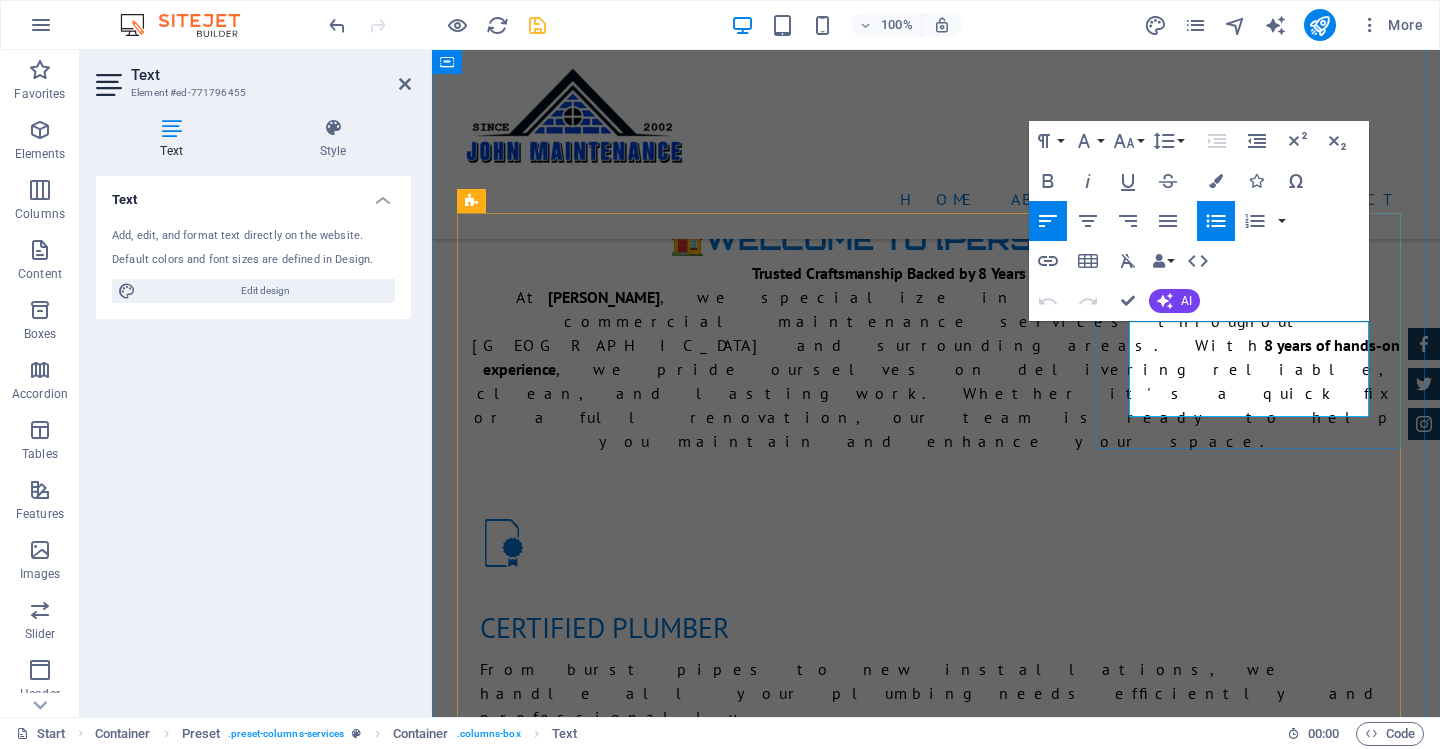 click on "At vero eos et" at bounding box center (944, 3184) 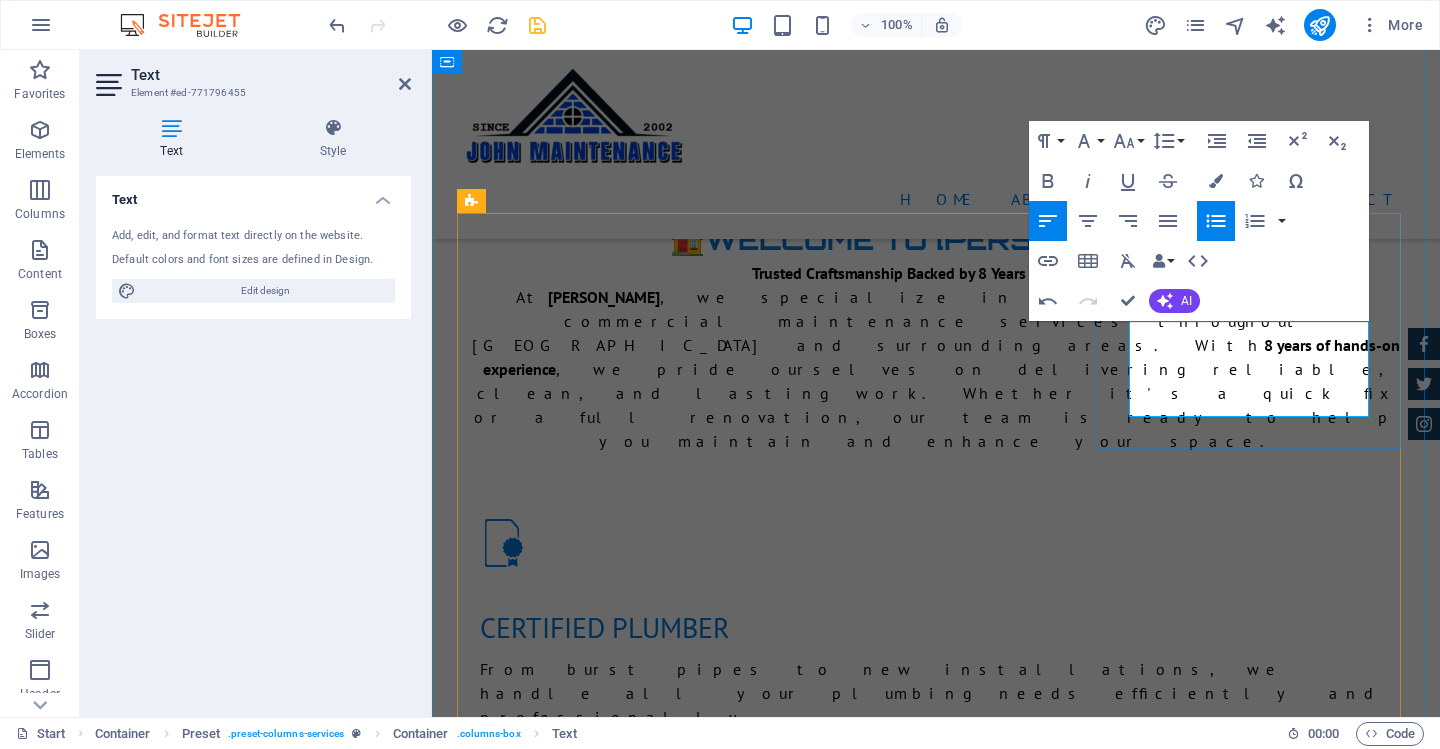 type 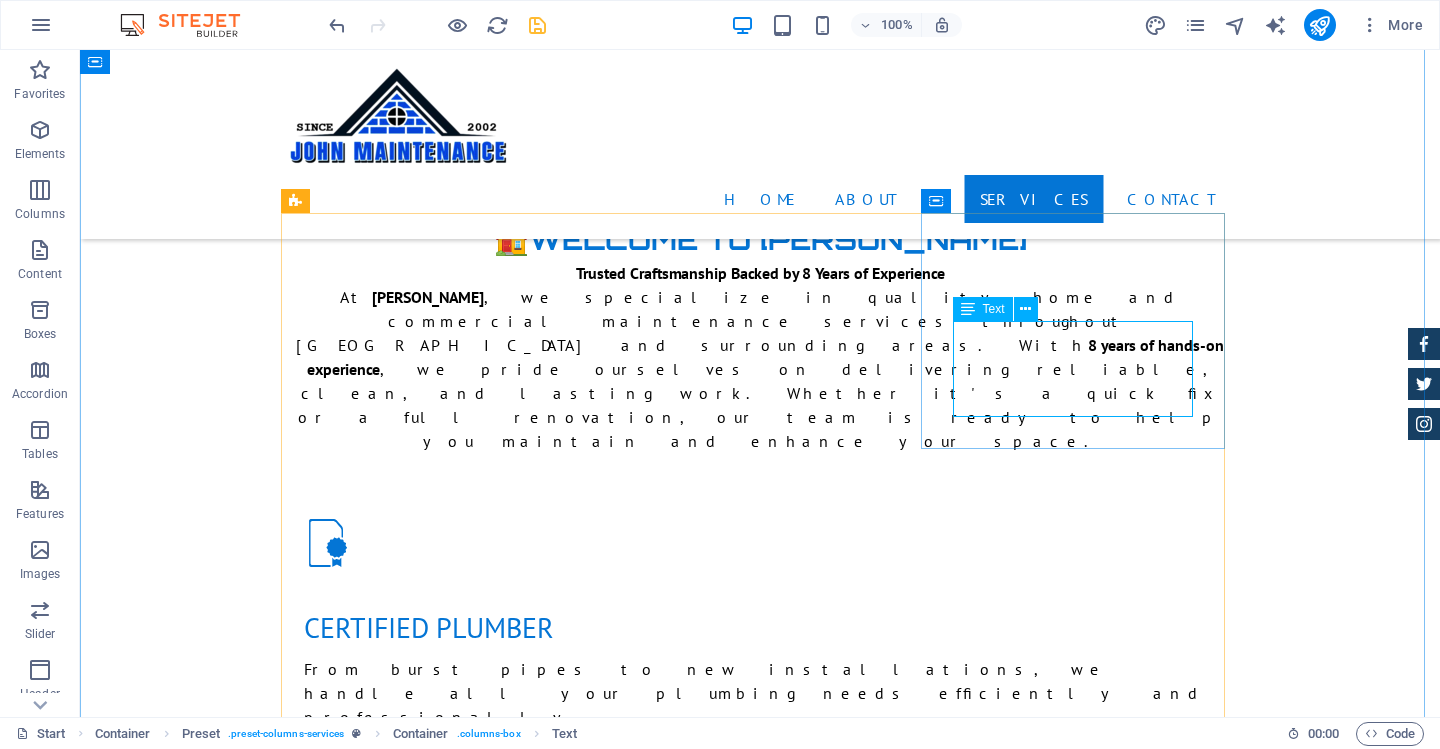 click on "Roof Proofing Balcony Sealing Stet clita kasd  Ut wisi enim" at bounding box center [760, 3197] 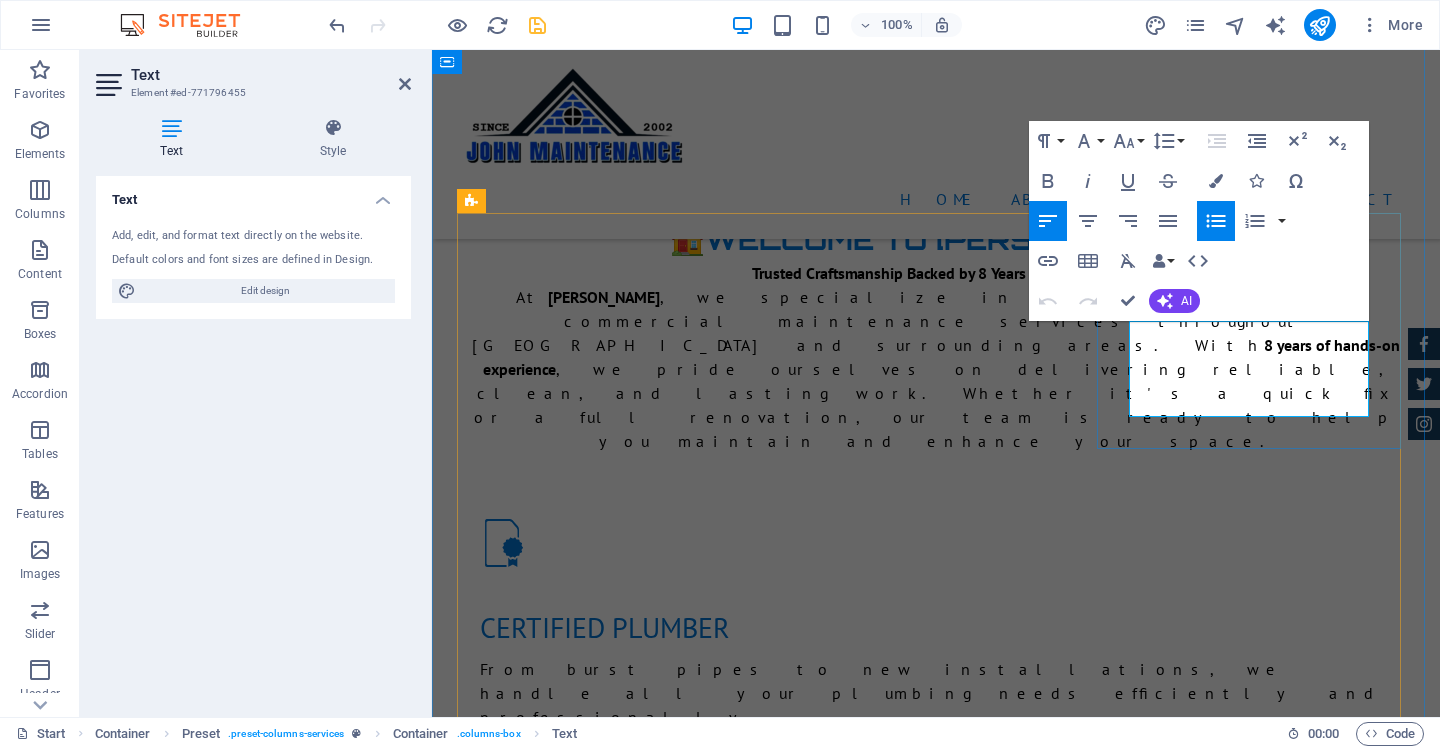 click on "Stet clita kasd" at bounding box center [944, 3209] 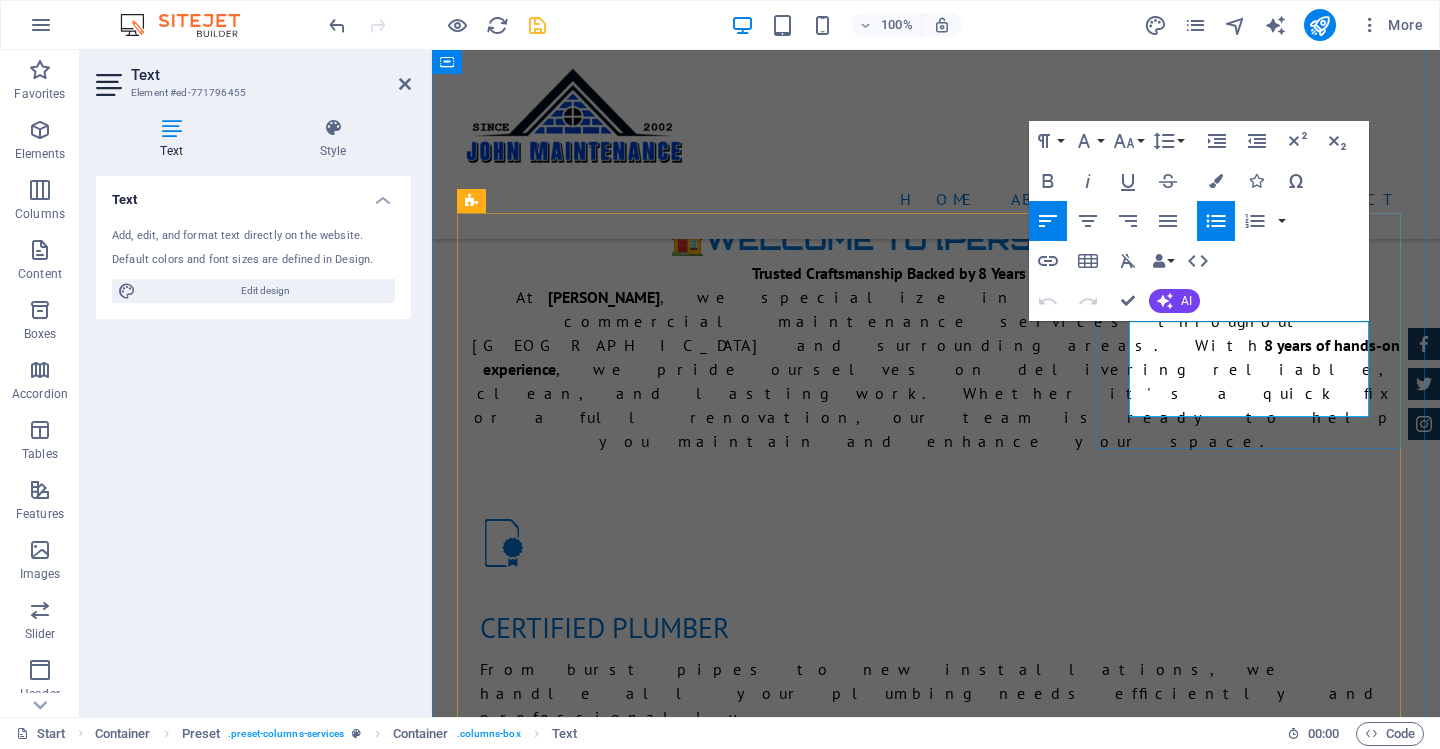click on "Stet clita kasd" at bounding box center (944, 3209) 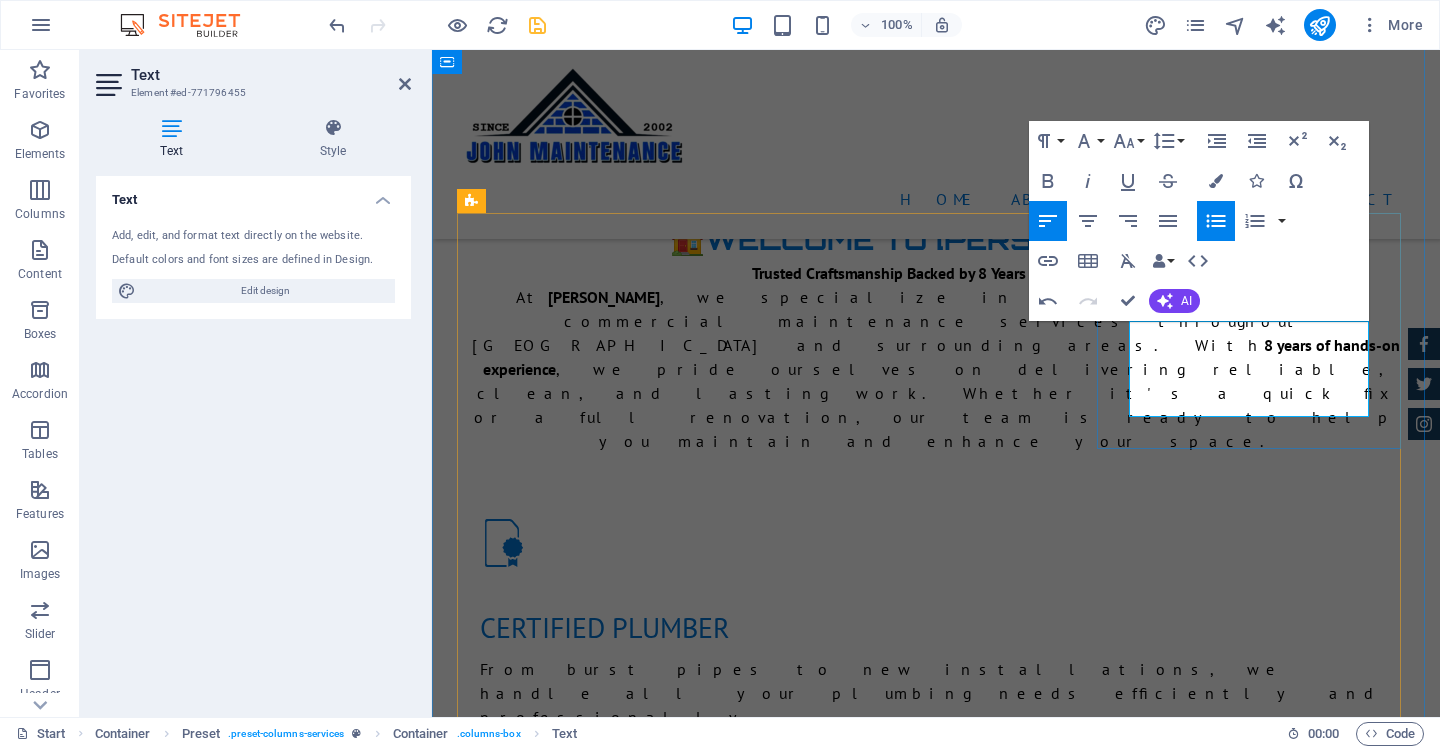 type 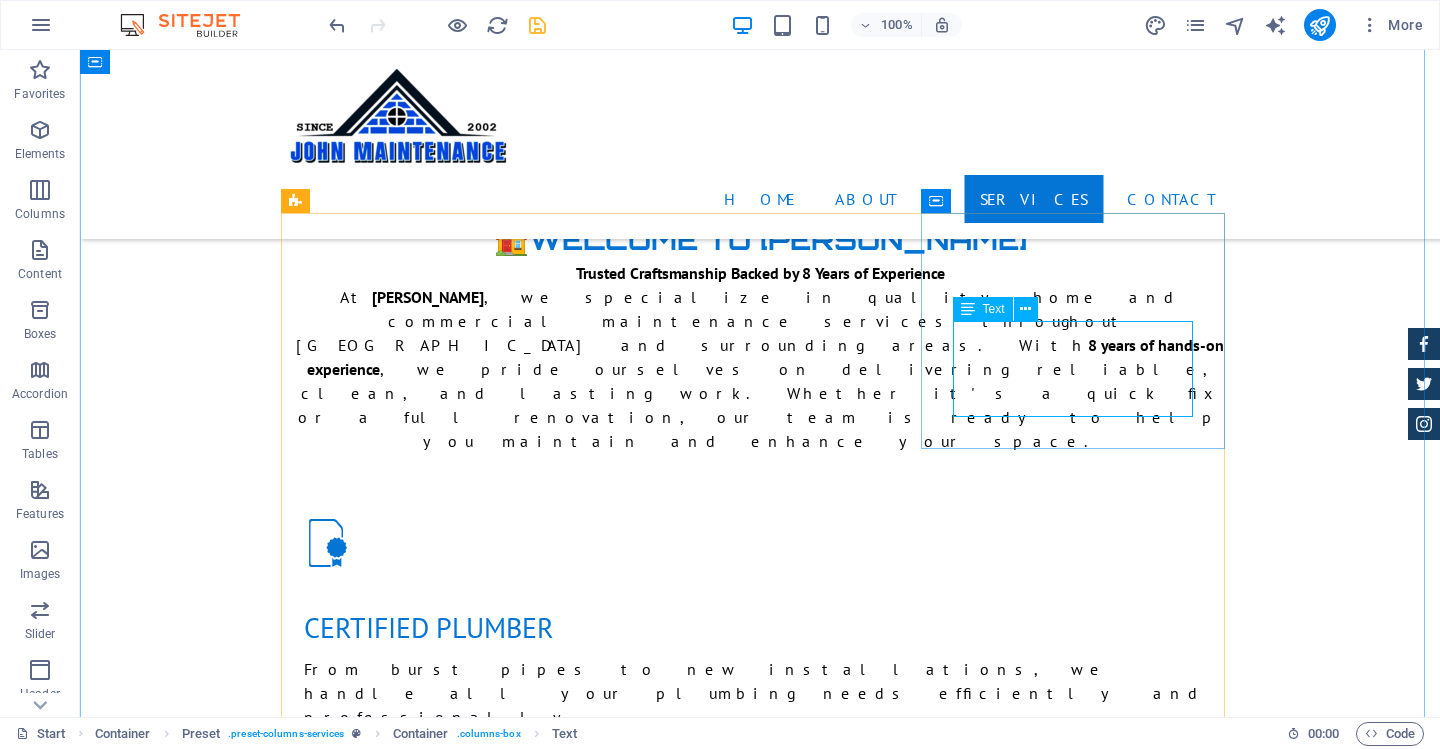 click on "Roof Proofing Balcony Sealing Raising Dump Control Ut wisi enim" at bounding box center (760, 3197) 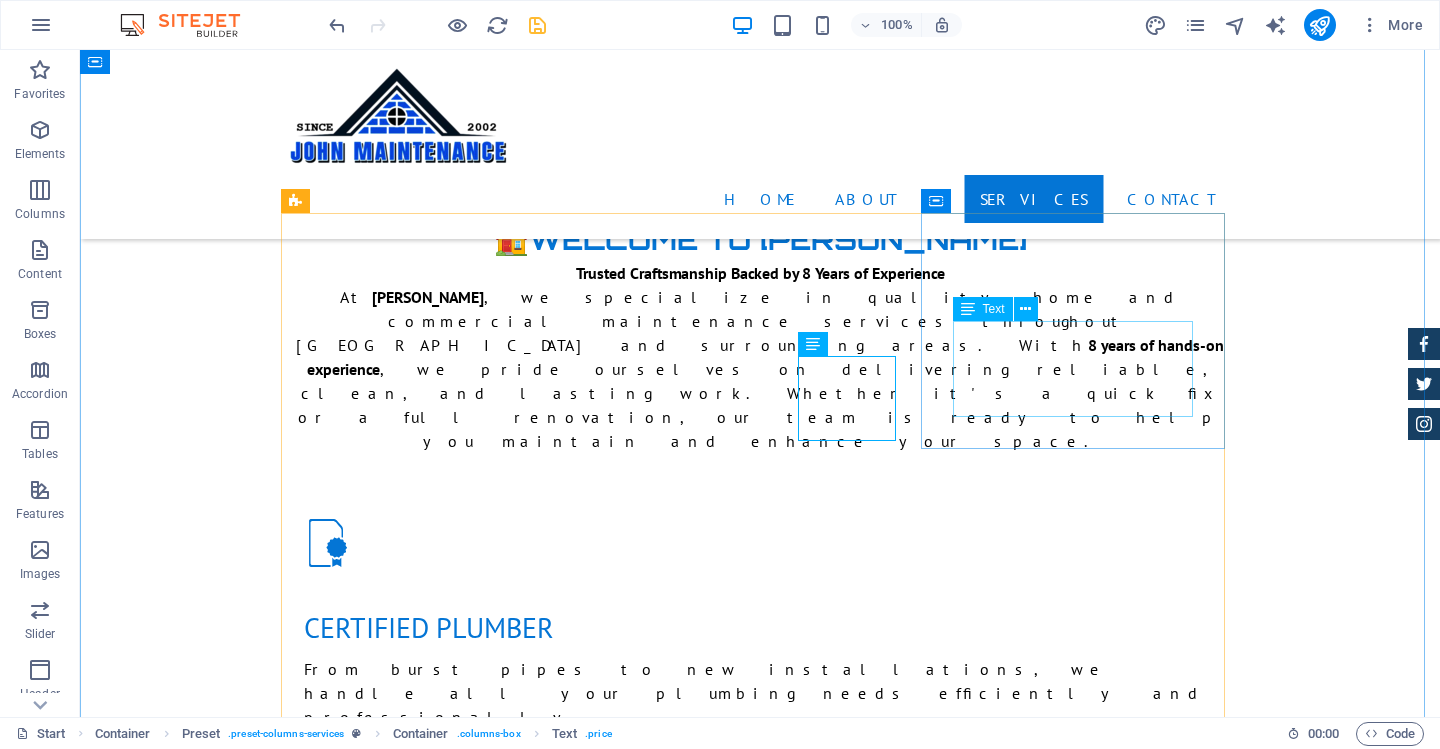 click on "Roof Proofing Balcony Sealing Raising Dump Control Ut wisi enim" at bounding box center [760, 3197] 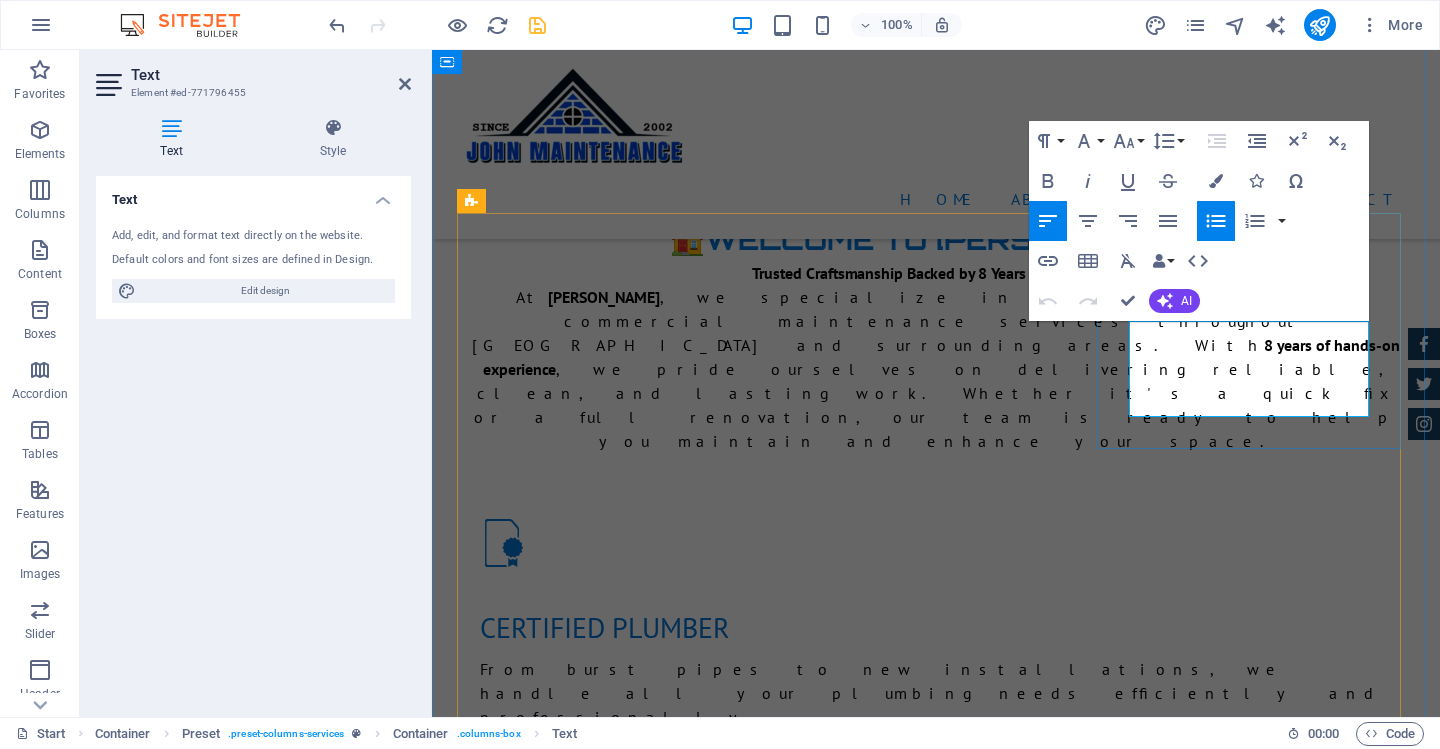 click on "Ut wisi enim" at bounding box center [944, 3234] 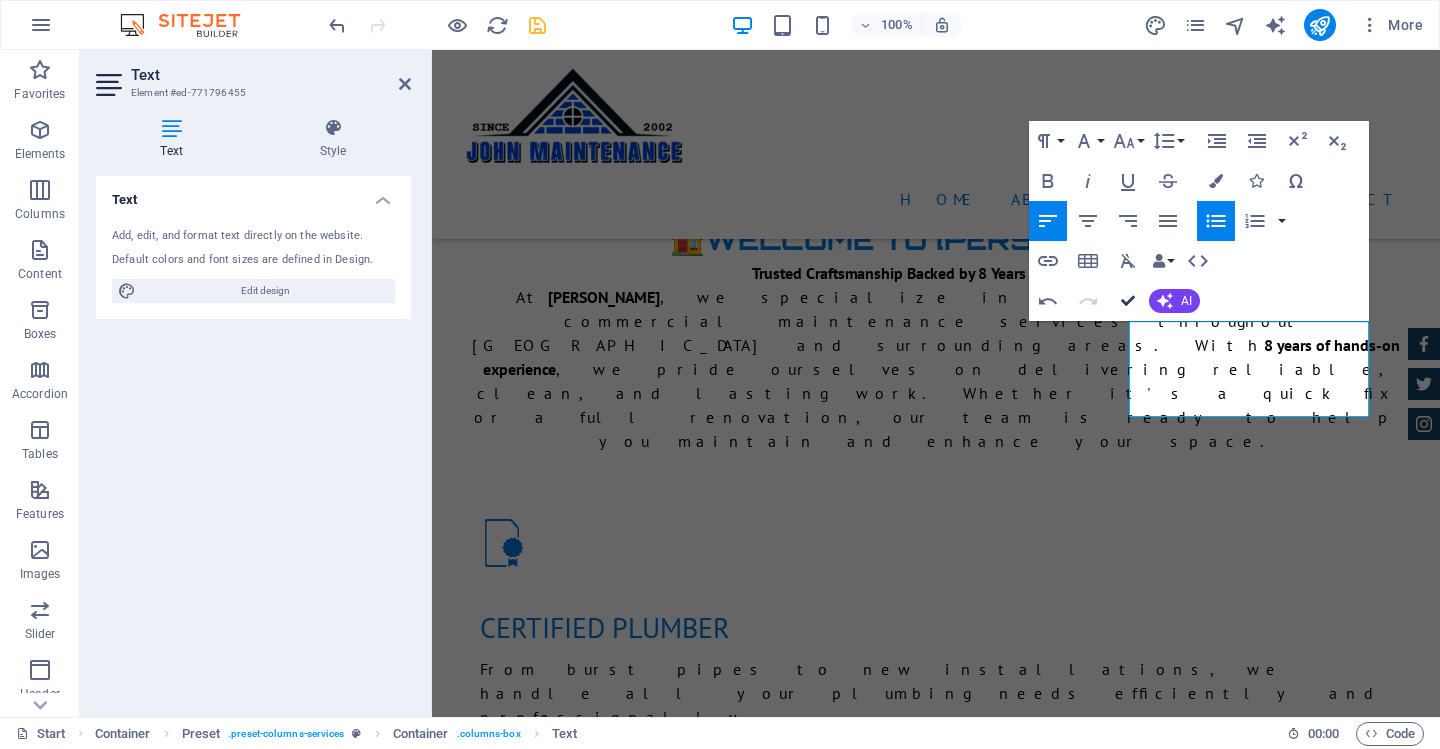 drag, startPoint x: 1124, startPoint y: 299, endPoint x: 1045, endPoint y: 254, distance: 90.91754 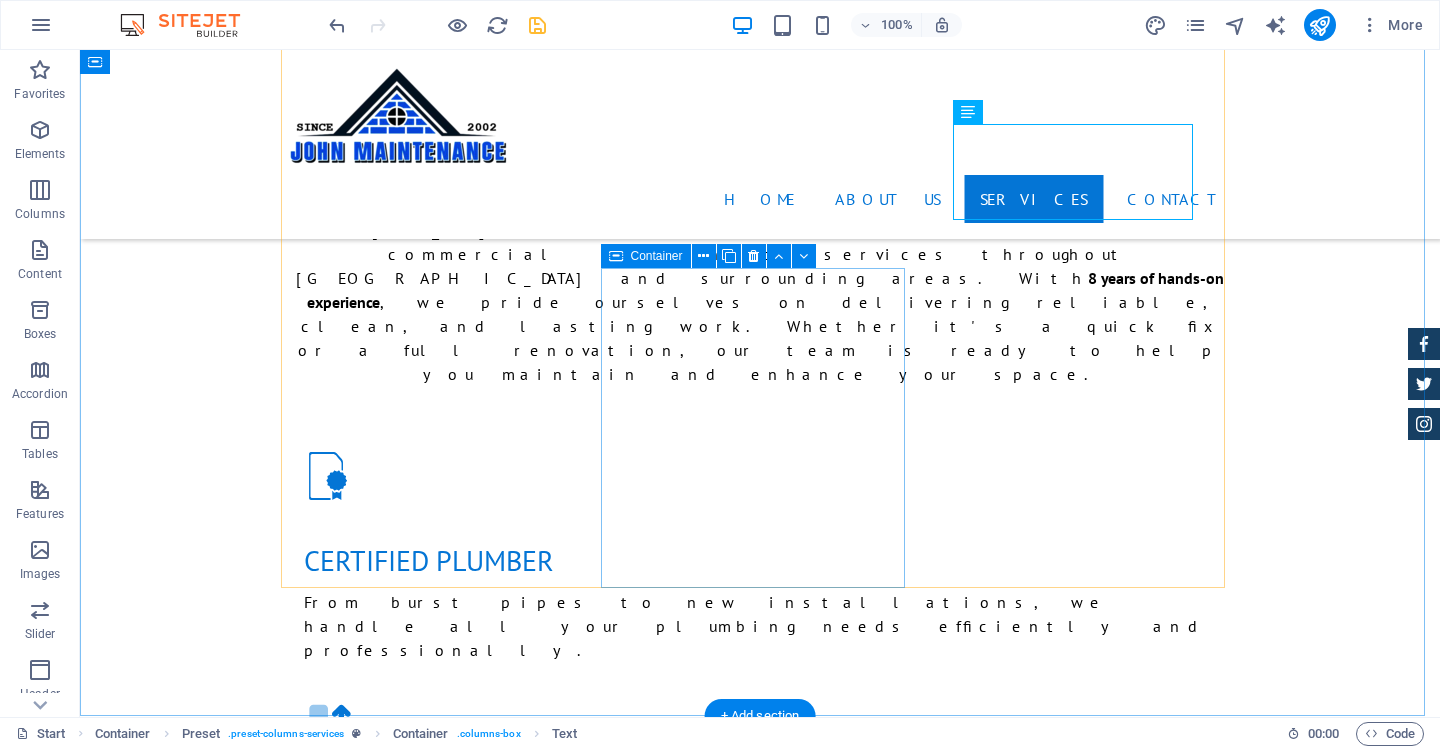 scroll, scrollTop: 2656, scrollLeft: 0, axis: vertical 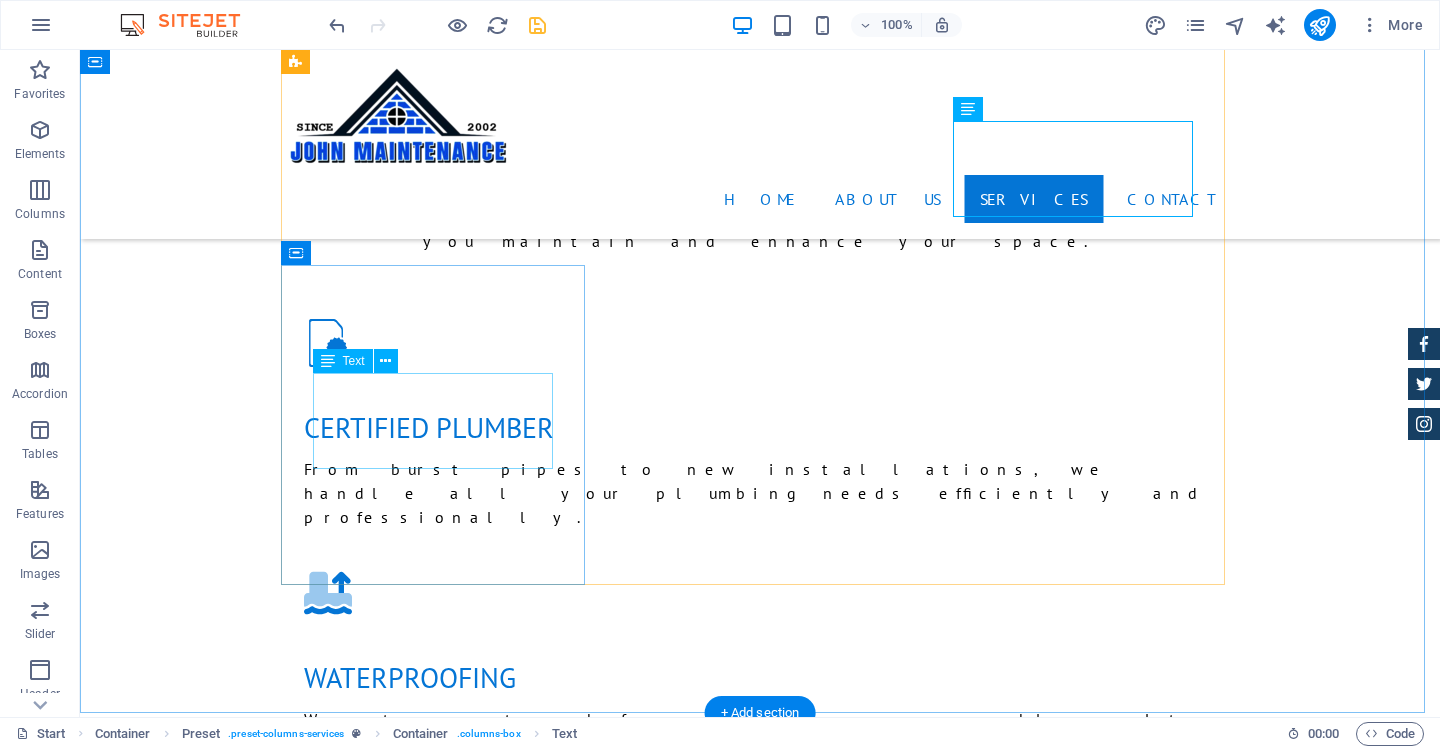 click on "Lorum ipsum At vero eos et  Stet clita kasd  Ut wisi enim" at bounding box center [760, 3217] 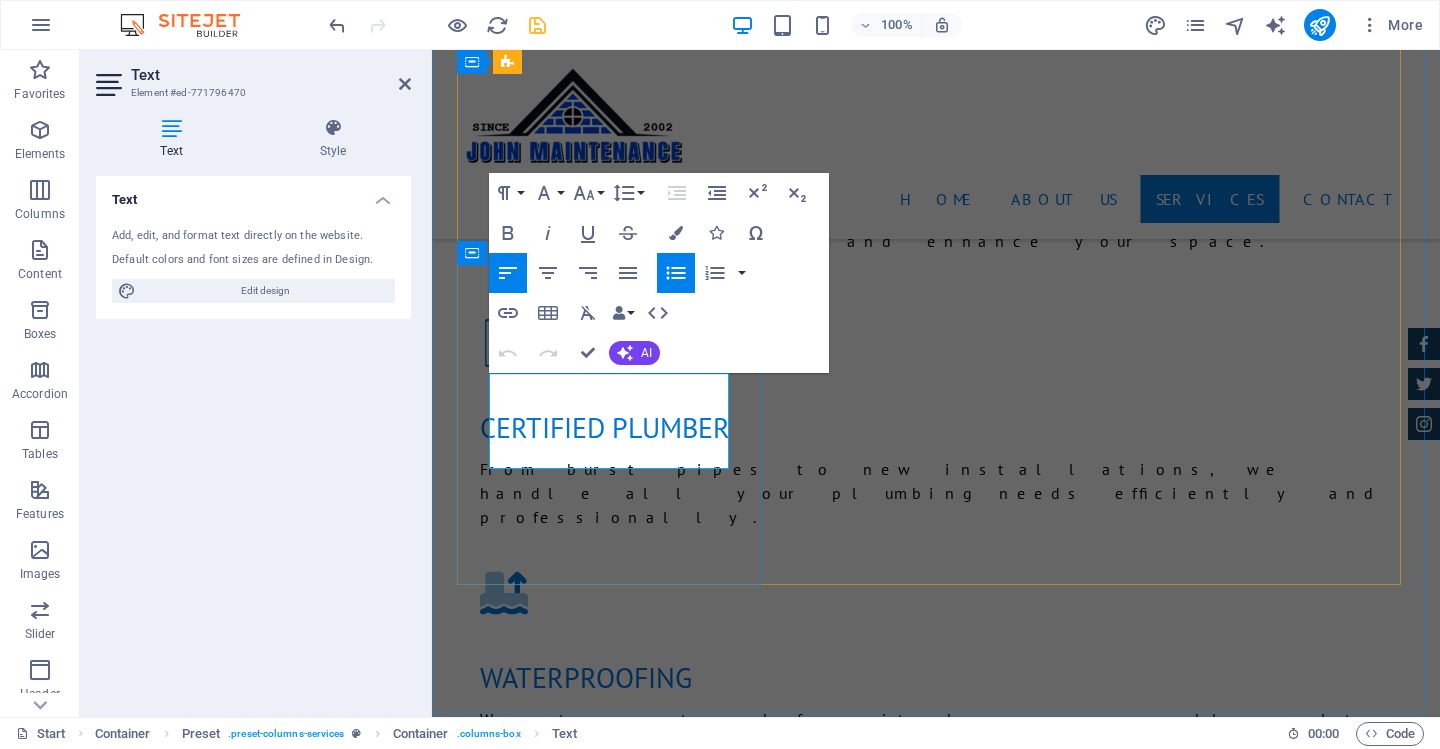 drag, startPoint x: 601, startPoint y: 395, endPoint x: 508, endPoint y: 387, distance: 93.34345 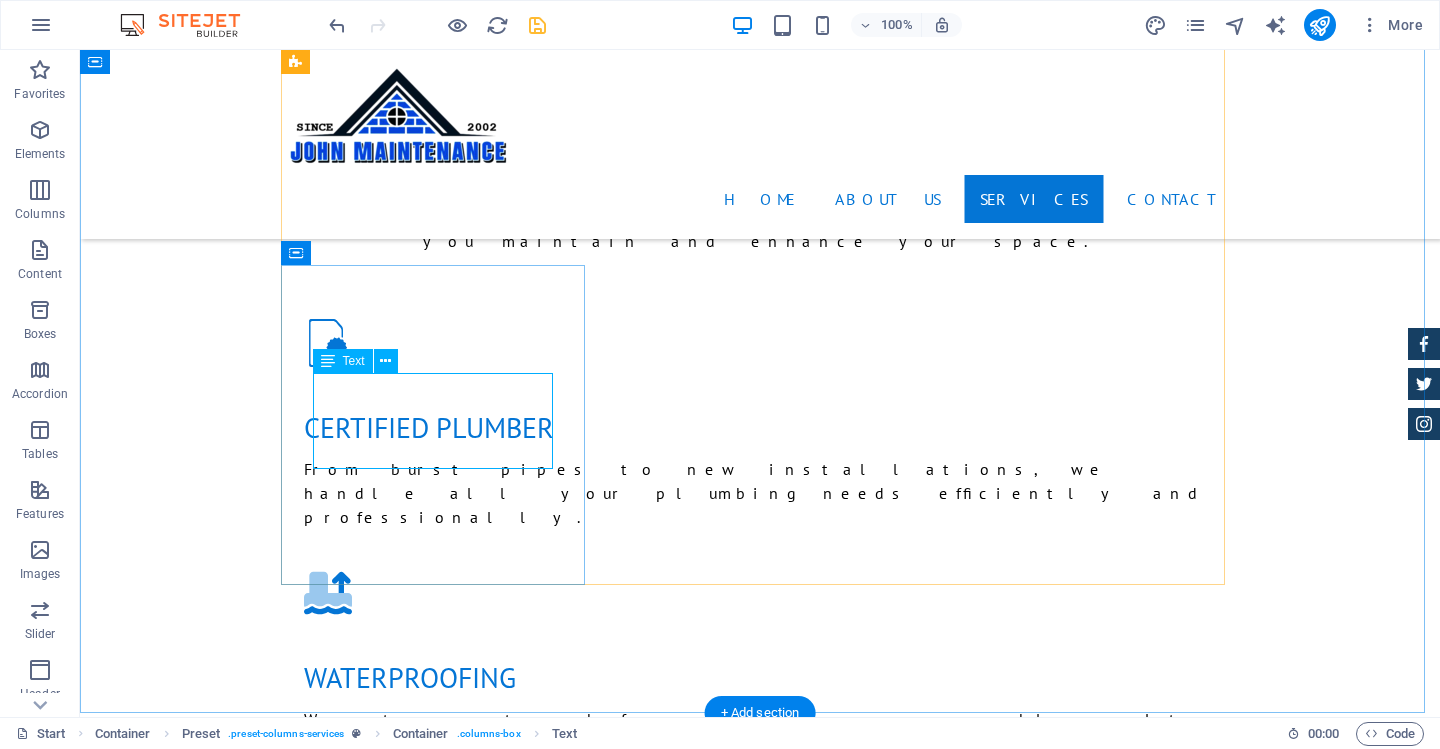 click on "Wooden floor installation At vero eos et  Stet clita kasd  Ut wisi enim" at bounding box center (760, 3217) 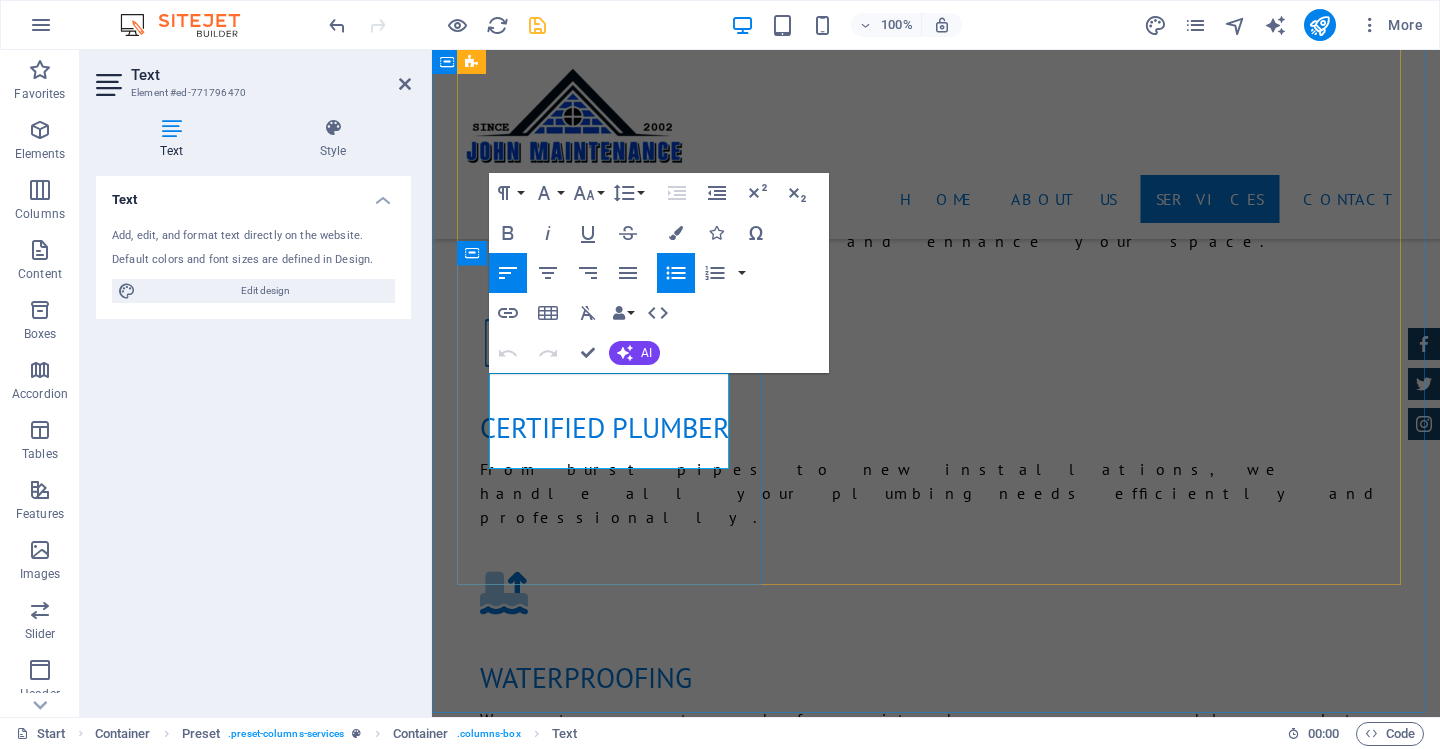 drag, startPoint x: 575, startPoint y: 411, endPoint x: 504, endPoint y: 413, distance: 71.02816 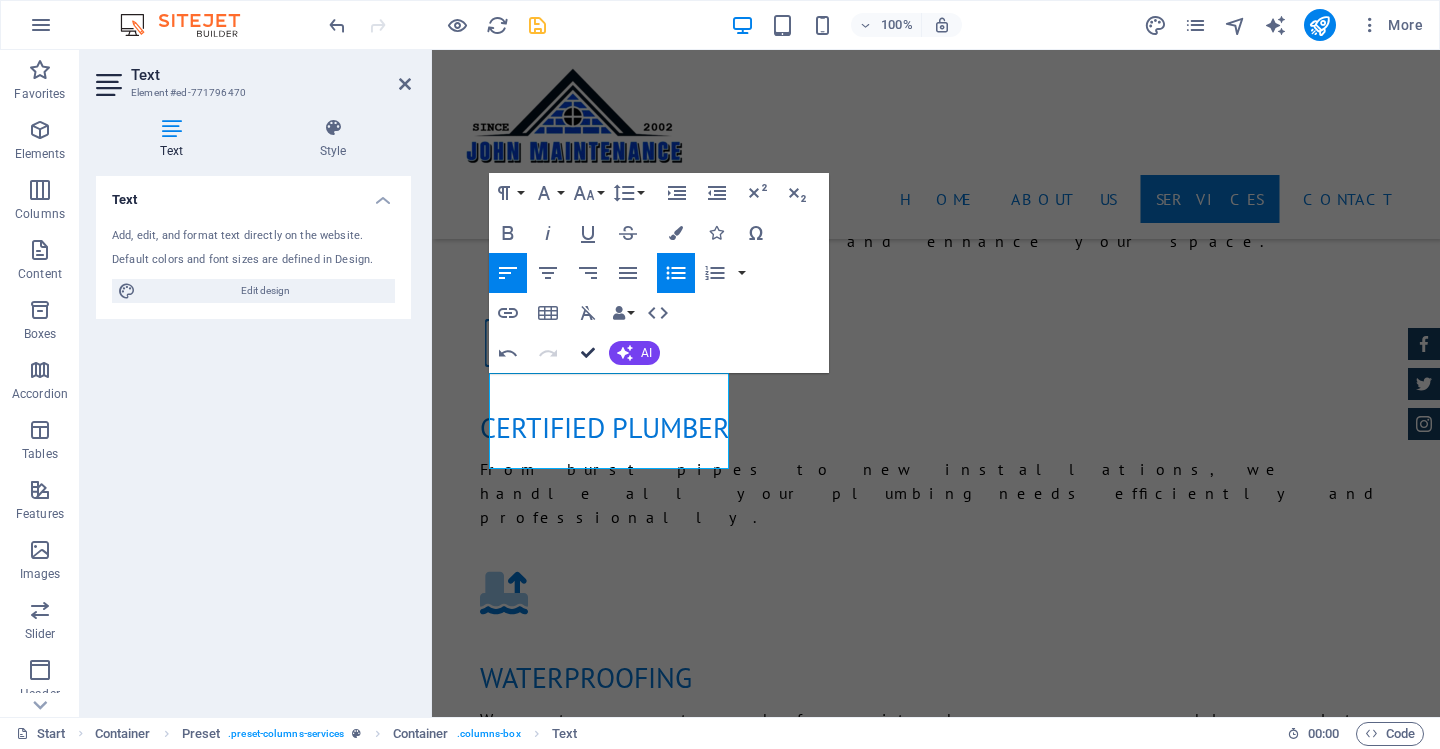 drag, startPoint x: 585, startPoint y: 350, endPoint x: 473, endPoint y: 240, distance: 156.98407 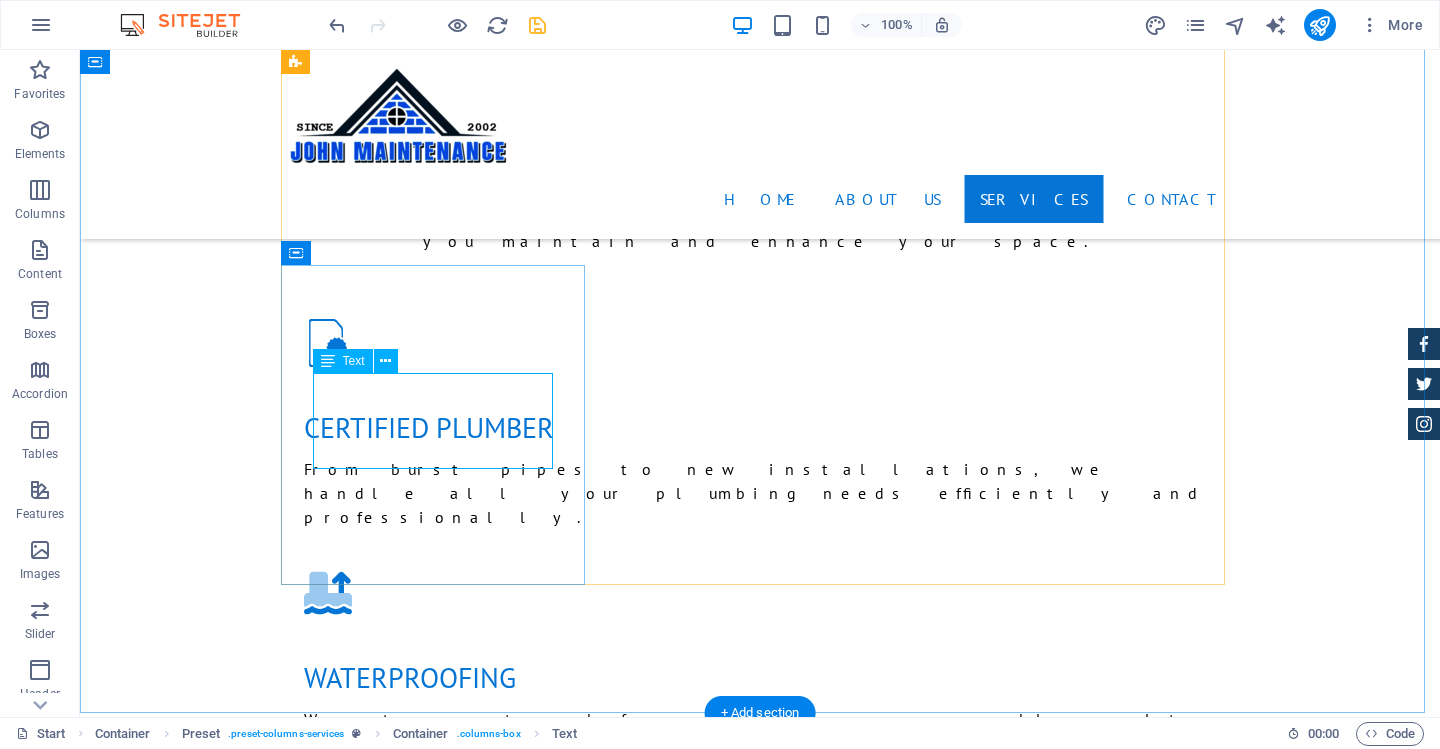 click on "Wooden floor installation Floor sanding and polishing Stet clita kasd  Ut wisi enim" at bounding box center [760, 3217] 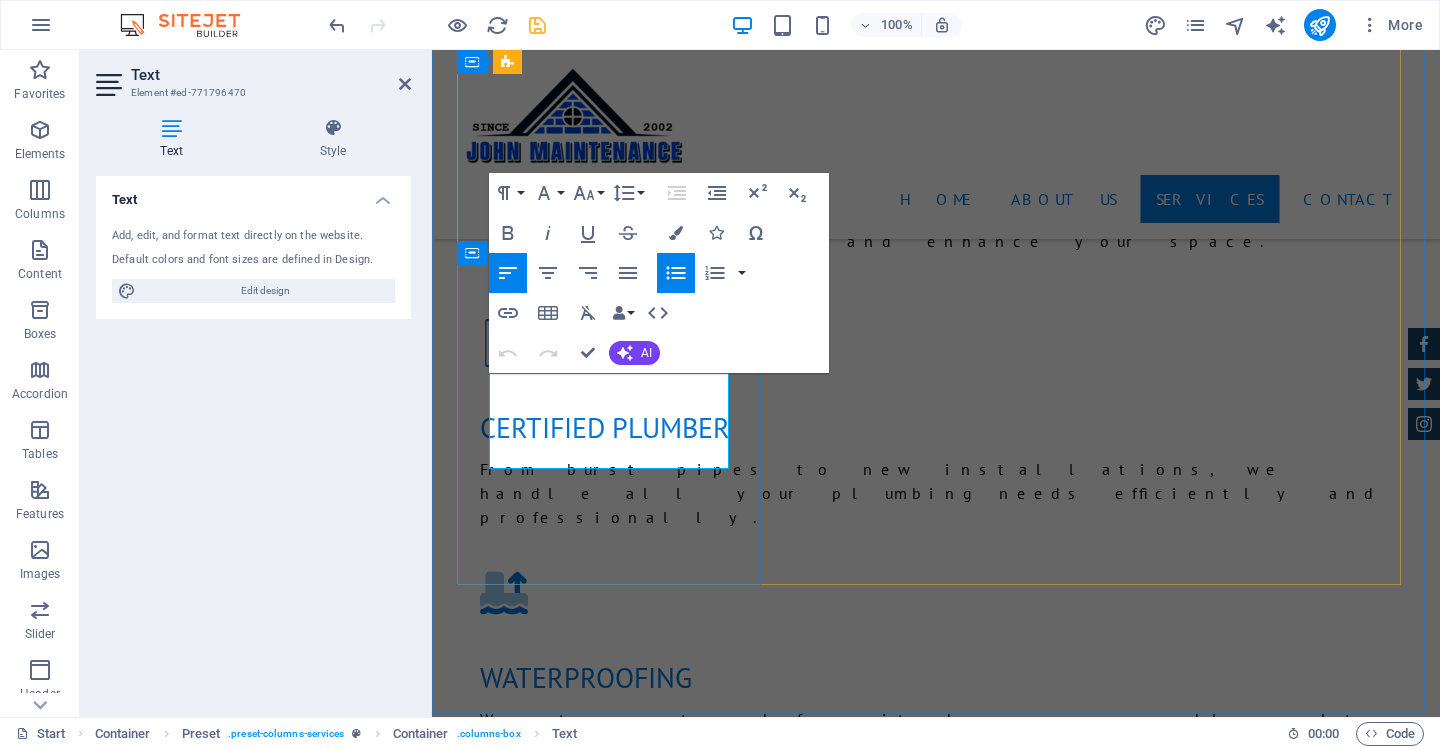 drag, startPoint x: 614, startPoint y: 441, endPoint x: 493, endPoint y: 440, distance: 121.004135 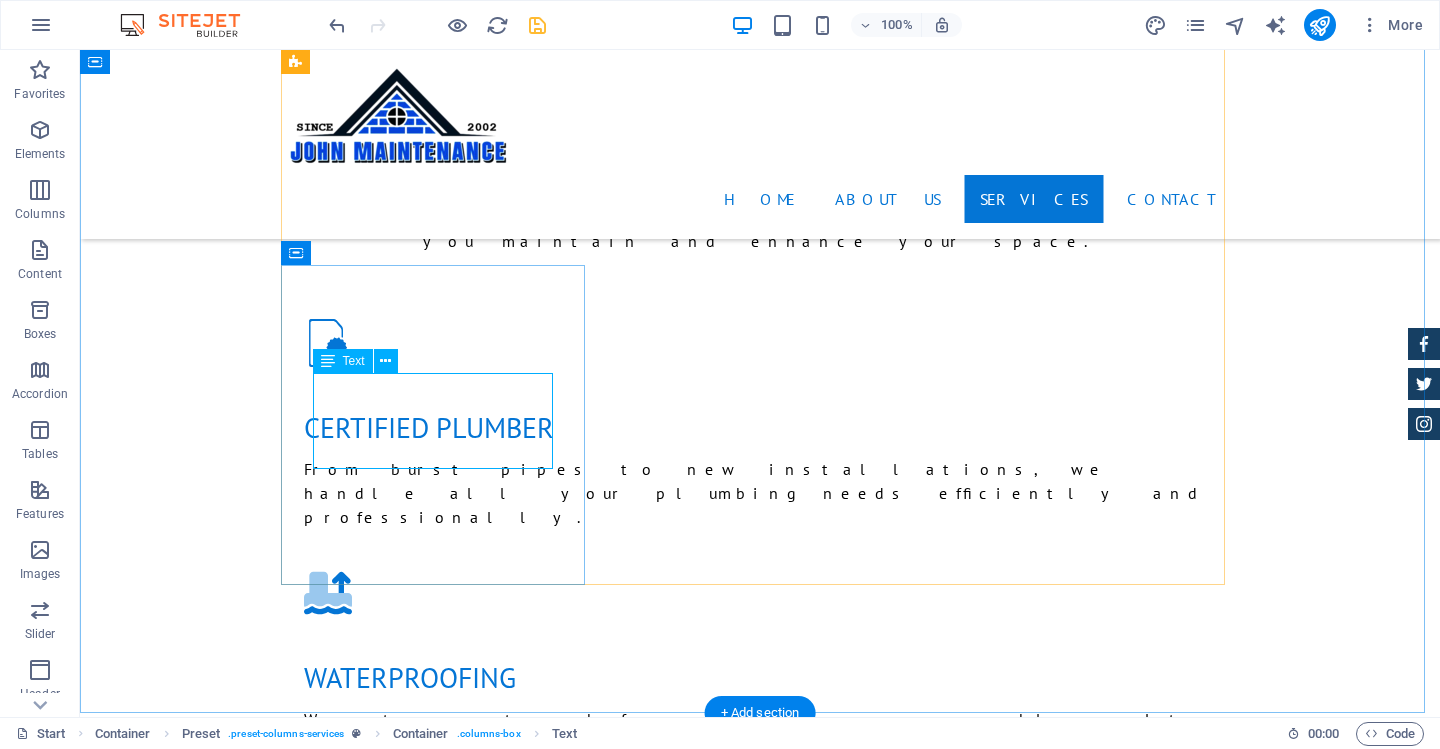 click on "Wooden floor installation Floor sanding and polishing Water-damage repairs Ut wisi enim" at bounding box center (760, 3217) 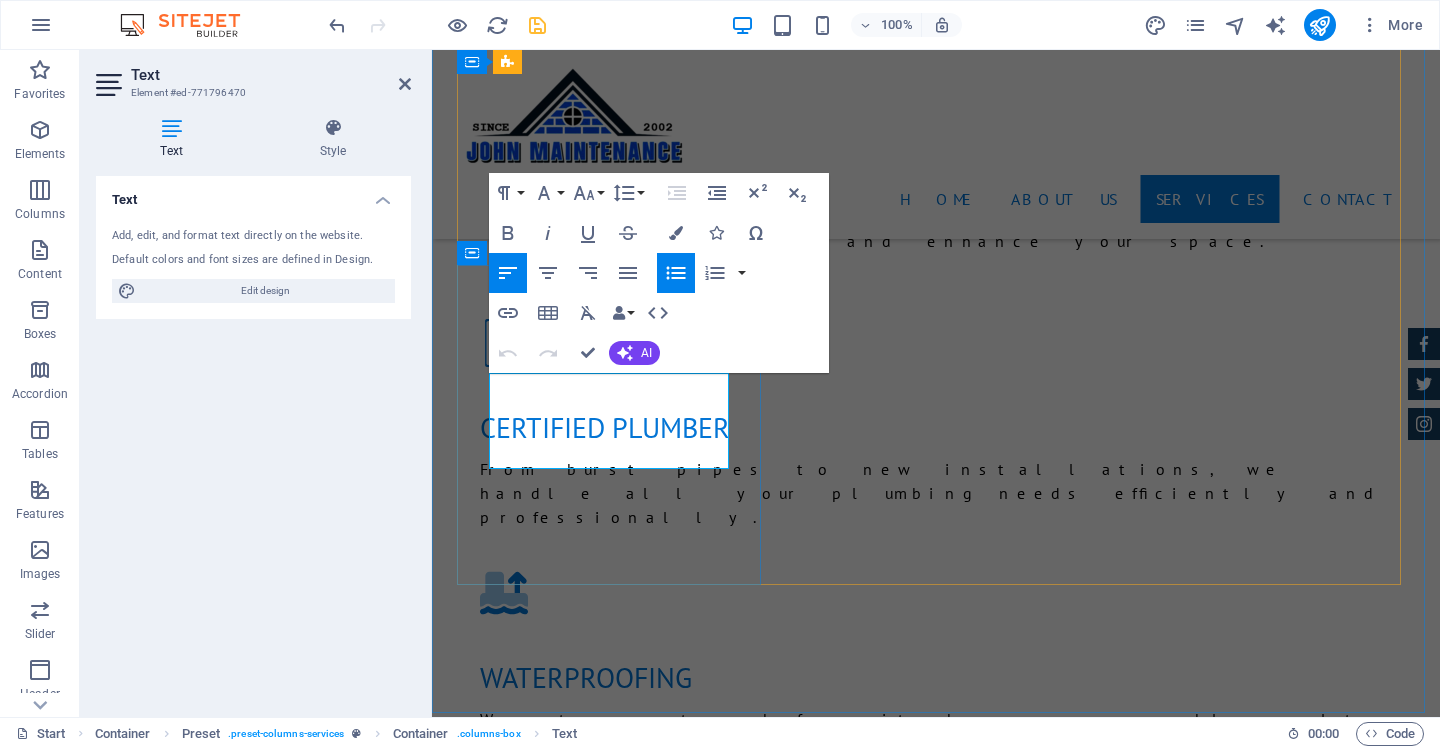 drag, startPoint x: 606, startPoint y: 452, endPoint x: 506, endPoint y: 460, distance: 100.31949 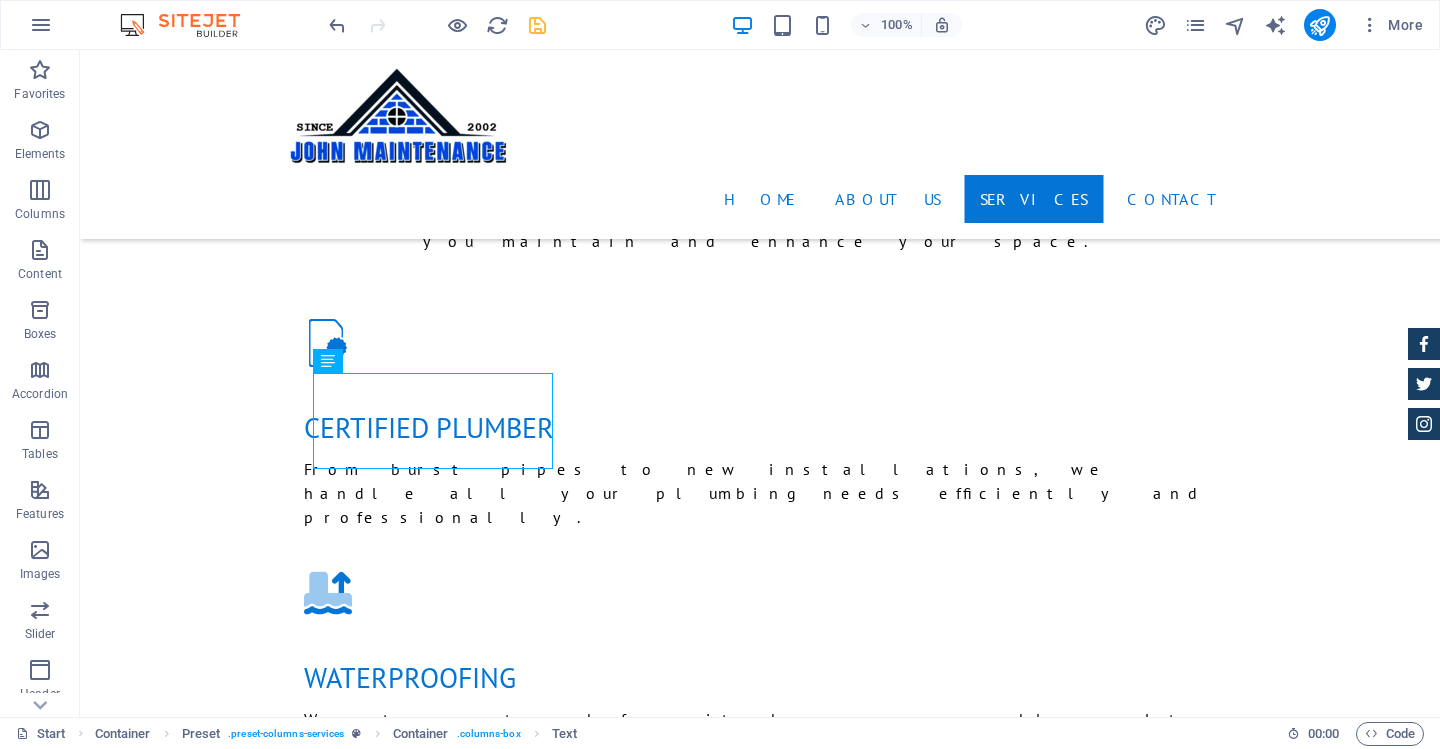 click at bounding box center [537, 25] 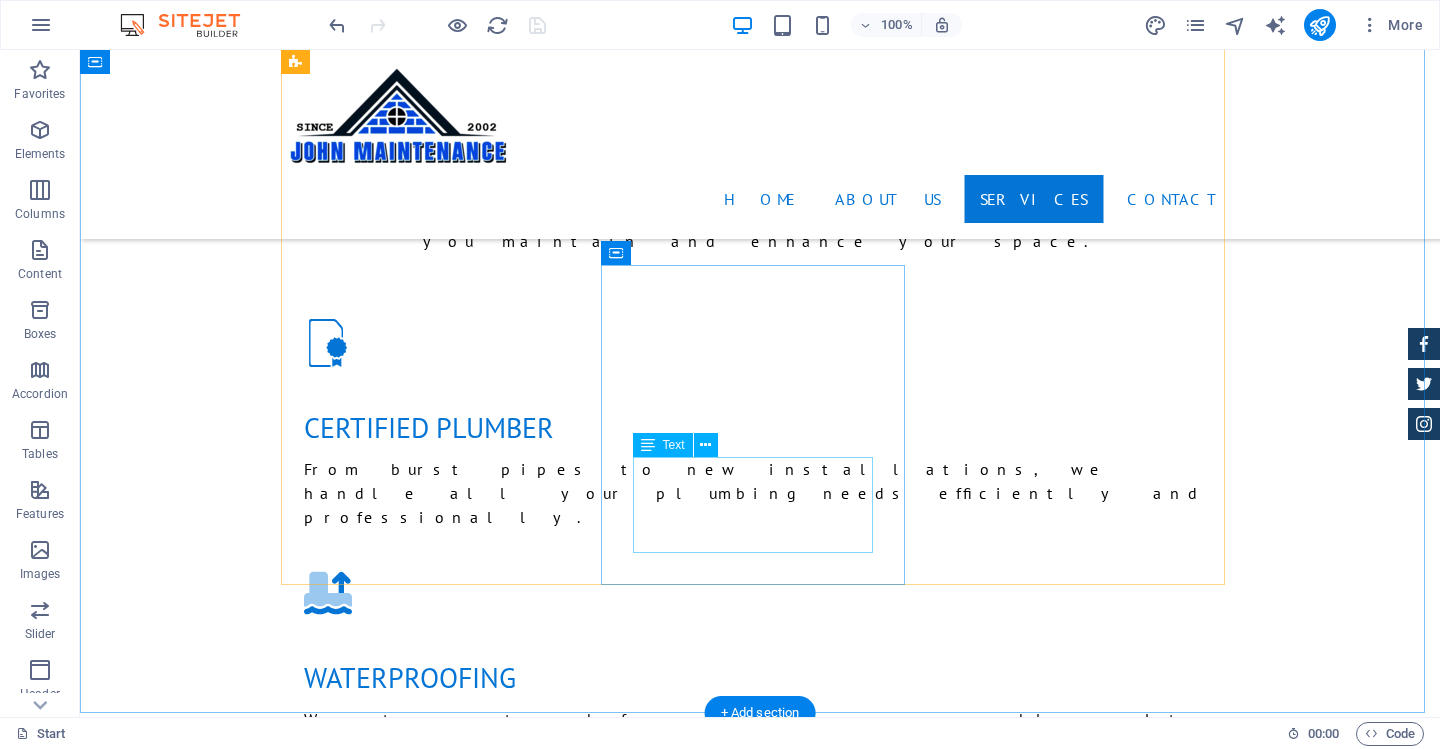 click on "Lorum ipsum At vero eos et  Stet clita kasd  Ut wisi enim" at bounding box center (760, 3437) 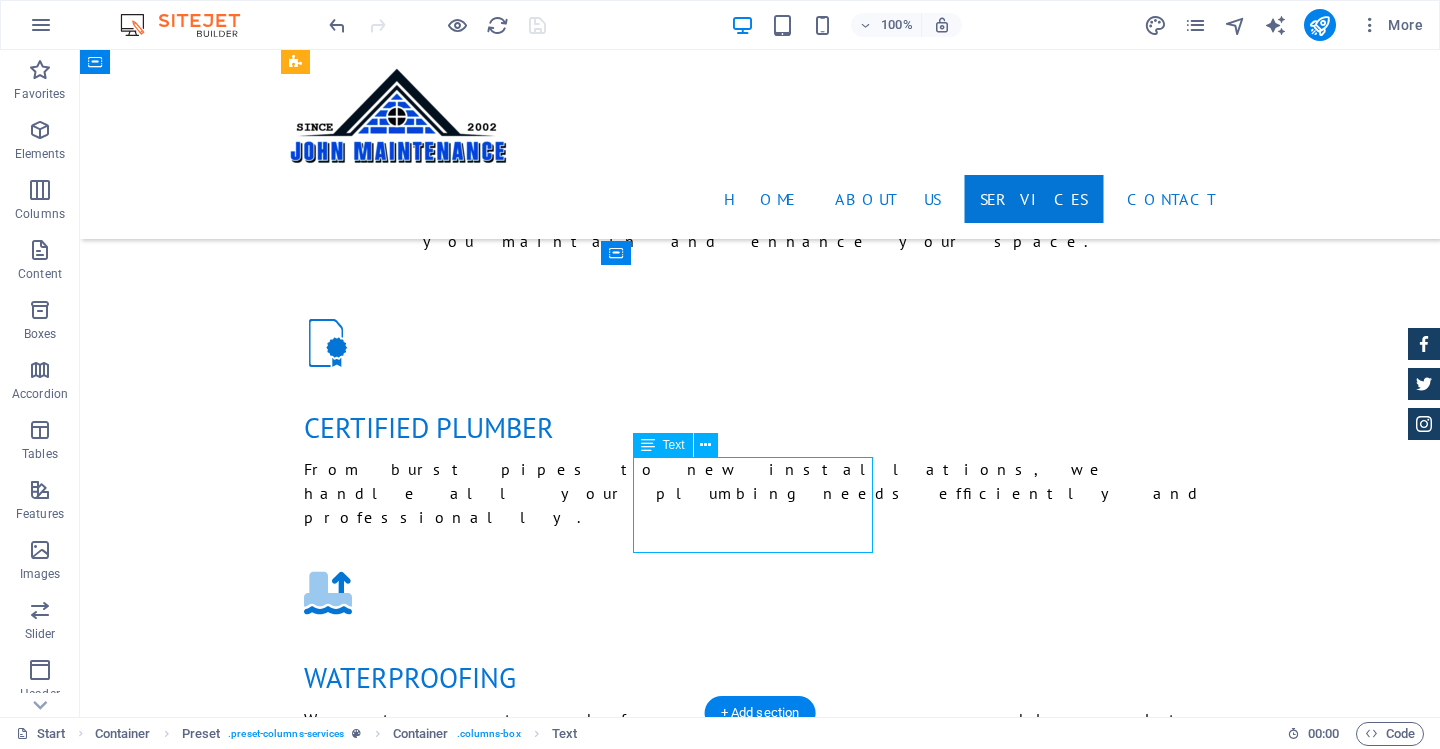 click on "Lorum ipsum At vero eos et  Stet clita kasd  Ut wisi enim" at bounding box center [760, 3437] 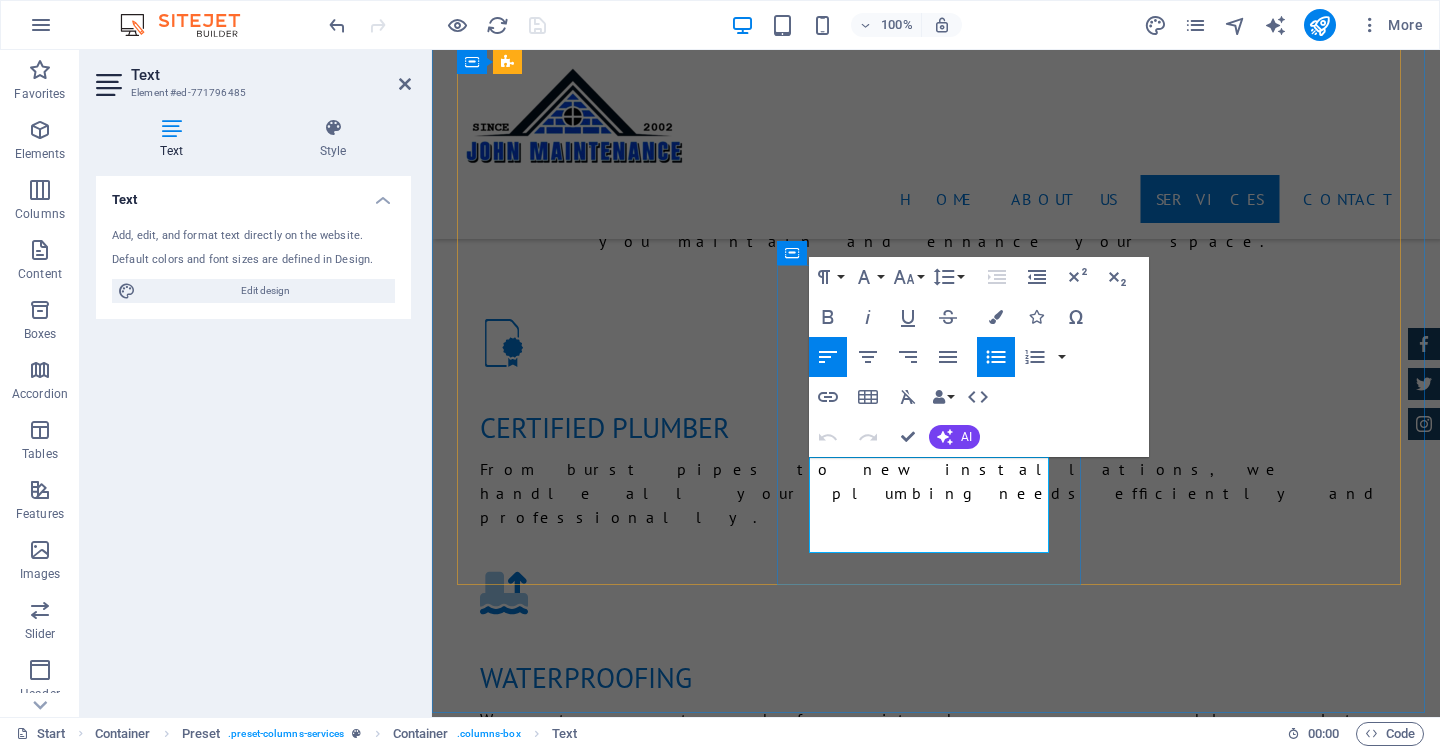 drag, startPoint x: 919, startPoint y: 476, endPoint x: 827, endPoint y: 469, distance: 92.26592 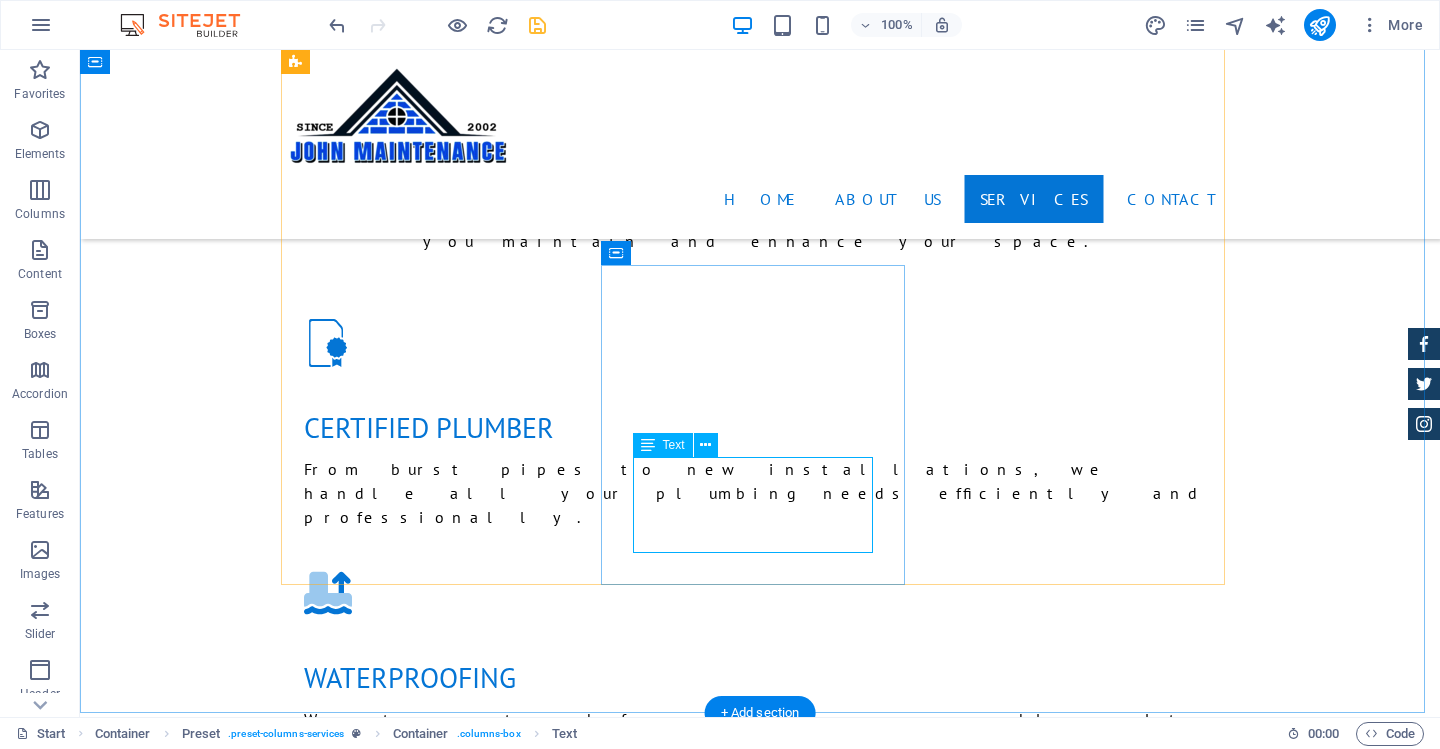click on "PVC ceiling installation At vero eos et  Stet clita kasd  Ut wisi enim" at bounding box center [760, 3437] 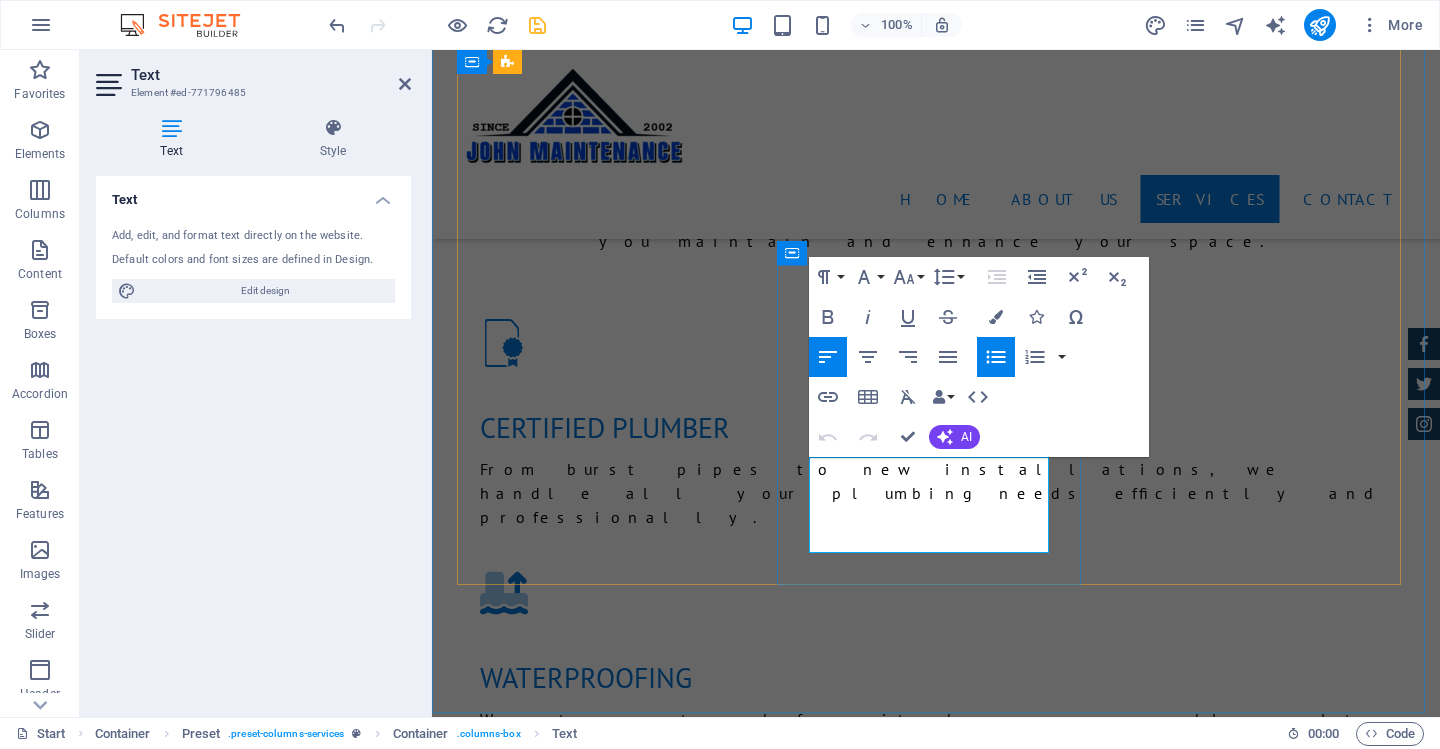 drag, startPoint x: 919, startPoint y: 498, endPoint x: 824, endPoint y: 495, distance: 95.047356 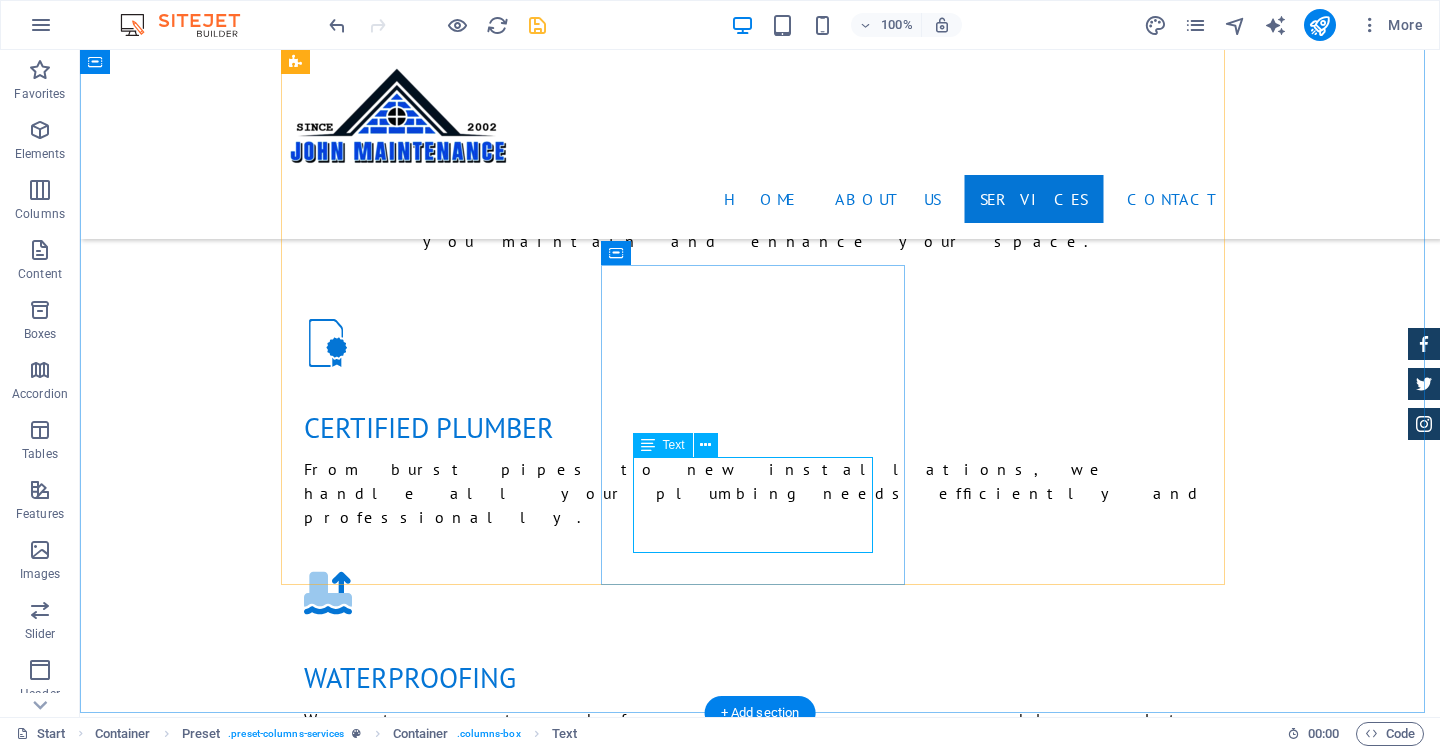 click on "PVC ceiling installation Bulkhead designs  Stet clita kasd  Ut wisi enim" at bounding box center [760, 3437] 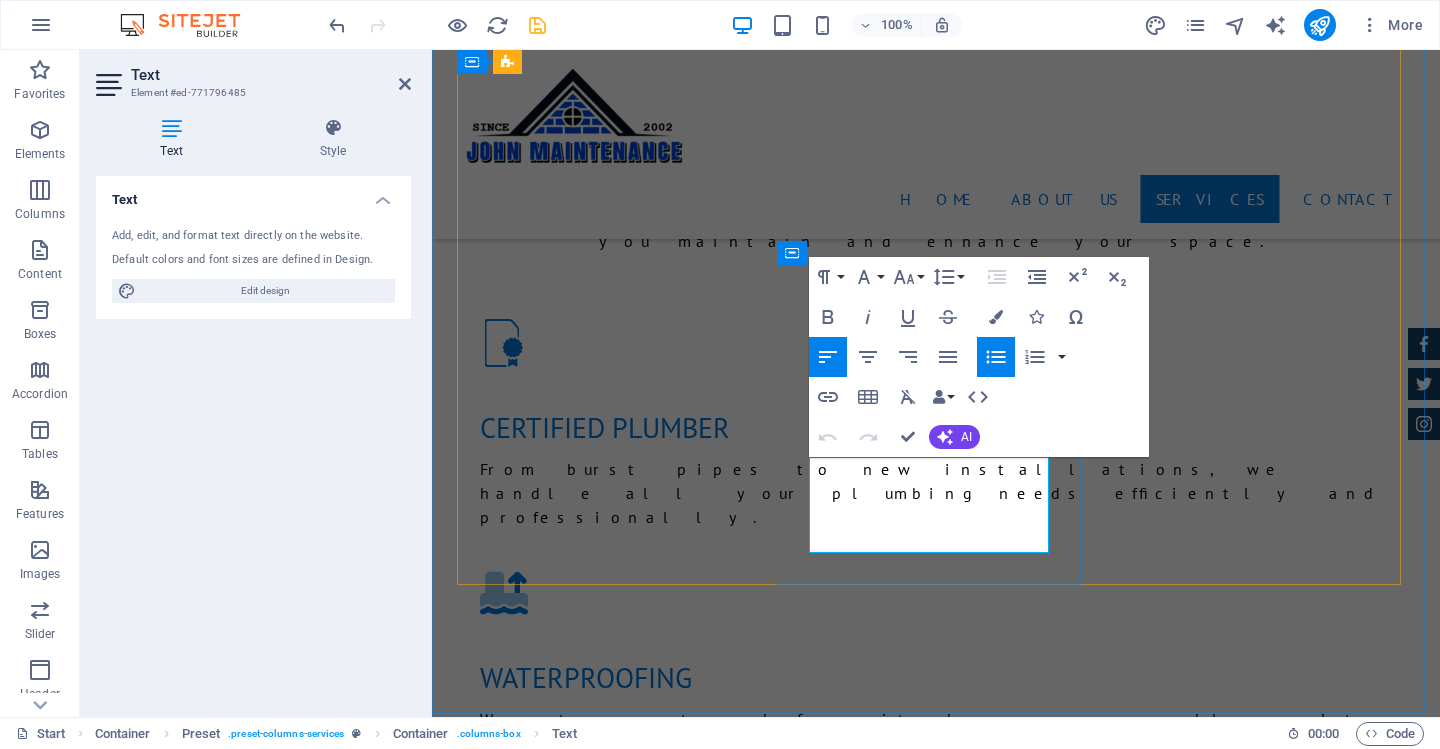 drag, startPoint x: 926, startPoint y: 519, endPoint x: 825, endPoint y: 524, distance: 101.12369 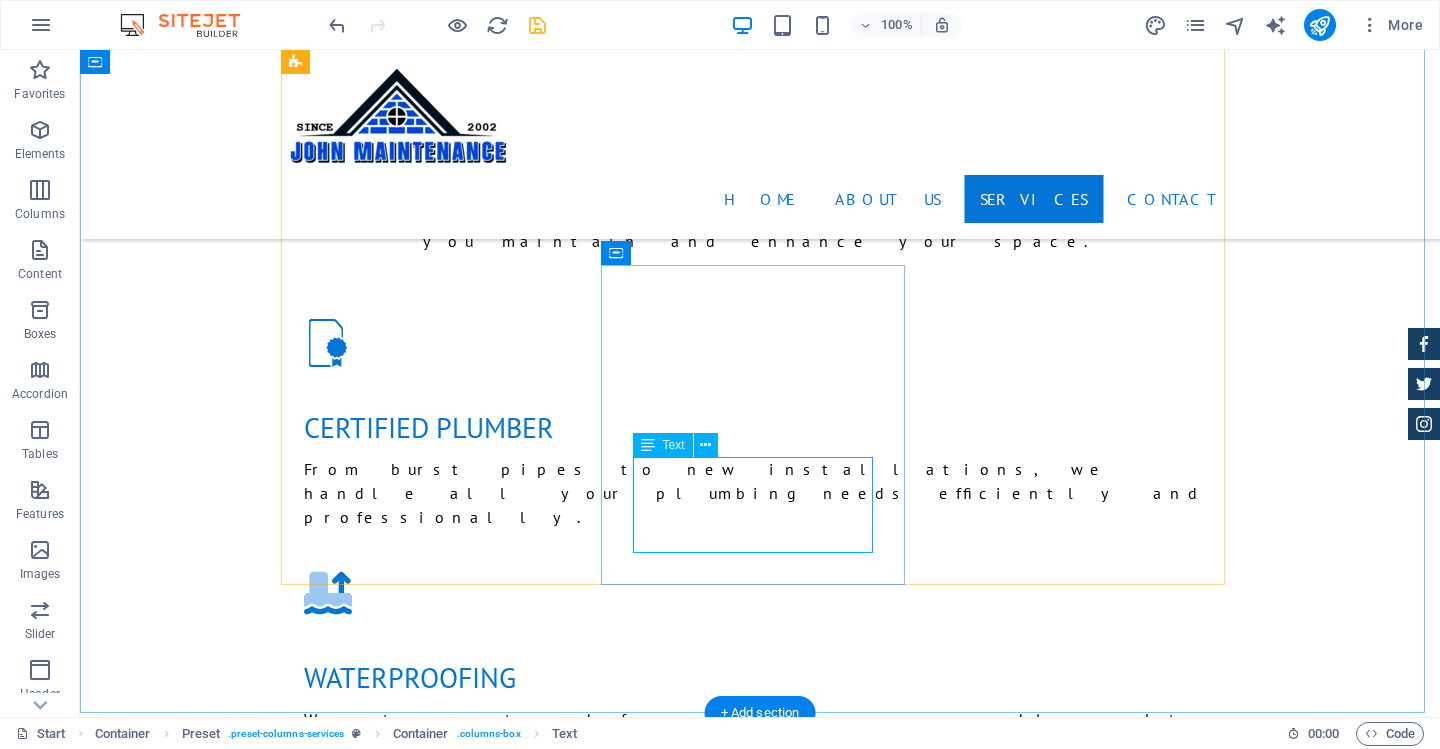 click on "PVC ceiling installation Bulkhead designs  Ceiling repairs Ut wisi enim" at bounding box center (760, 3437) 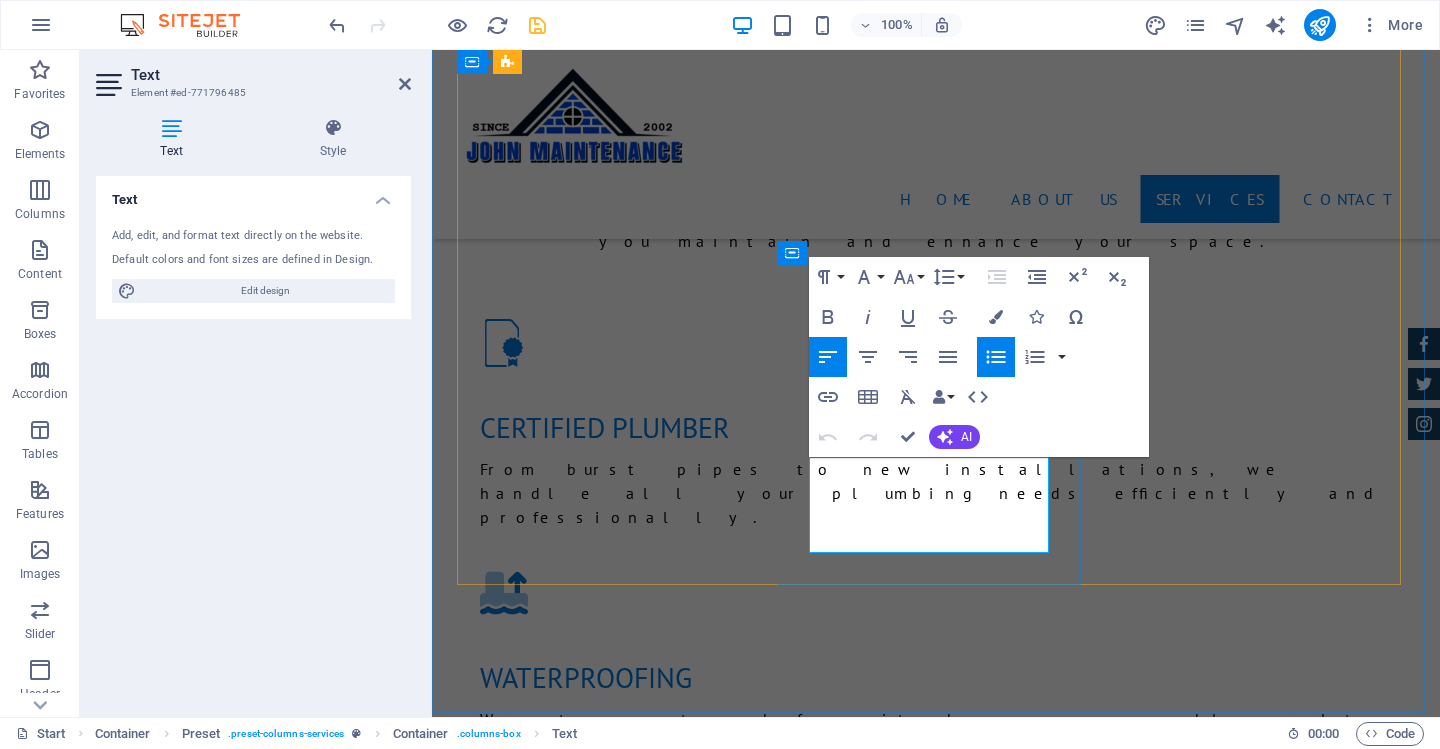 drag, startPoint x: 922, startPoint y: 548, endPoint x: 826, endPoint y: 551, distance: 96.04687 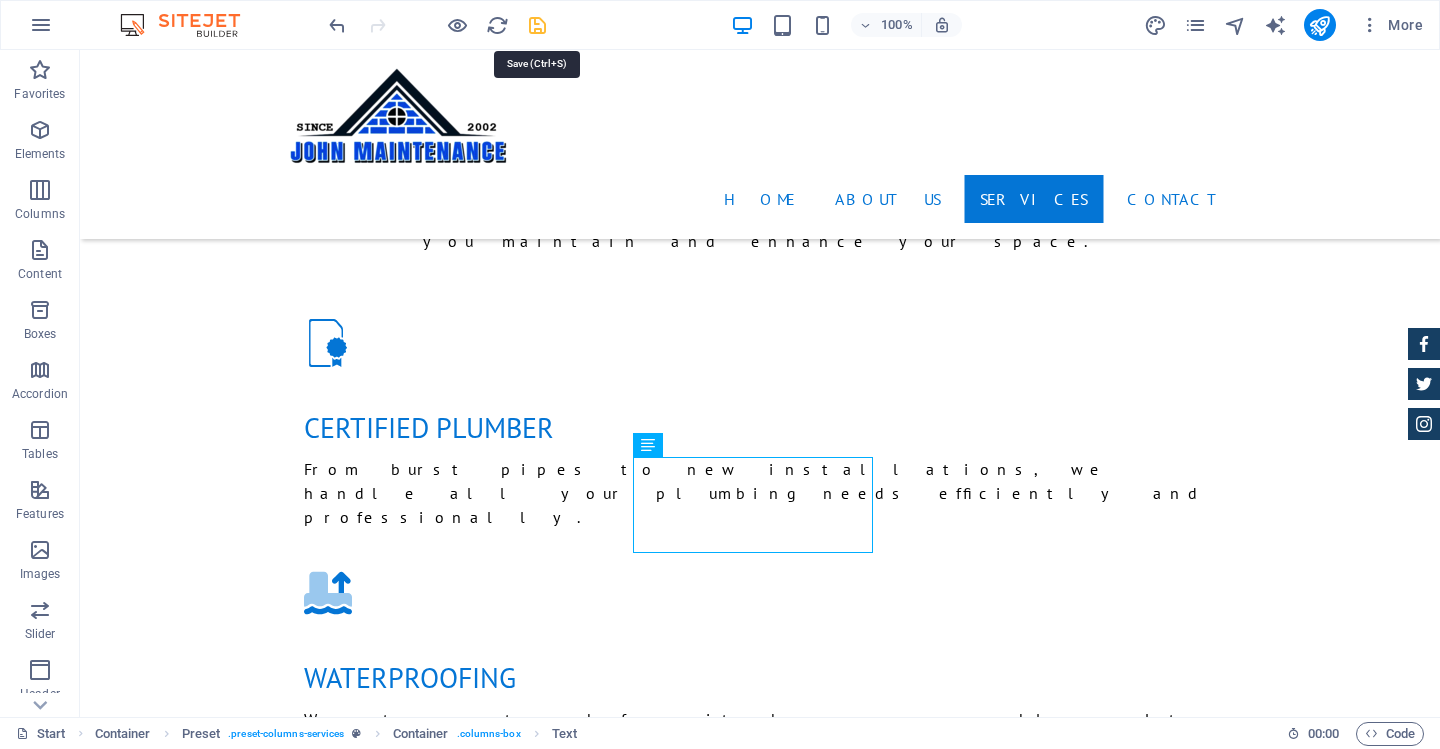 click at bounding box center [537, 25] 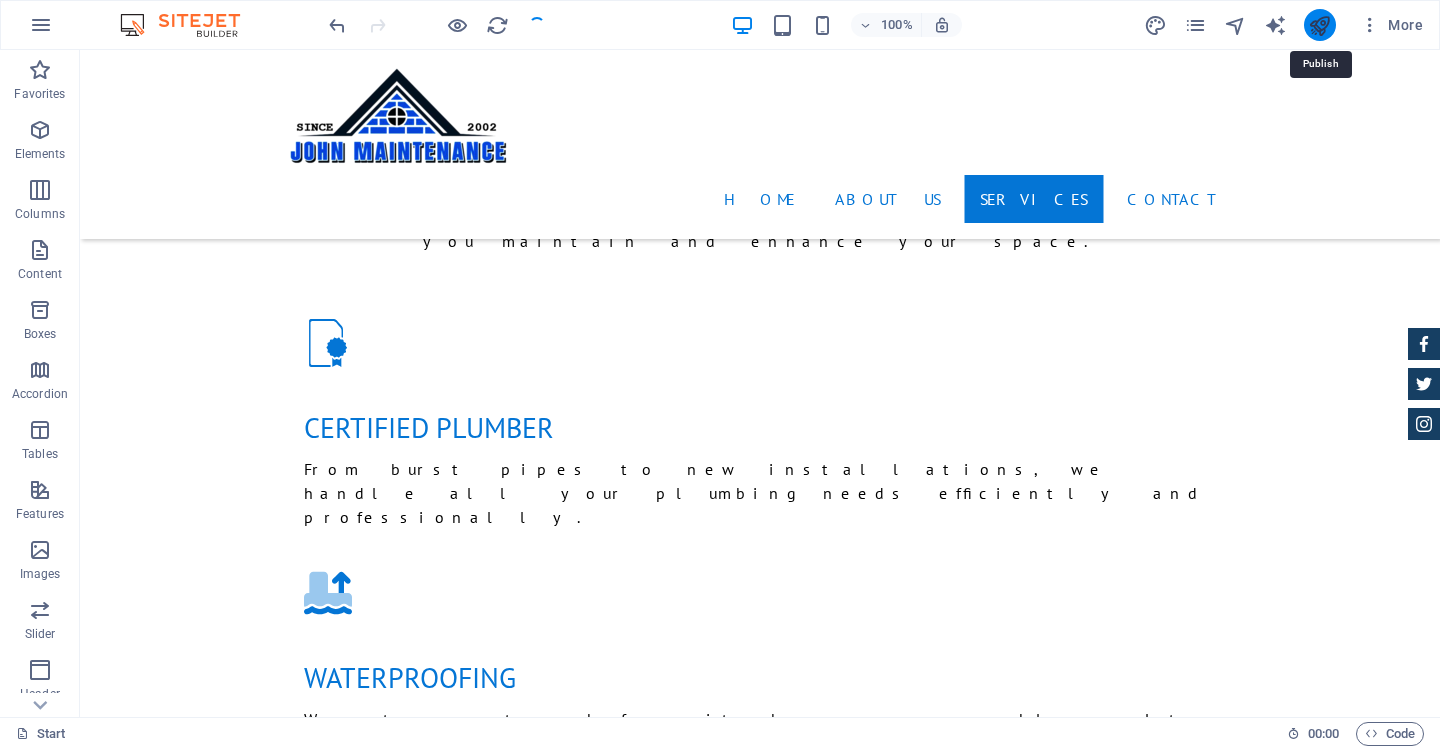 click at bounding box center [1319, 25] 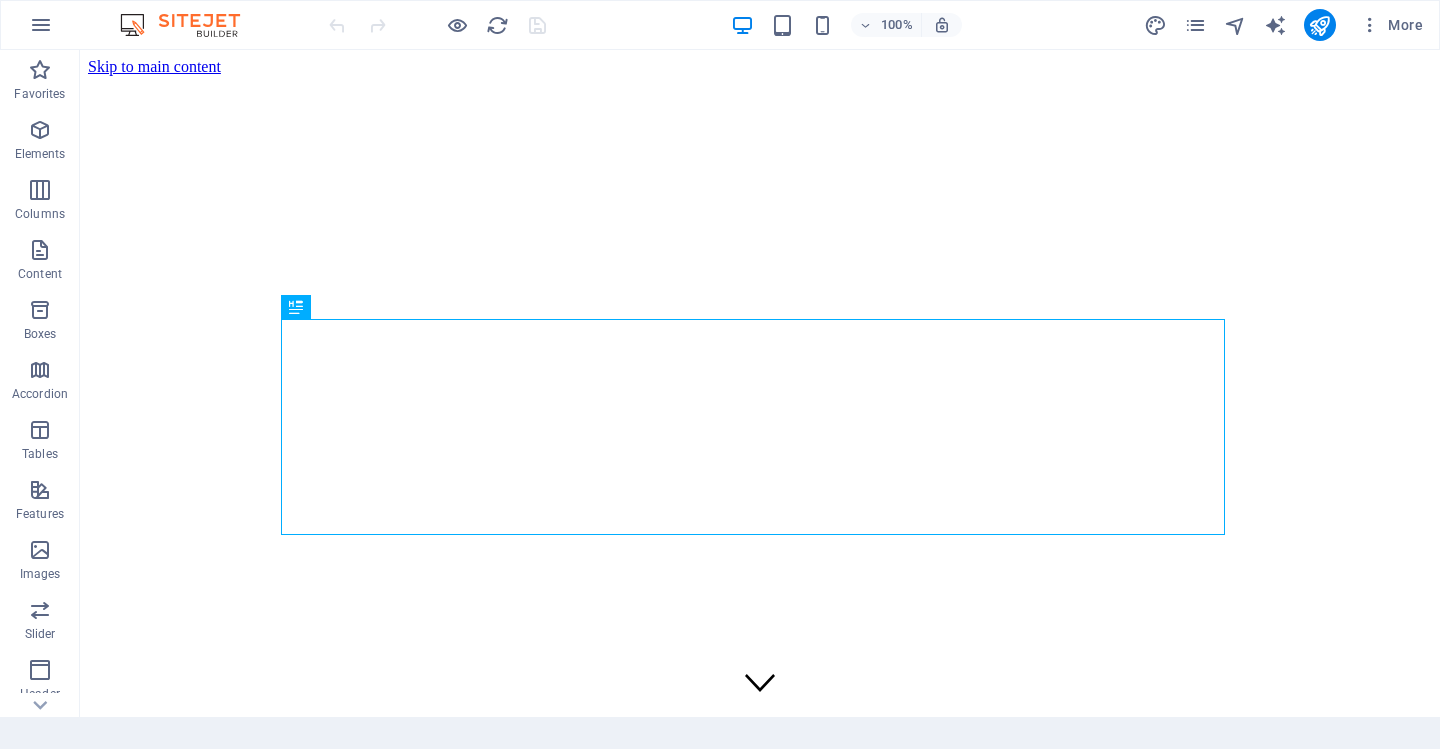 scroll, scrollTop: 0, scrollLeft: 0, axis: both 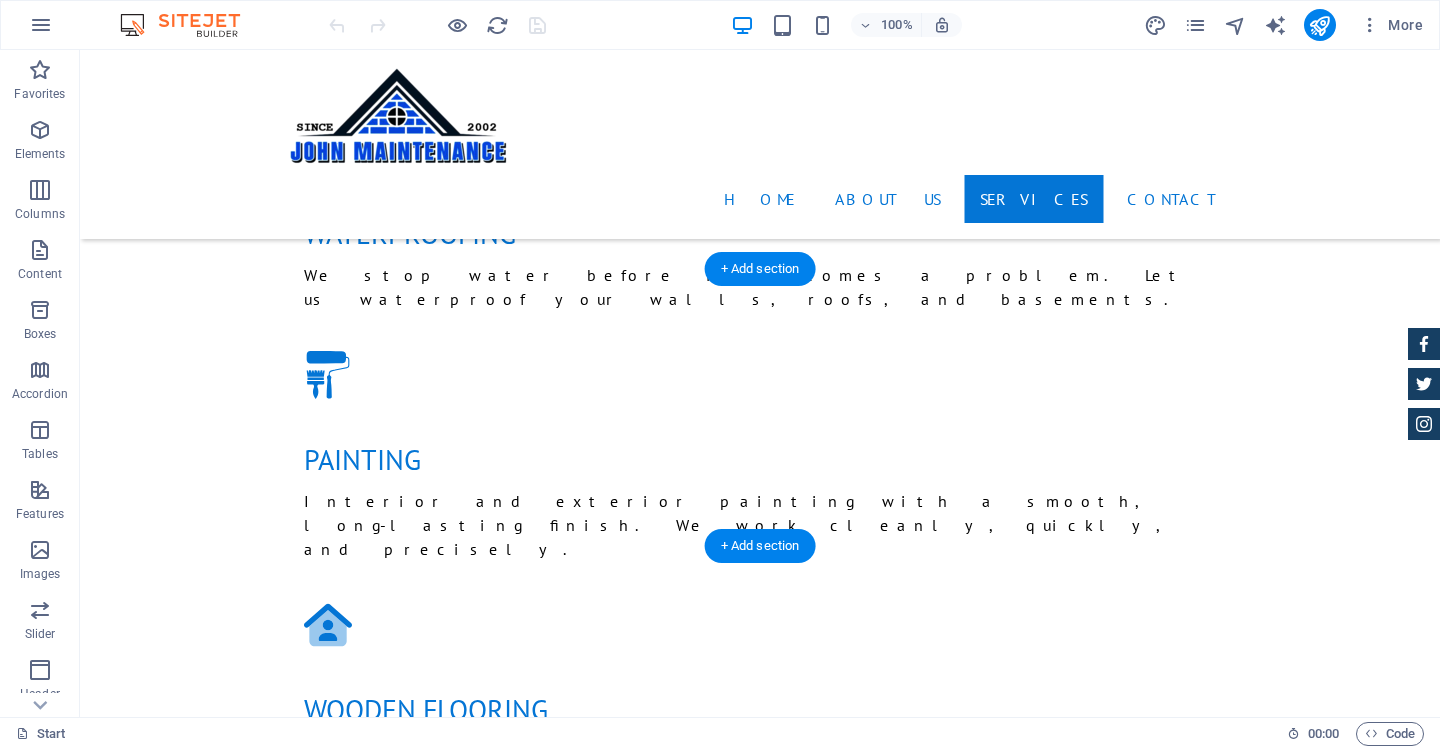 click at bounding box center (760, 3756) 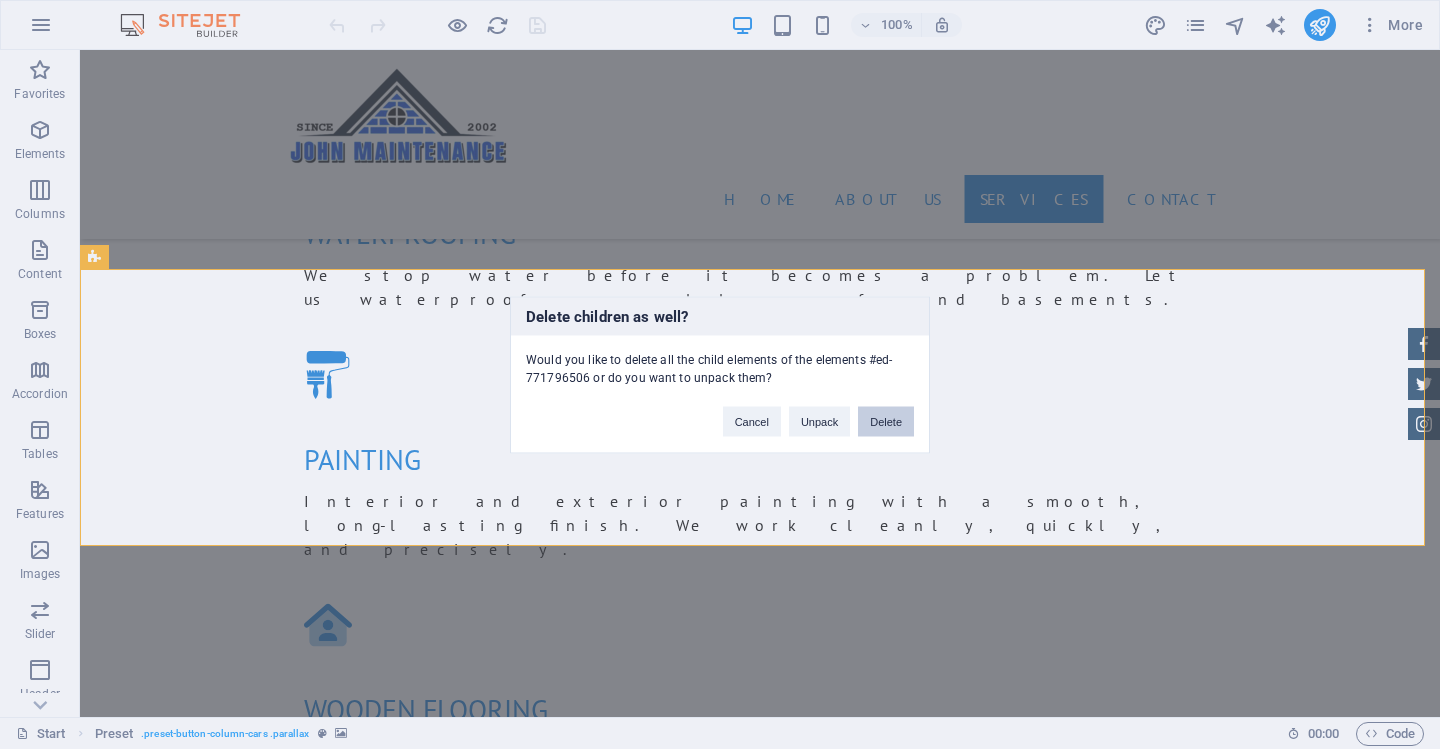 click on "Delete" at bounding box center (886, 421) 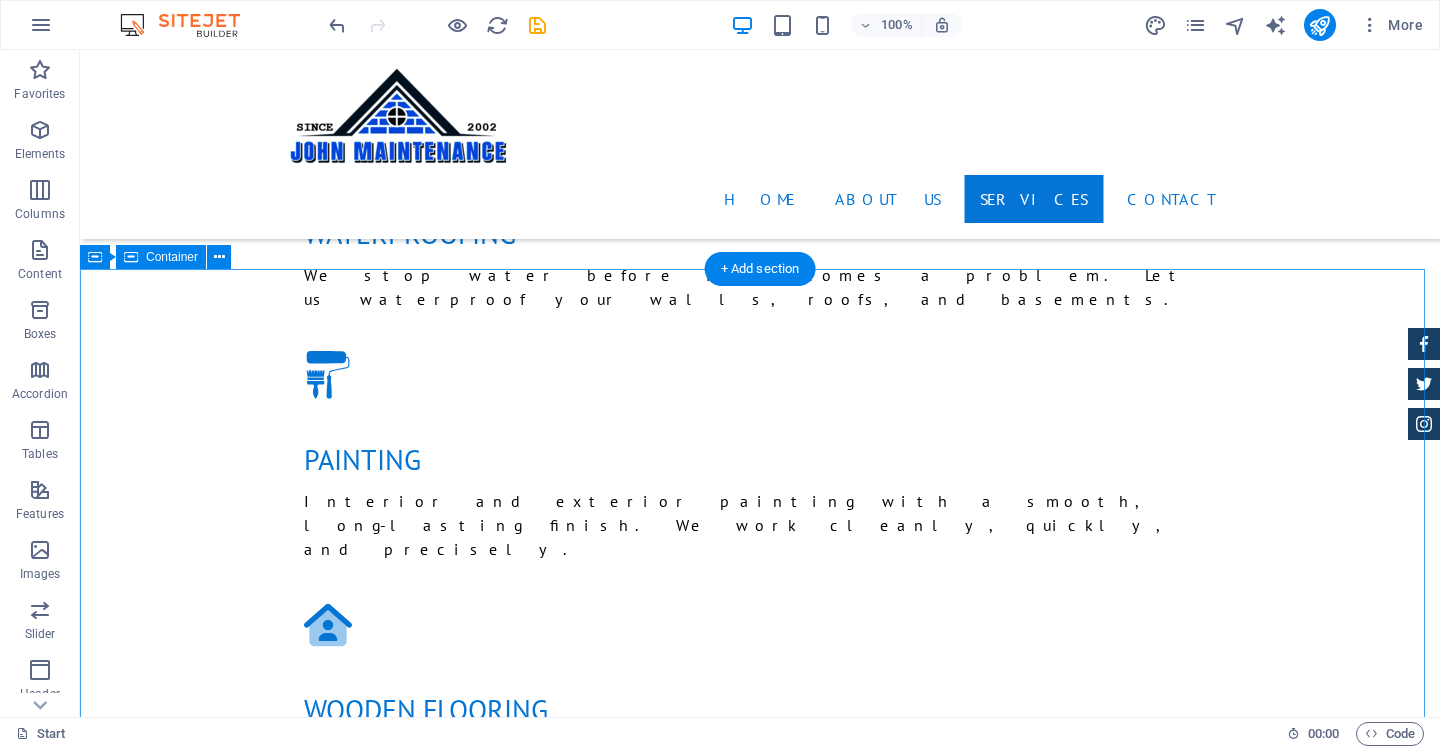 click on "Feedback Emma Miller -  Lorem ipsum dolor sit amet, consetetur sadipscing elitr, sed diam nonumy eirmod tempor invidunt ut labore et dolore magna aliquyam erat. Mark Melone -  Lorem ipsum dolor sit amet, consetetur sadipscing elitr, sed diam nonumy eirmod tempor invidunt ut labore et dolore magna aliquyam erat. Tony Lee Su -  Lorem ipsum dolor sit amet, consetetur sadipscing elitr, sed diam nonumy eirmod tempor invidunt ut labore et dolore magna aliquyam erat. Jonny Doe  -  Lorem ipsum dolor sit amet, consetetur sadipscing elitr, sed diam nonumy eirmod tempor invidunt ut labore et dolore magna aliquyam erat. Tina Many  -  Lorem ipsum dolor sit amet, consetetur sadipscing elitr, sed diam nonumy eirmod tempor invidunt ut labore et dolore magna aliquyam erat. Laura Hill  -  Lorem ipsum dolor sit amet, consetetur sadipscing elitr, sed diam nonumy eirmod tempor invidunt ut labore et dolore magna aliquyam erat. Emma Miller -  Mark Melone -  Tony Lee Su -  Jonny Doe  -  Tina Many  -  Laura Hill  -  1 2" at bounding box center [760, 6206] 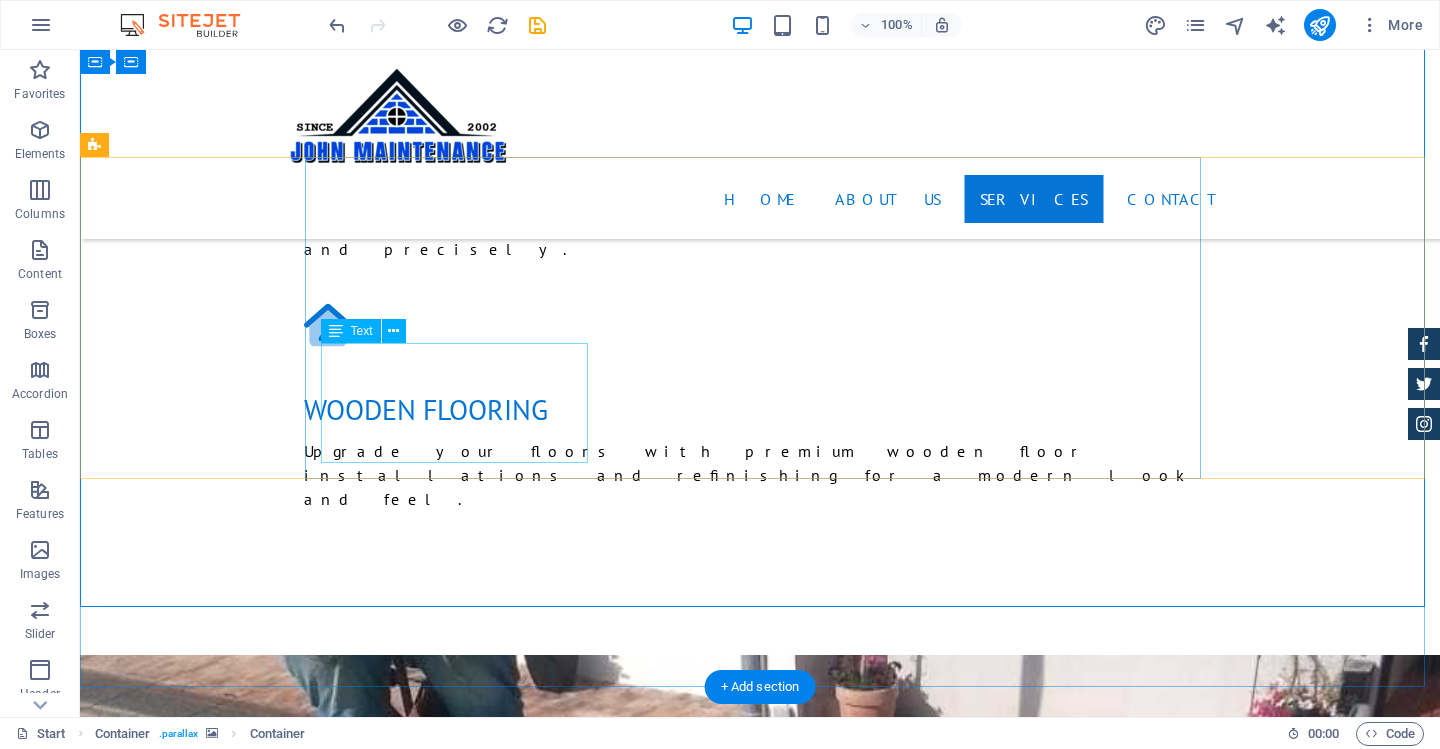 scroll, scrollTop: 2900, scrollLeft: 0, axis: vertical 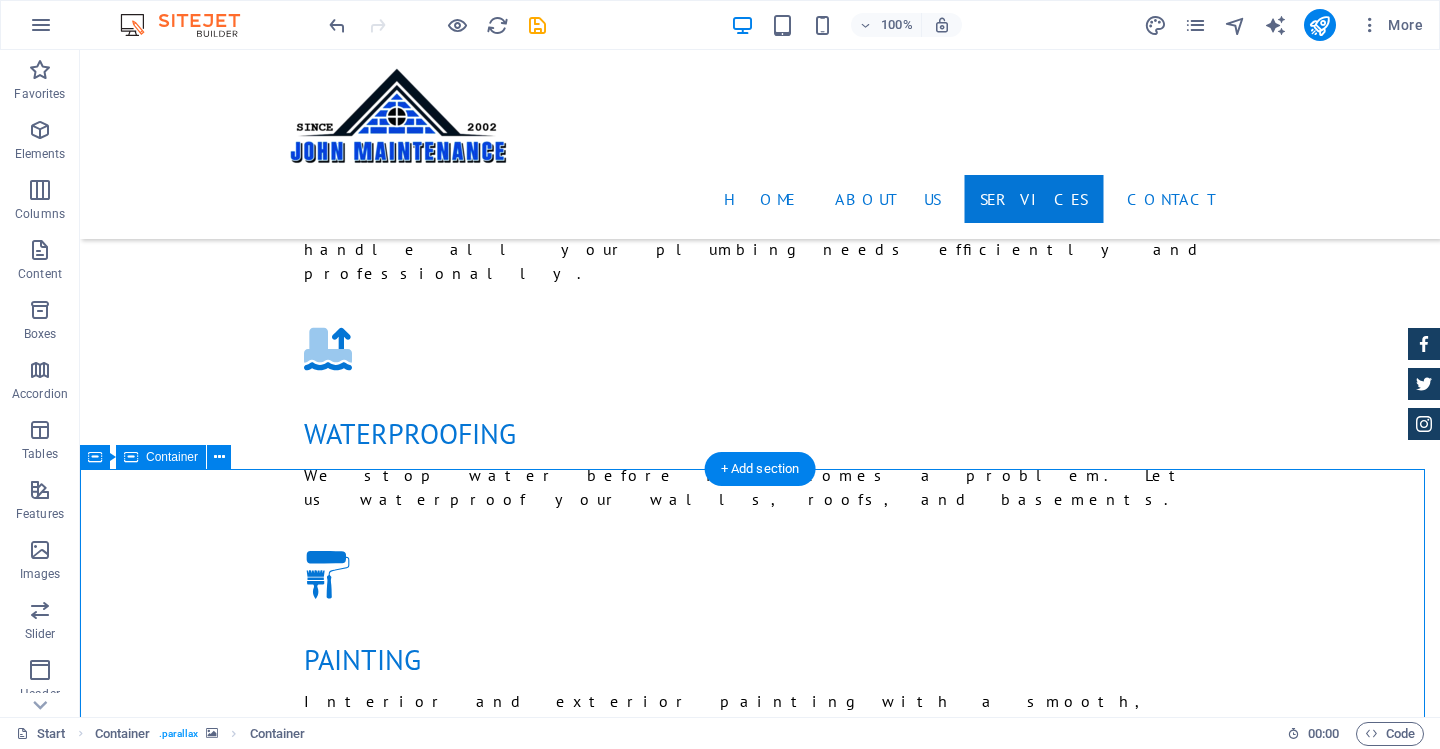 click on "Feedback Emma Miller -  Lorem ipsum dolor sit amet, consetetur sadipscing elitr, sed diam nonumy eirmod tempor invidunt ut labore et dolore magna aliquyam erat. Mark Melone -  Lorem ipsum dolor sit amet, consetetur sadipscing elitr, sed diam nonumy eirmod tempor invidunt ut labore et dolore magna aliquyam erat. Tony Lee Su -  Lorem ipsum dolor sit amet, consetetur sadipscing elitr, sed diam nonumy eirmod tempor invidunt ut labore et dolore magna aliquyam erat. Jonny Doe  -  Lorem ipsum dolor sit amet, consetetur sadipscing elitr, sed diam nonumy eirmod tempor invidunt ut labore et dolore magna aliquyam erat. Tina Many  -  Lorem ipsum dolor sit amet, consetetur sadipscing elitr, sed diam nonumy eirmod tempor invidunt ut labore et dolore magna aliquyam erat. Laura Hill  -  Lorem ipsum dolor sit amet, consetetur sadipscing elitr, sed diam nonumy eirmod tempor invidunt ut labore et dolore magna aliquyam erat. Emma Miller -  Mark Melone -  Tony Lee Su -  Jonny Doe  -  Tina Many  -  Laura Hill  -  1 2" at bounding box center [760, 6406] 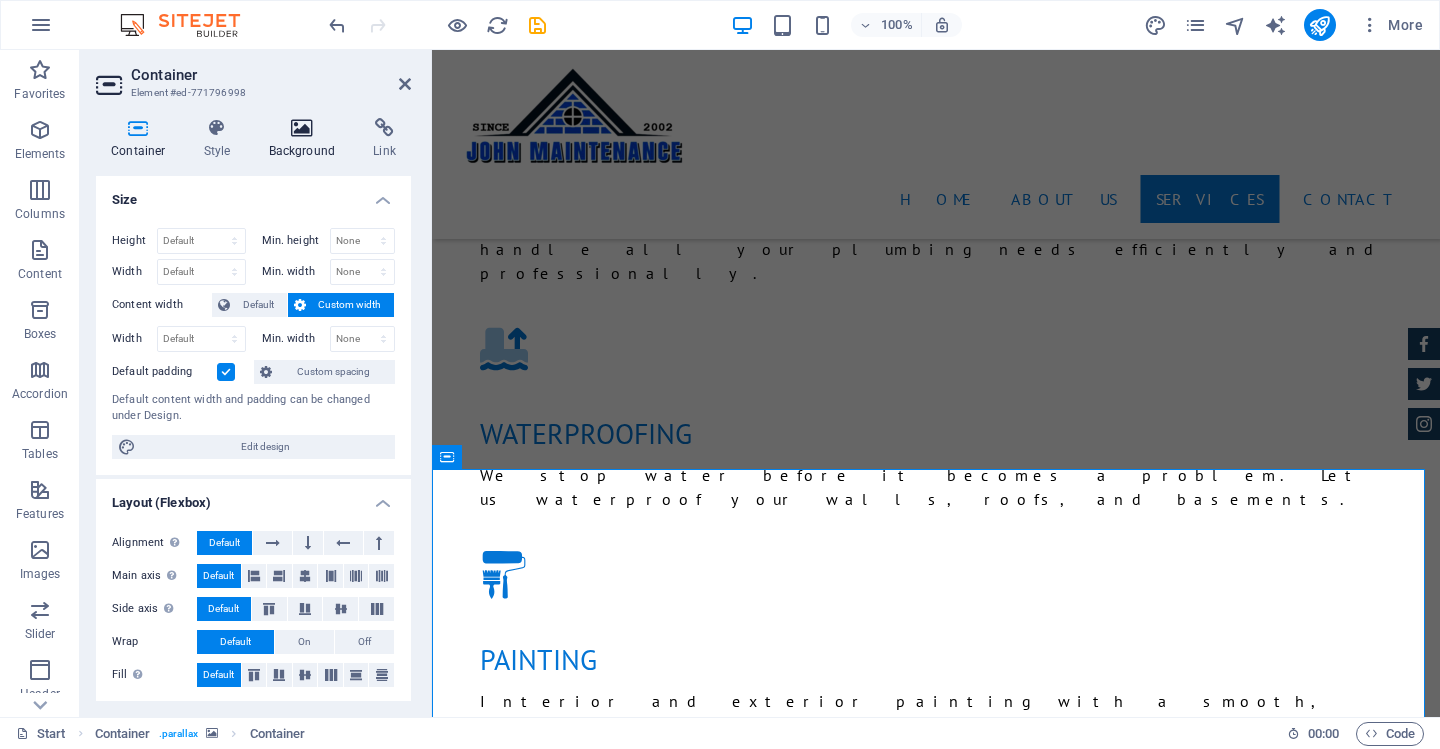 click on "Background" at bounding box center [306, 139] 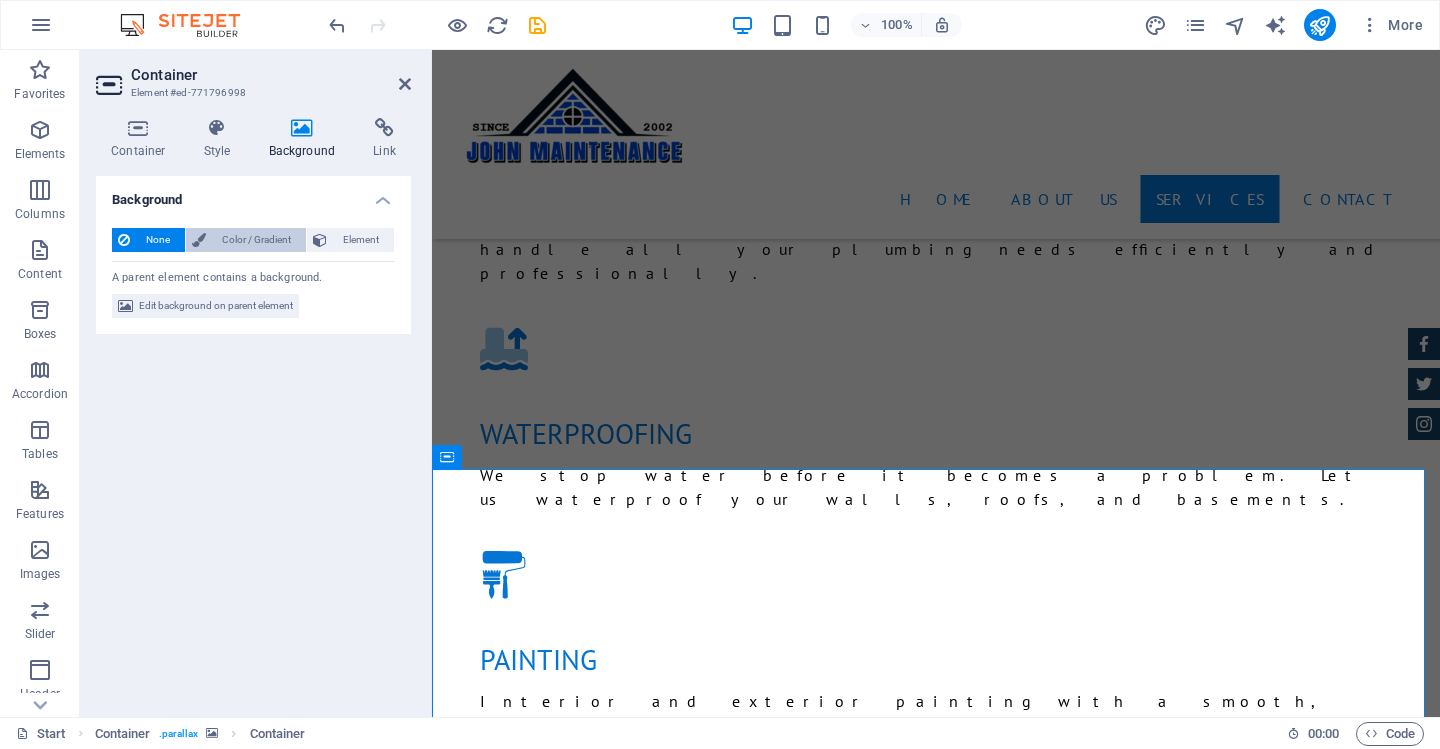 click on "Color / Gradient" at bounding box center [256, 240] 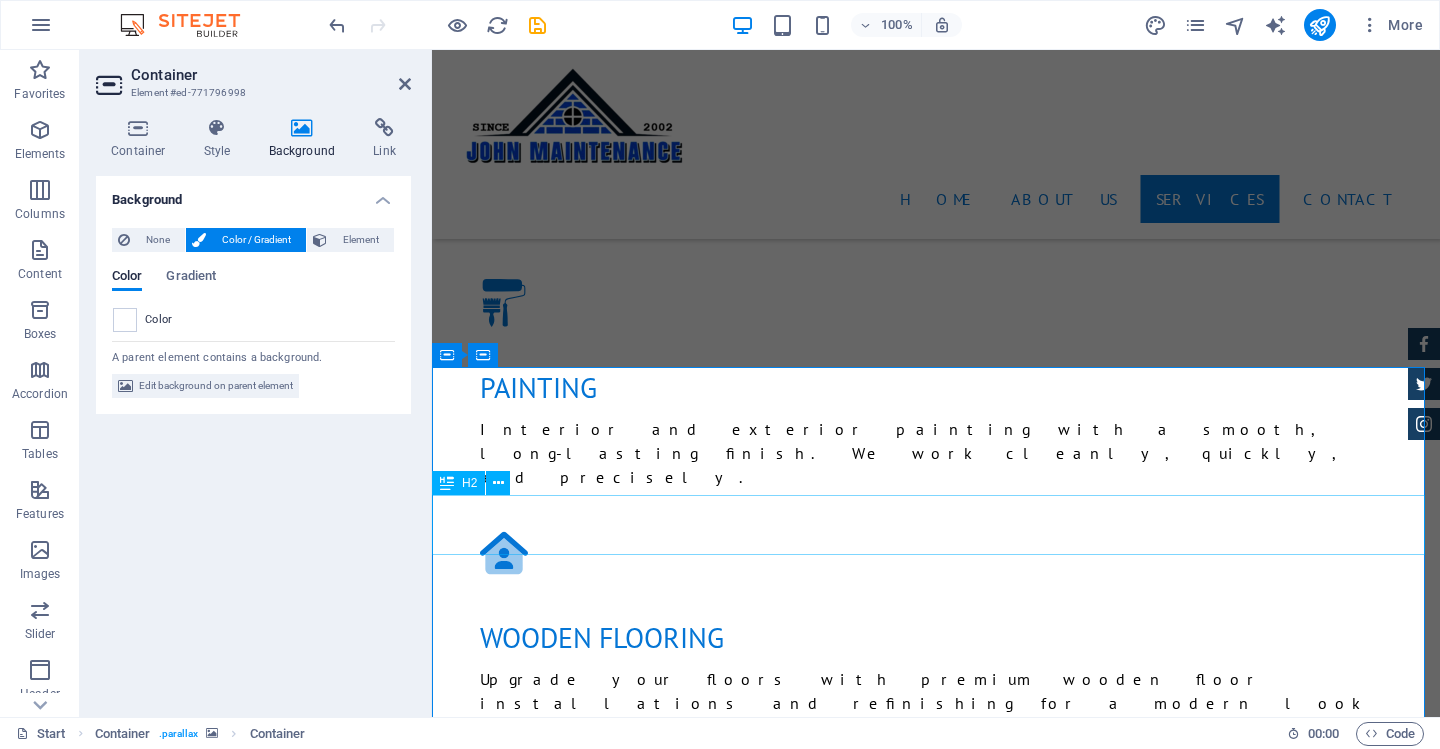 scroll, scrollTop: 3200, scrollLeft: 0, axis: vertical 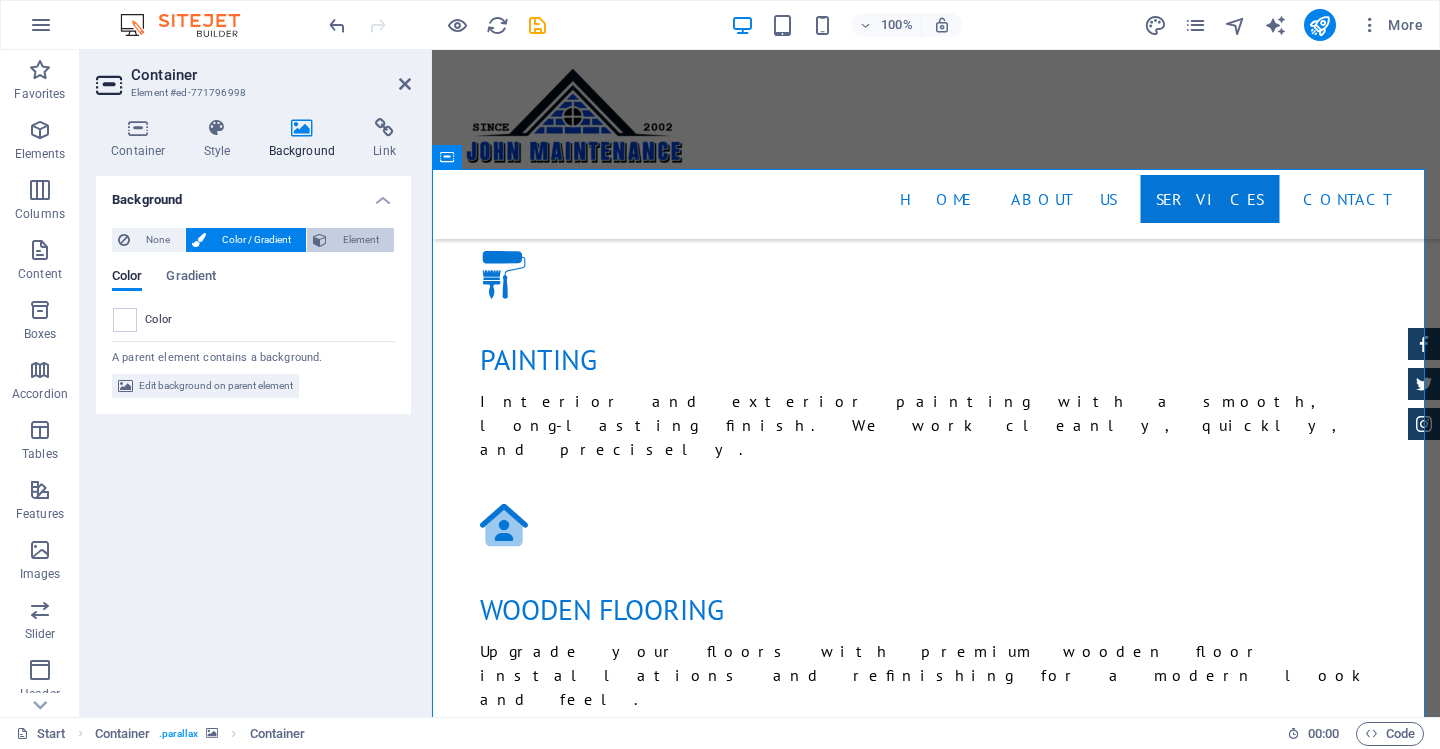 drag, startPoint x: 368, startPoint y: 242, endPoint x: 9, endPoint y: 344, distance: 373.20905 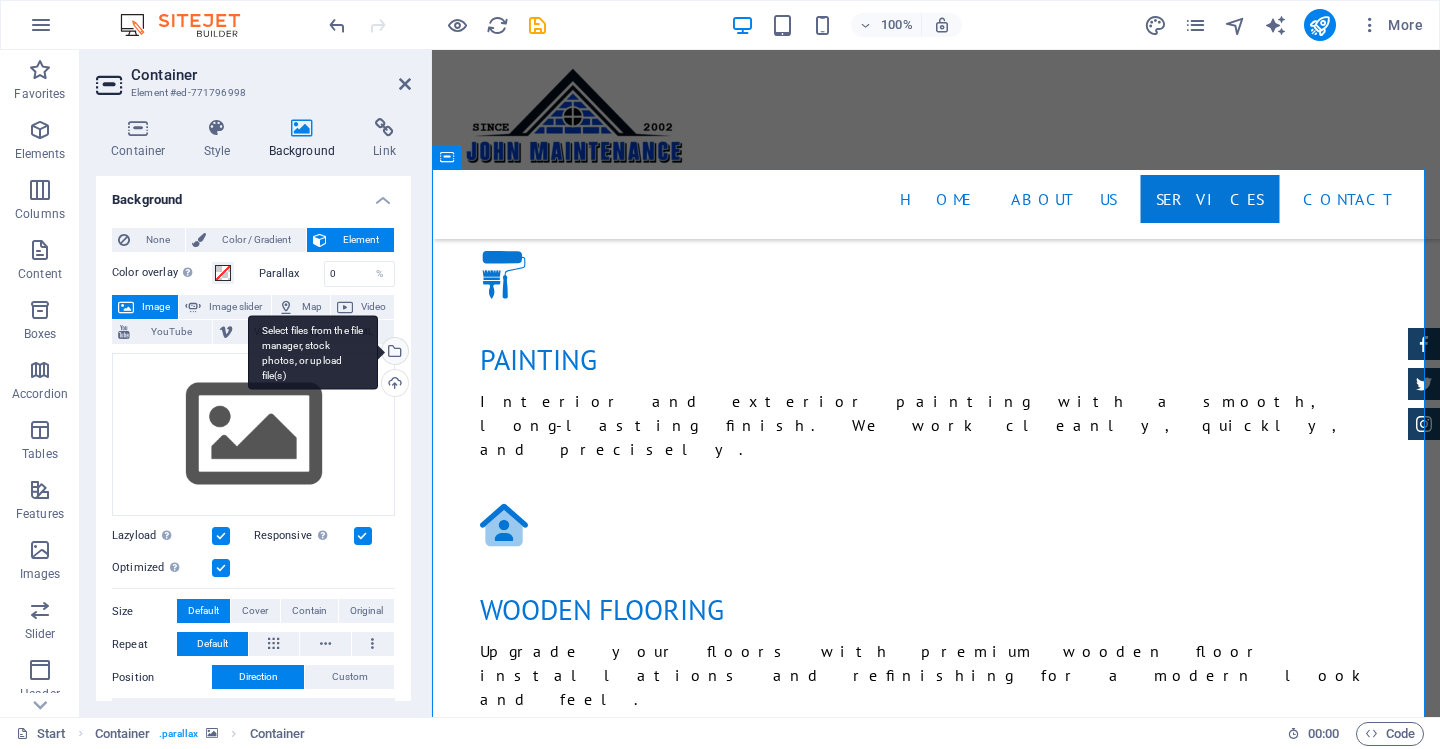 click on "Select files from the file manager, stock photos, or upload file(s)" at bounding box center [393, 353] 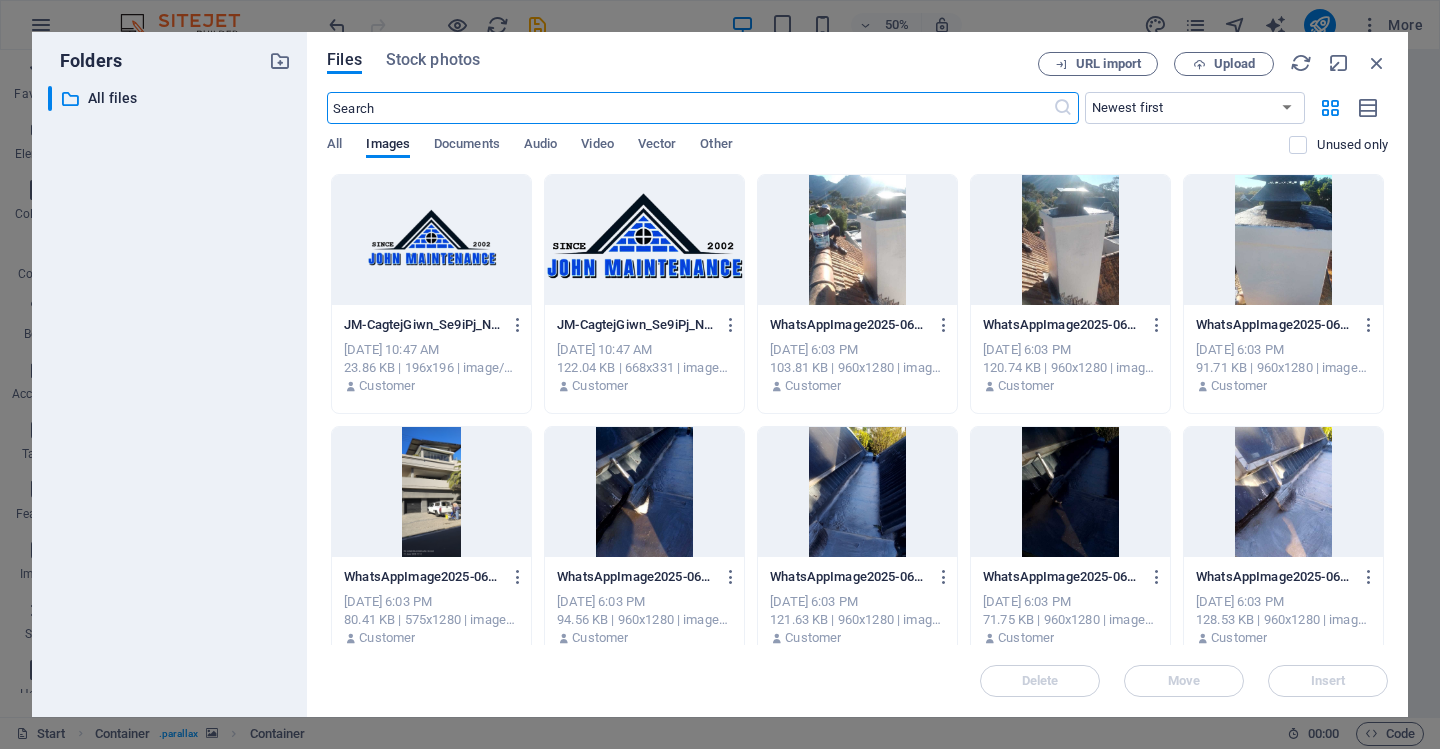 scroll, scrollTop: 3639, scrollLeft: 0, axis: vertical 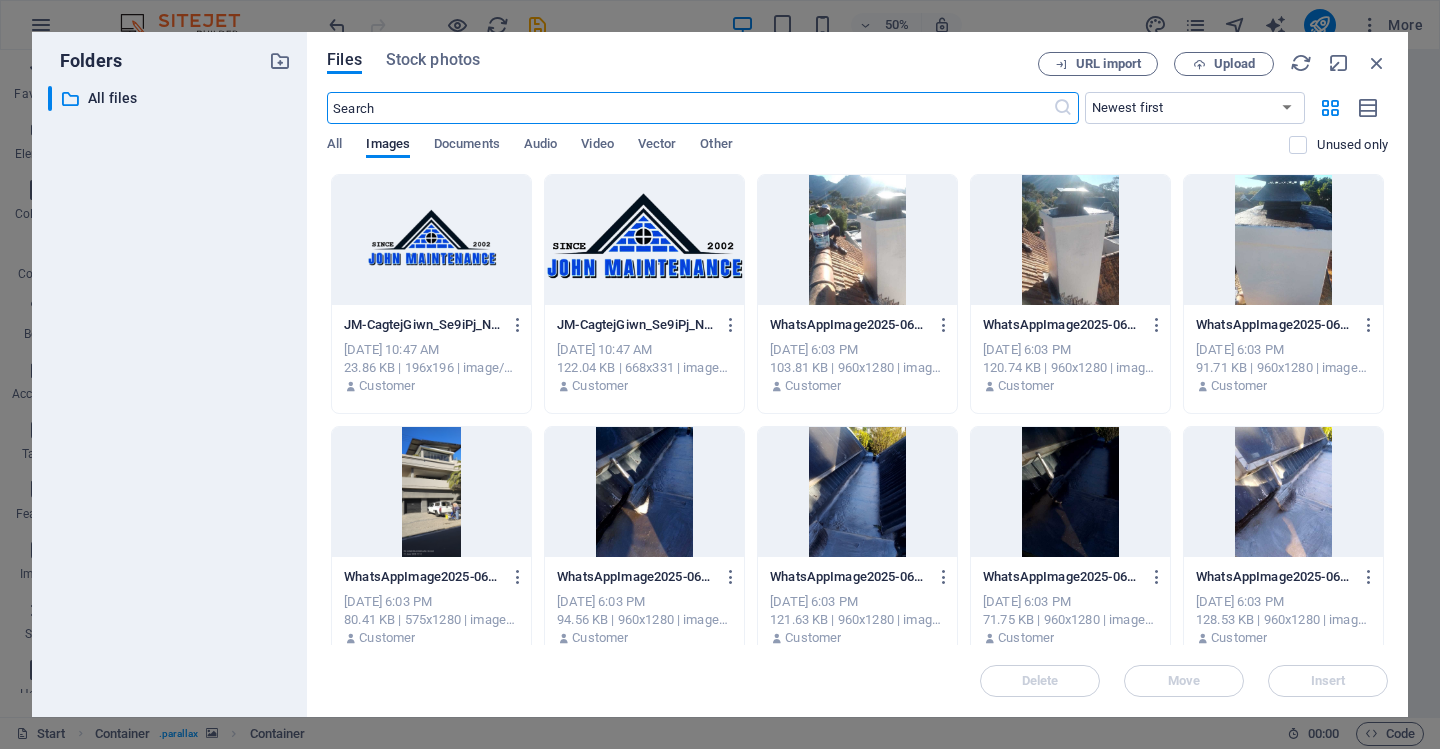 click at bounding box center (644, 240) 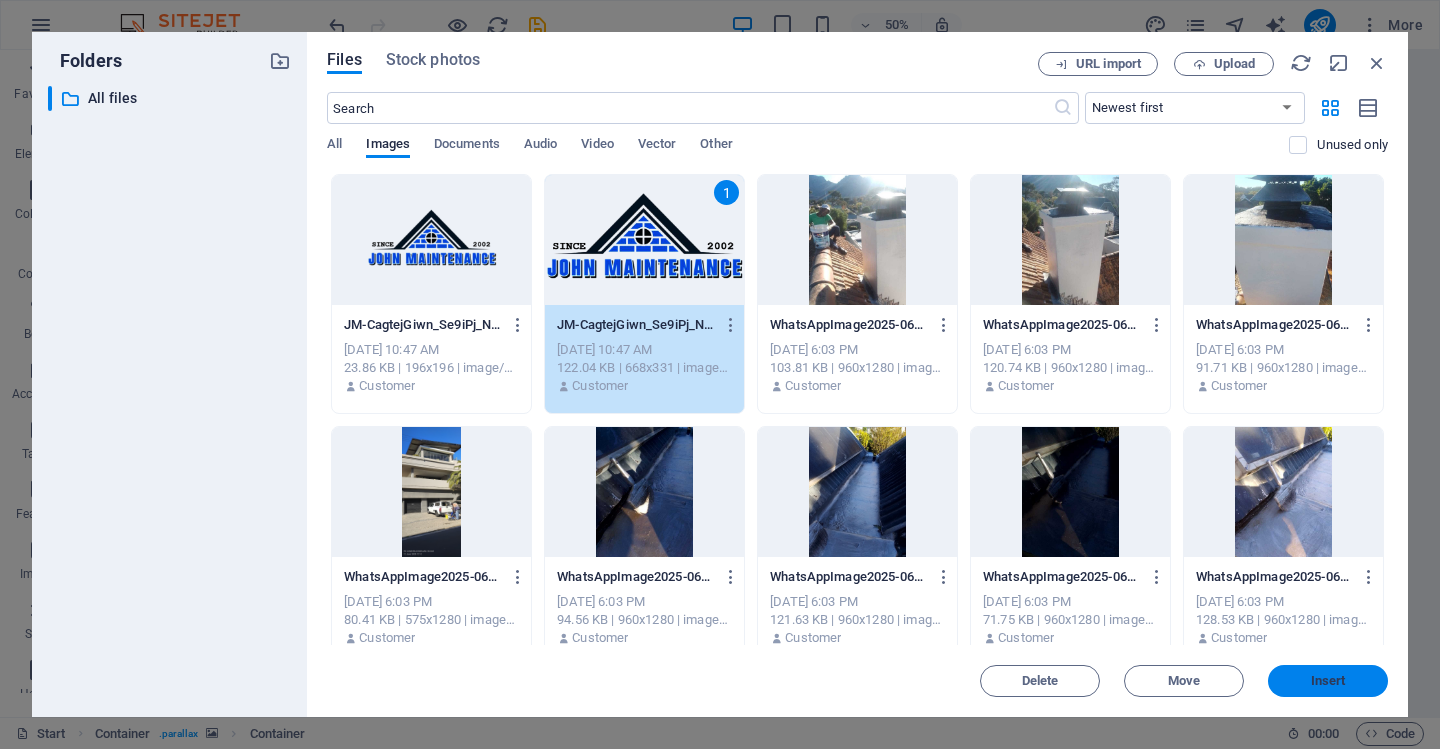 click on "Insert" at bounding box center [1328, 681] 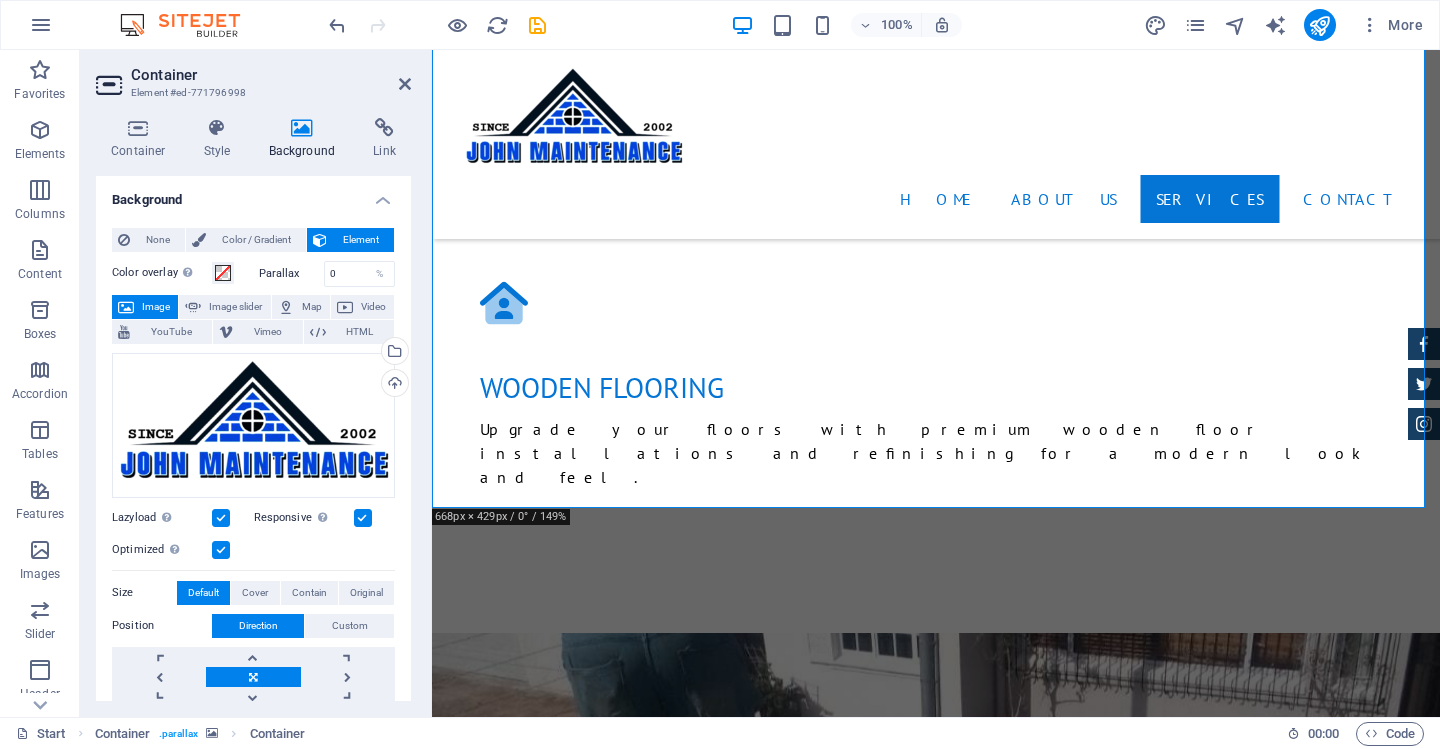 scroll, scrollTop: 3300, scrollLeft: 0, axis: vertical 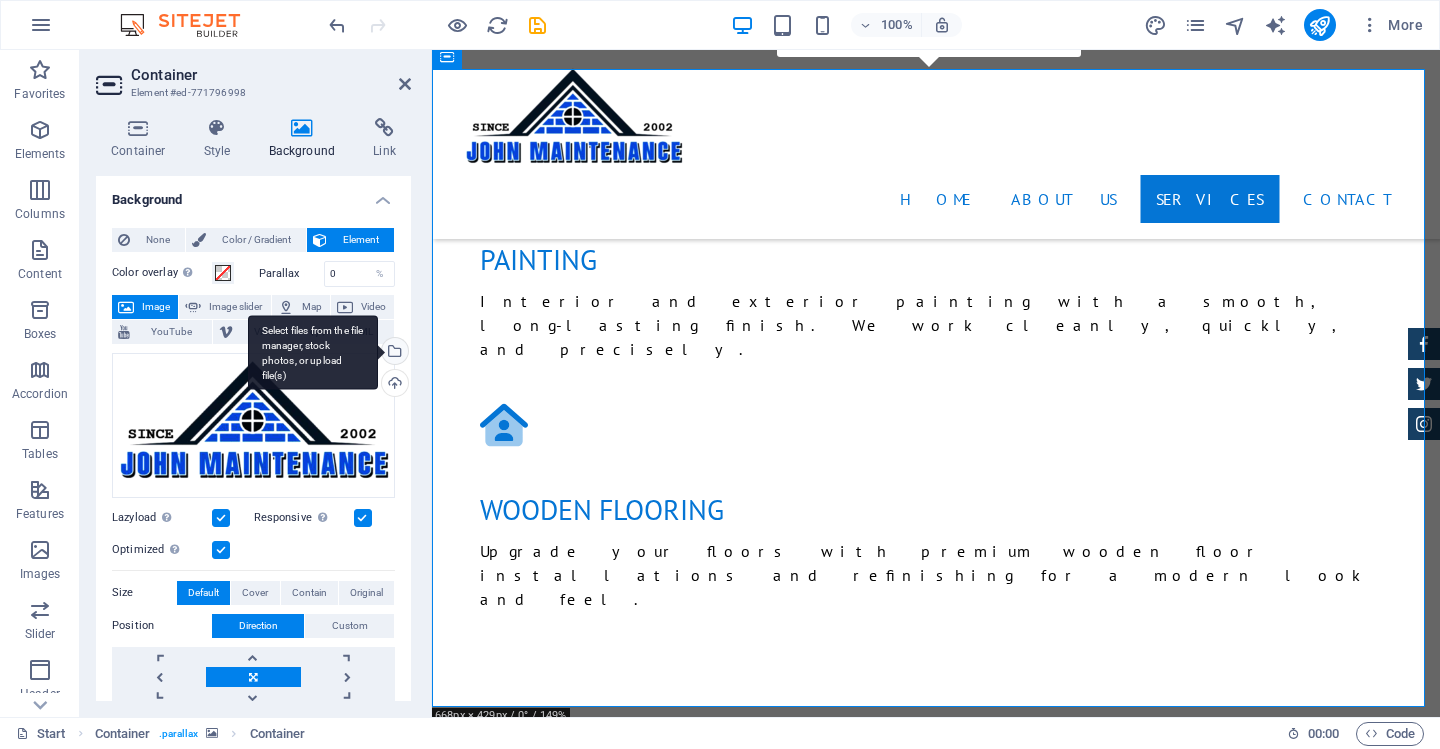 click on "Select files from the file manager, stock photos, or upload file(s)" at bounding box center [393, 353] 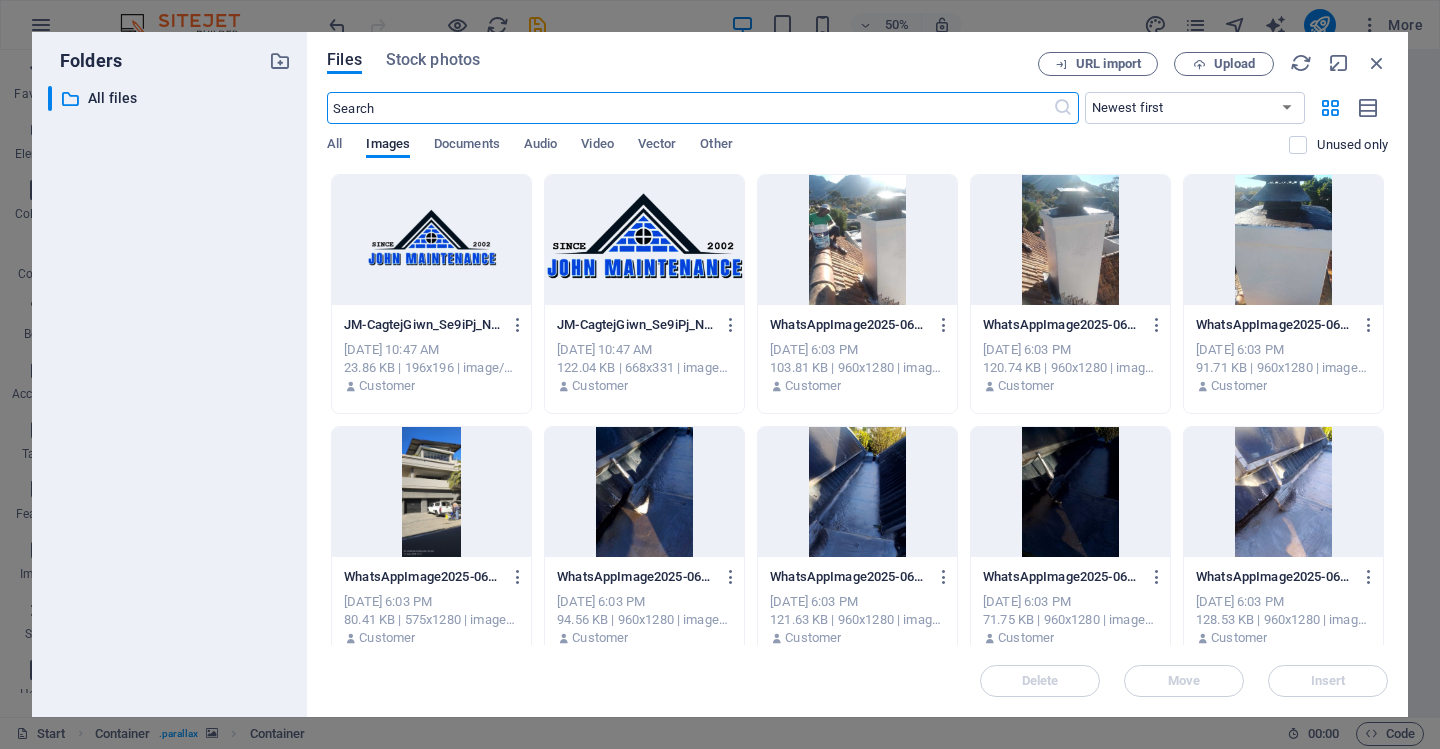 scroll, scrollTop: 3739, scrollLeft: 0, axis: vertical 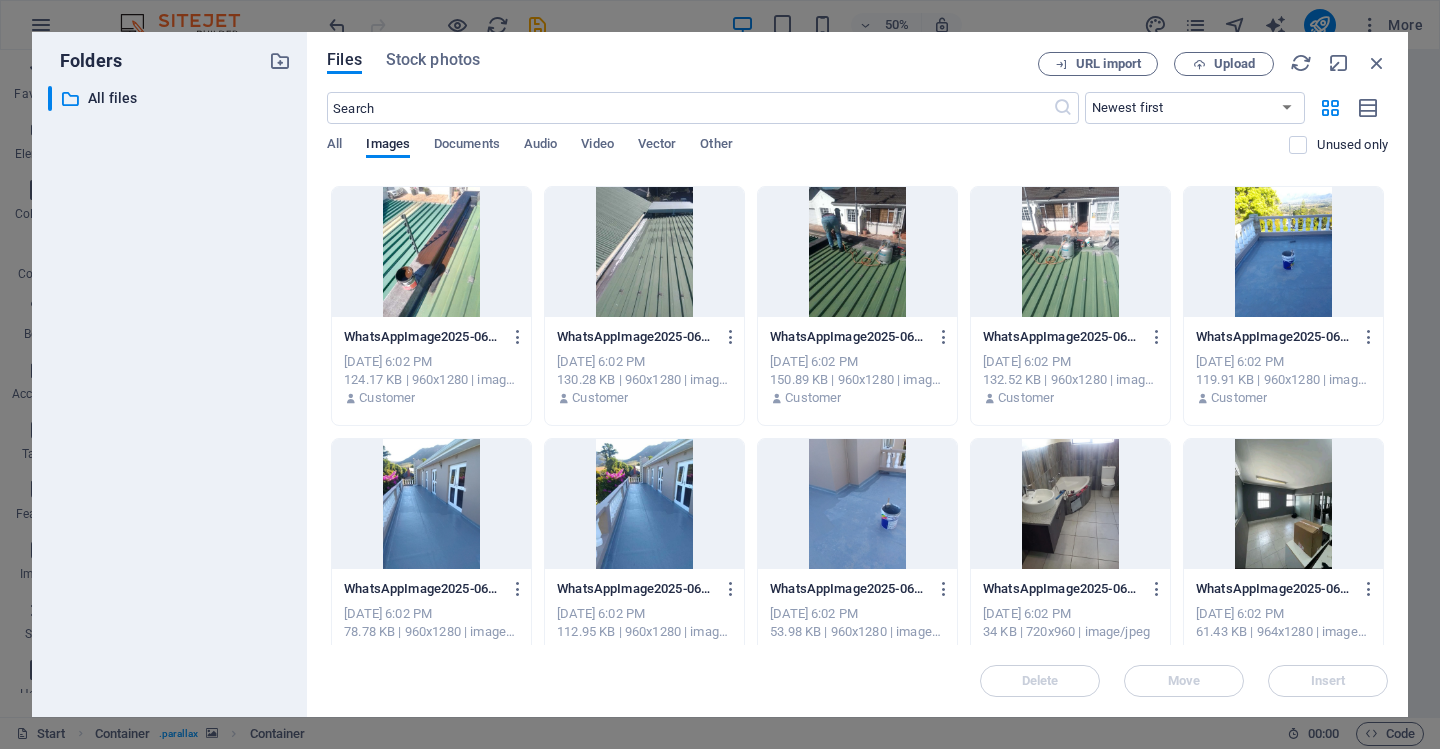 click at bounding box center (644, 504) 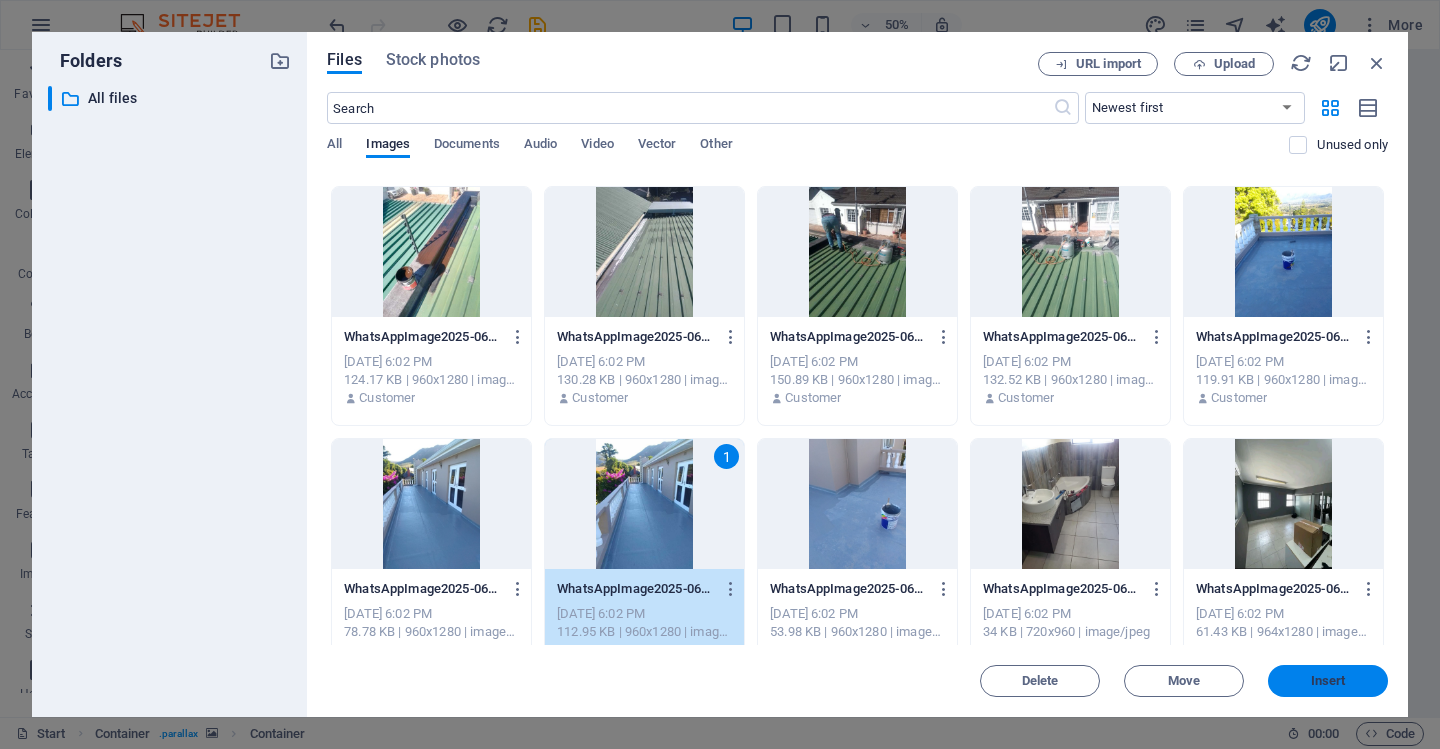 drag, startPoint x: 610, startPoint y: 524, endPoint x: 1337, endPoint y: 677, distance: 742.9253 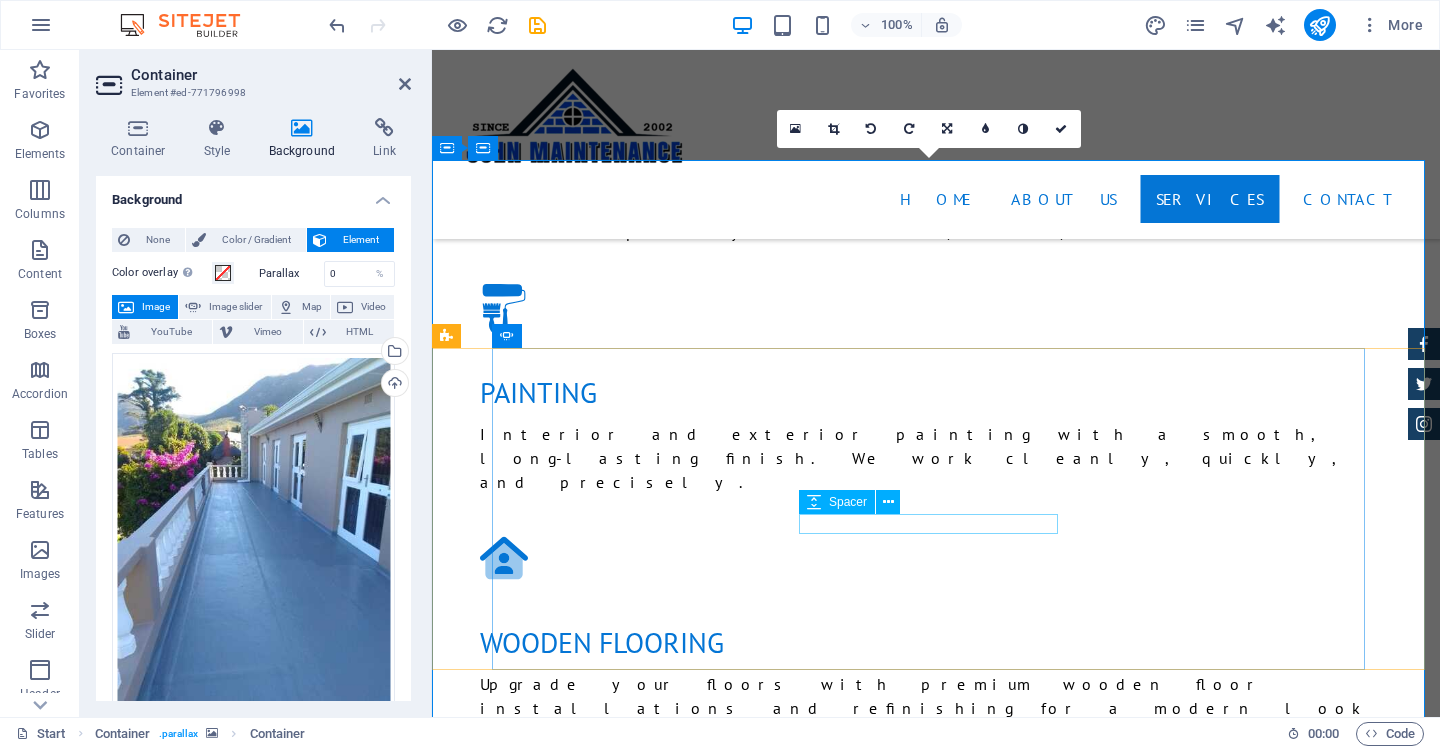 scroll, scrollTop: 3100, scrollLeft: 0, axis: vertical 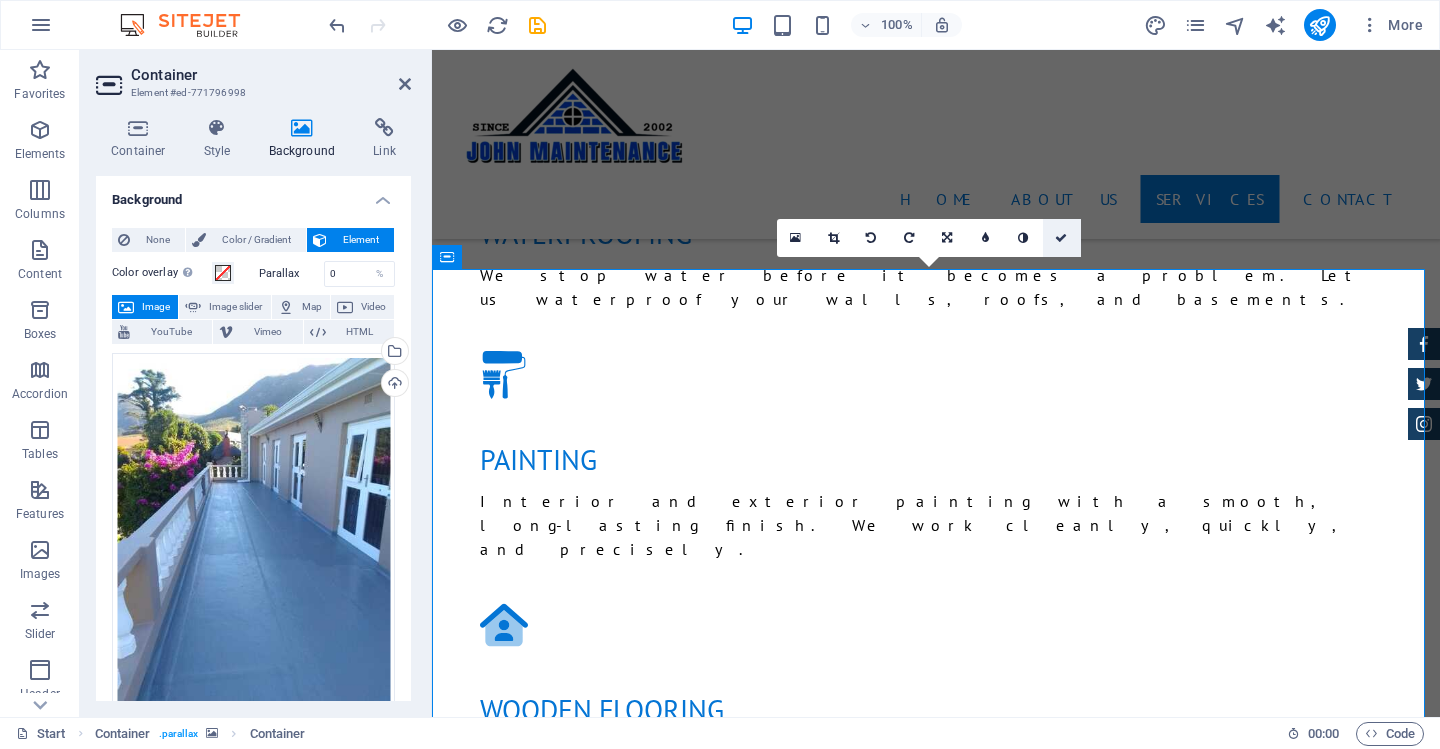 drag, startPoint x: 1067, startPoint y: 233, endPoint x: 987, endPoint y: 187, distance: 92.28217 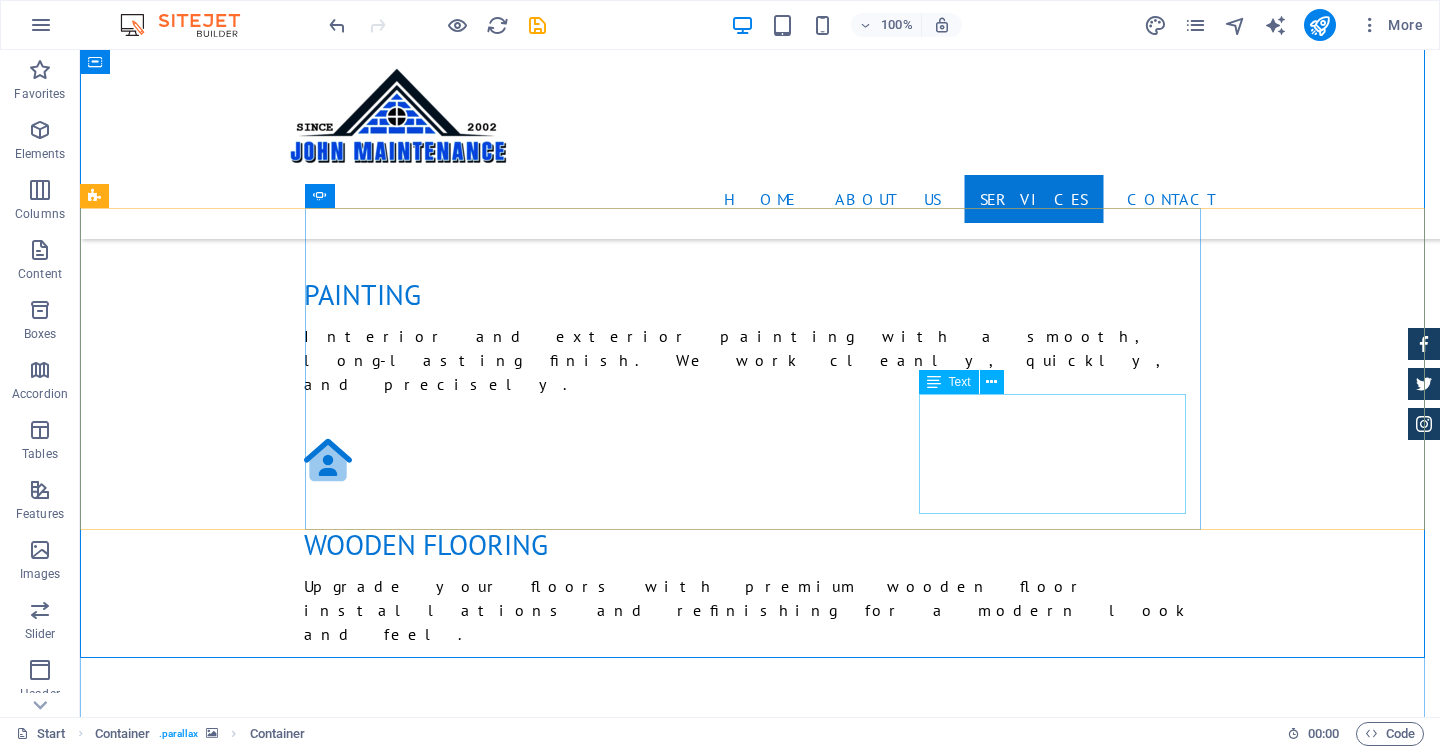 scroll, scrollTop: 3200, scrollLeft: 0, axis: vertical 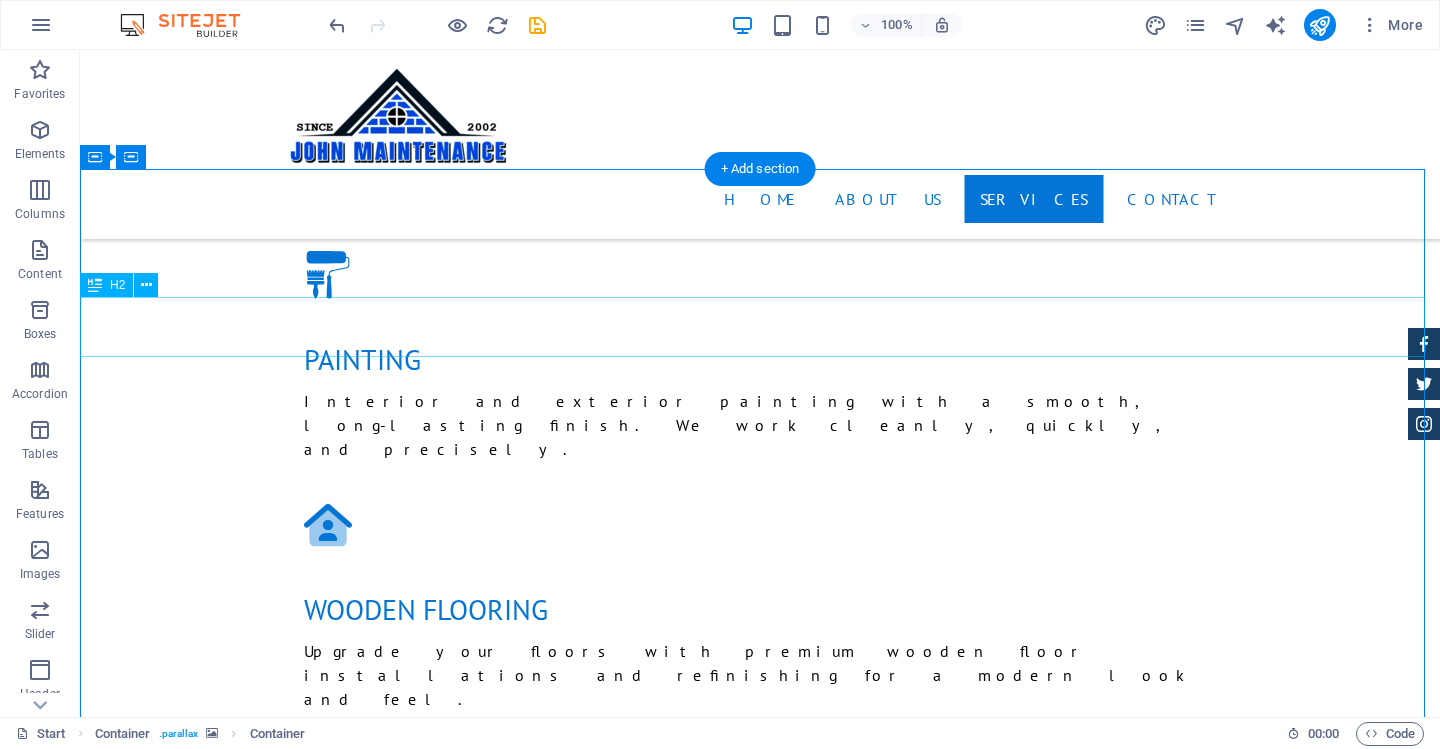 click on "Feedback" at bounding box center (760, 4812) 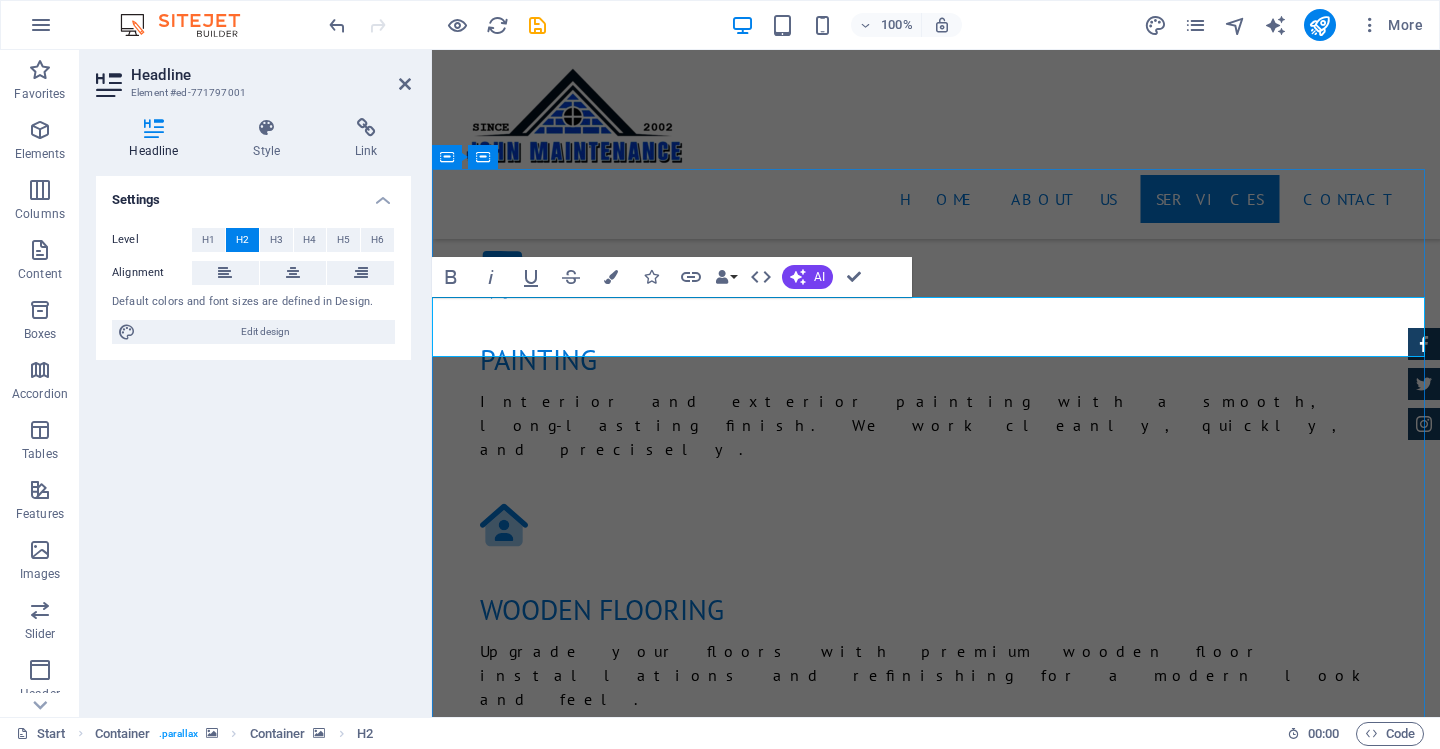 click on "Feedback" at bounding box center (936, 4812) 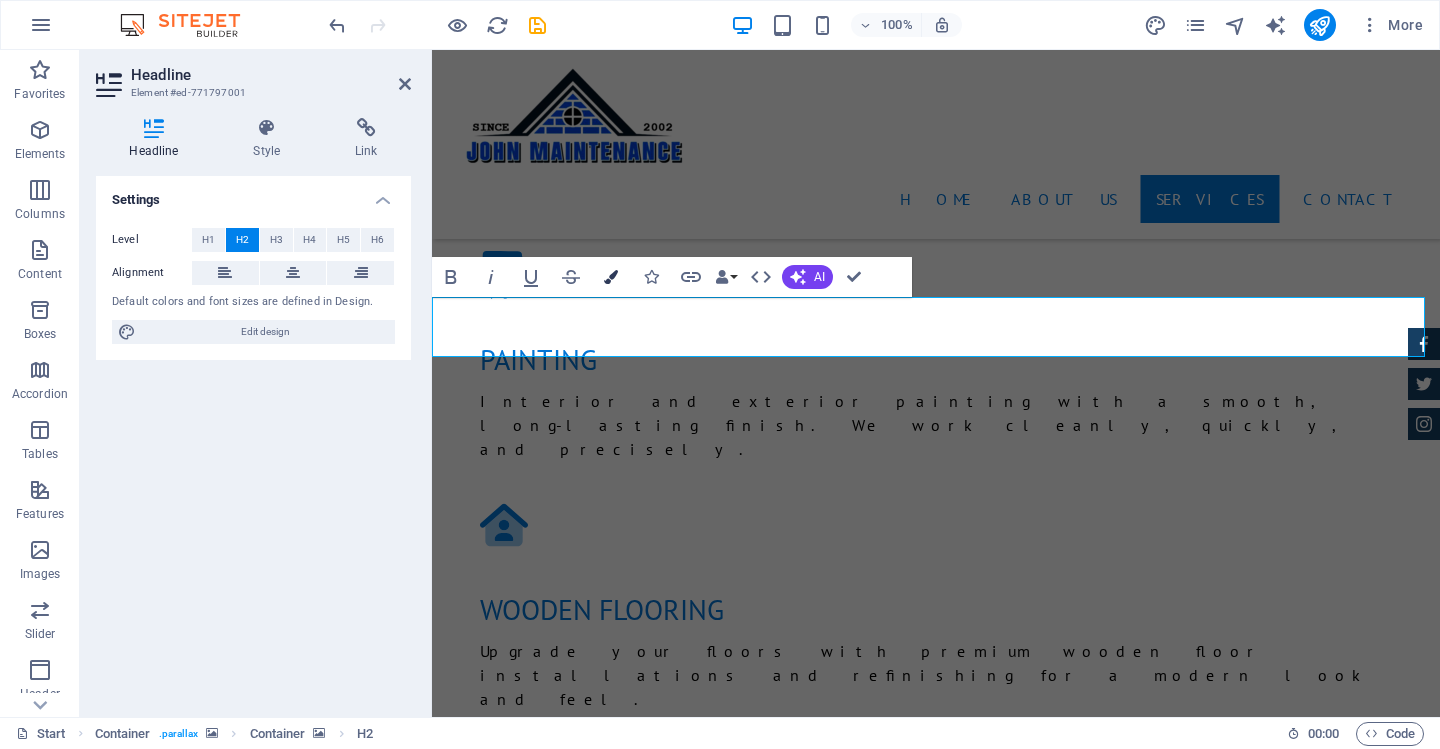 click at bounding box center [611, 277] 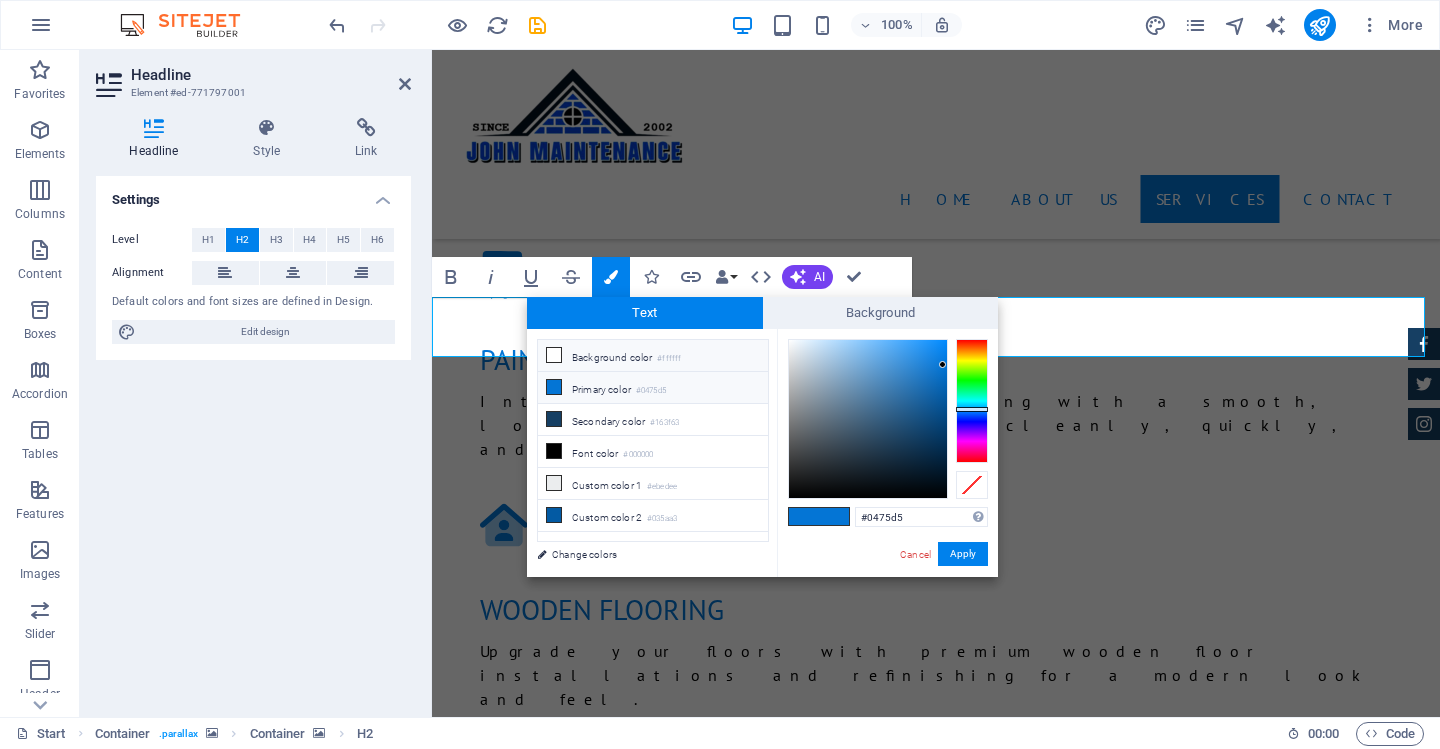 click on "Background color
#ffffff" at bounding box center (653, 356) 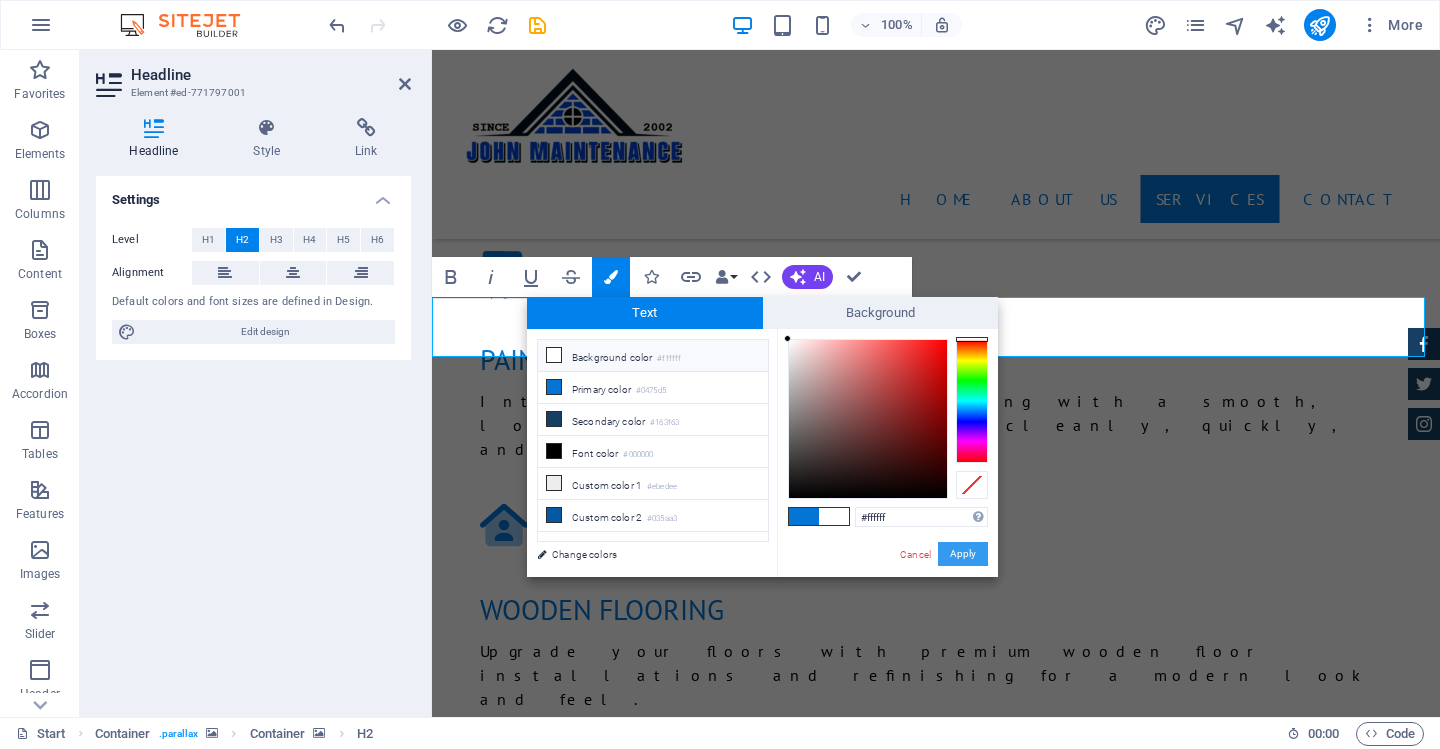 click on "Apply" at bounding box center [963, 554] 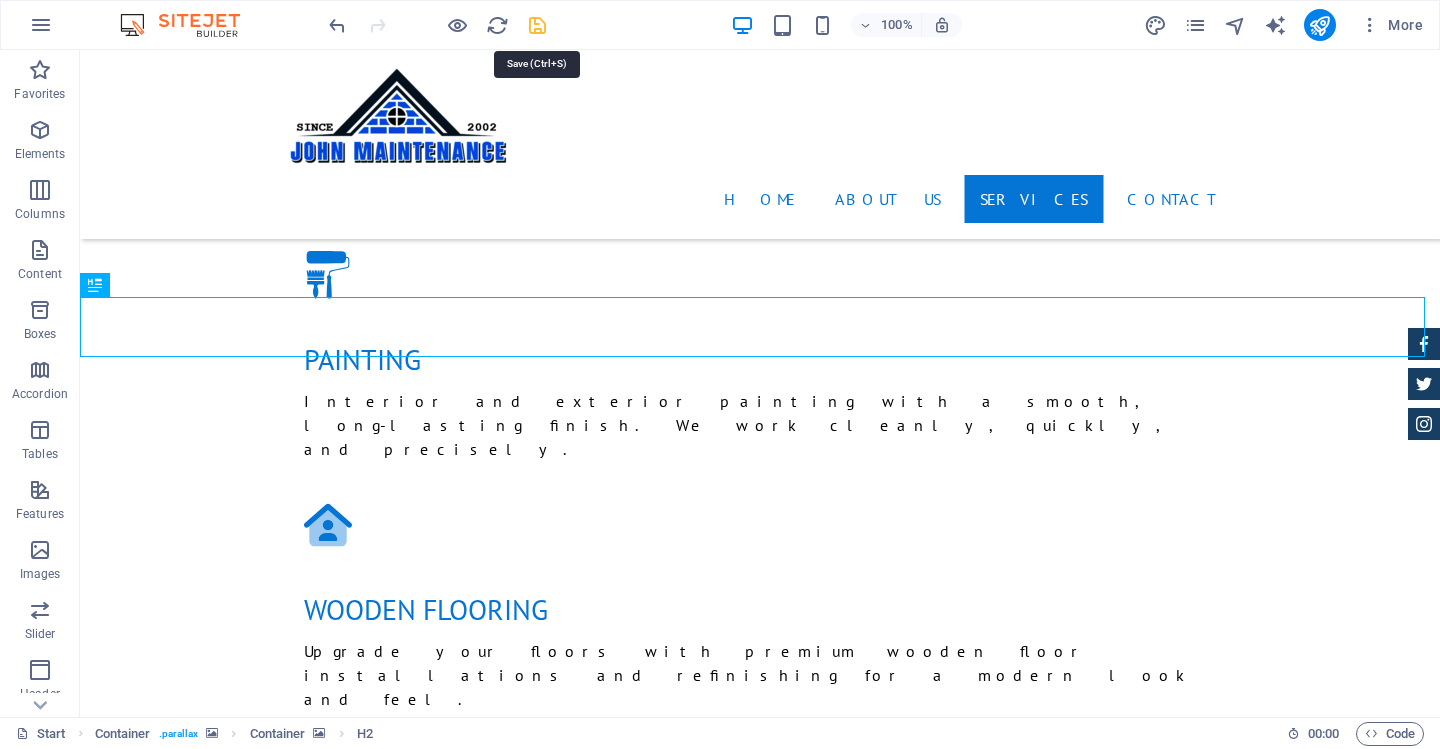 drag, startPoint x: 541, startPoint y: 26, endPoint x: 577, endPoint y: 173, distance: 151.34398 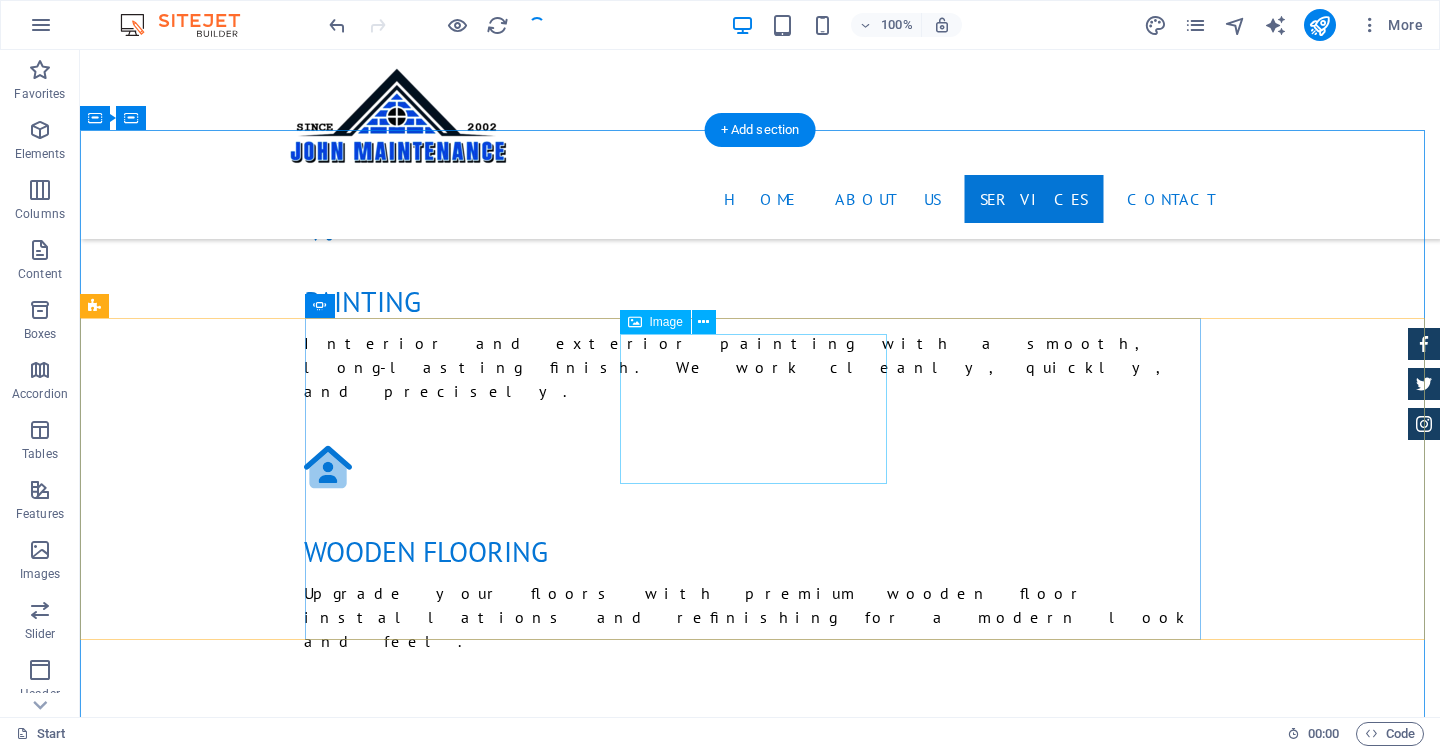 scroll, scrollTop: 3300, scrollLeft: 0, axis: vertical 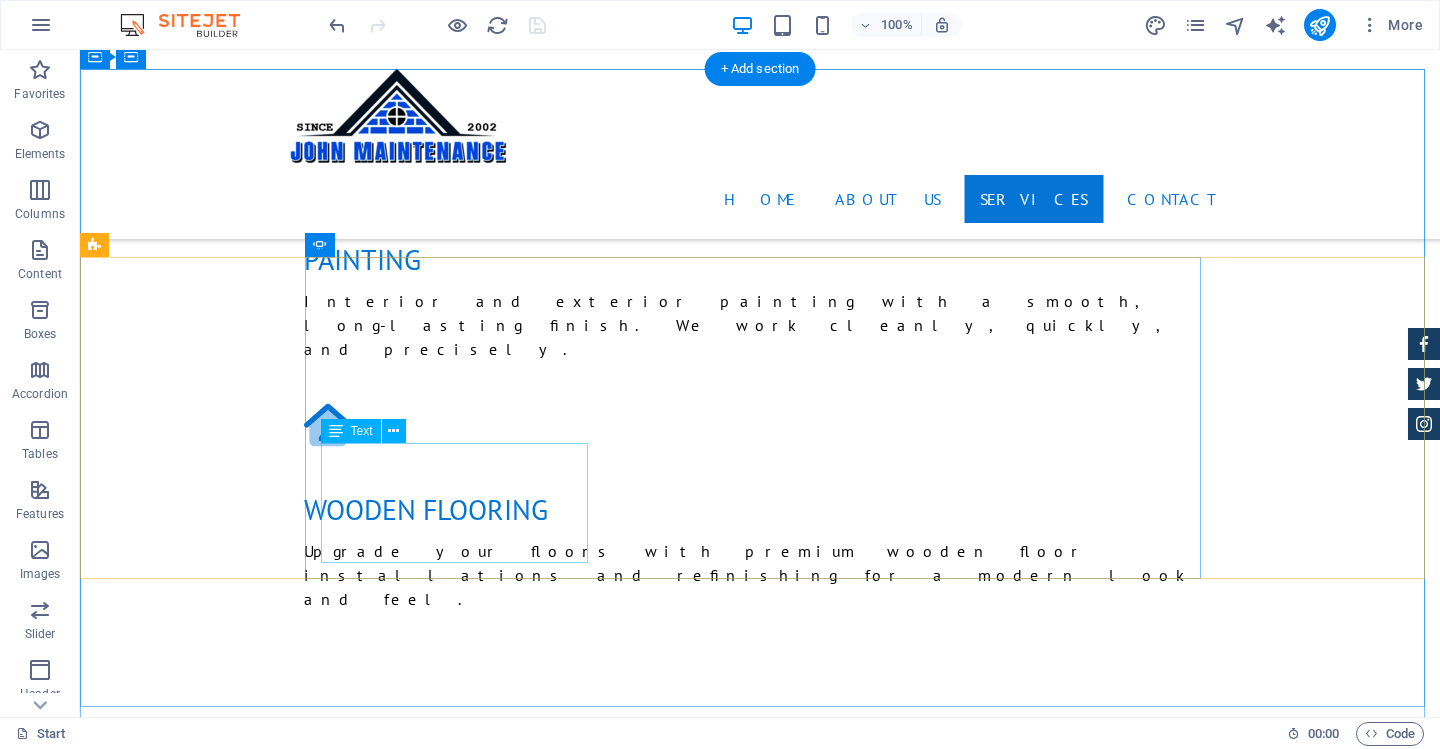 click on "Jonny Doe  -  Lorem ipsum dolor sit amet, consetetur sadipscing elitr, sed diam nonumy eirmod tempor invidunt ut labore et dolore magna aliquyam erat." at bounding box center [-452, 5954] 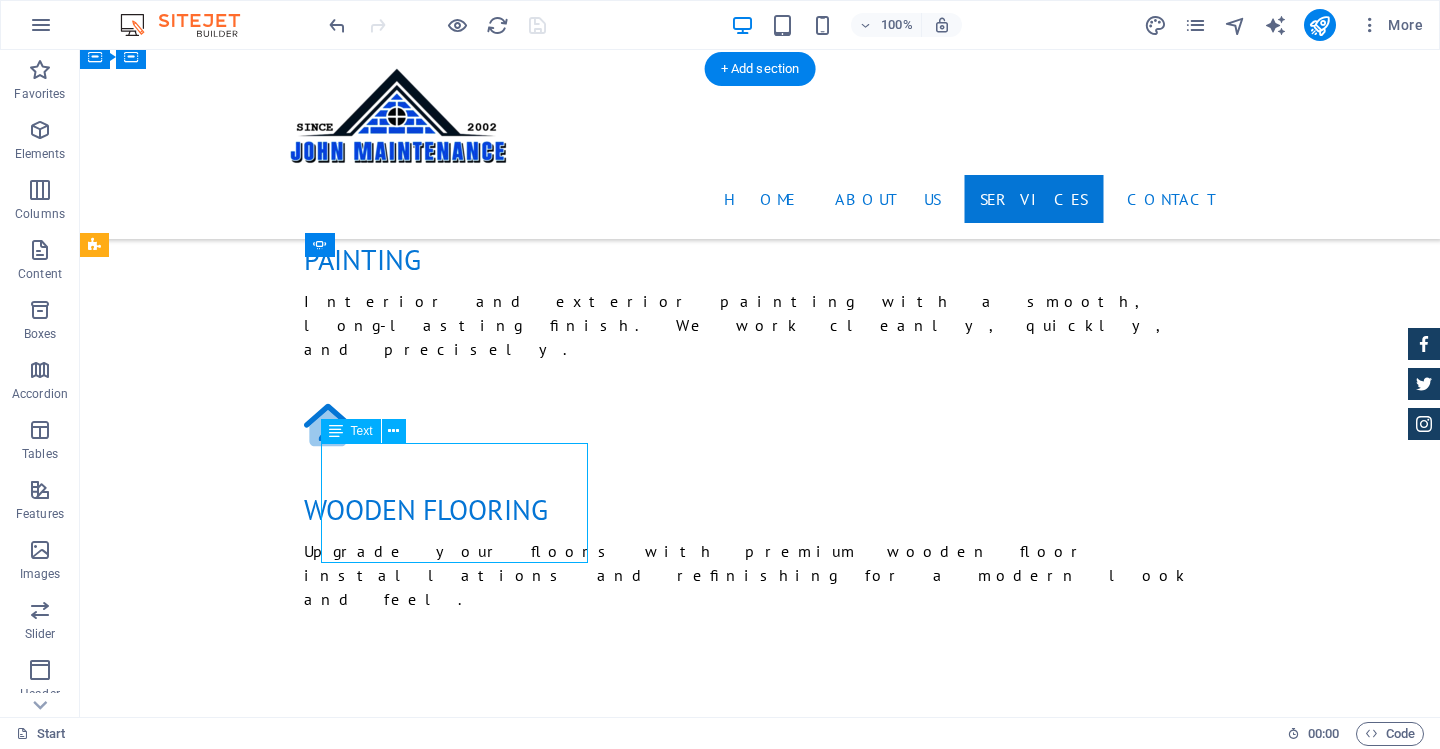 click on "Jonny Doe  -  Lorem ipsum dolor sit amet, consetetur sadipscing elitr, sed diam nonumy eirmod tempor invidunt ut labore et dolore magna aliquyam erat." at bounding box center (-452, 5954) 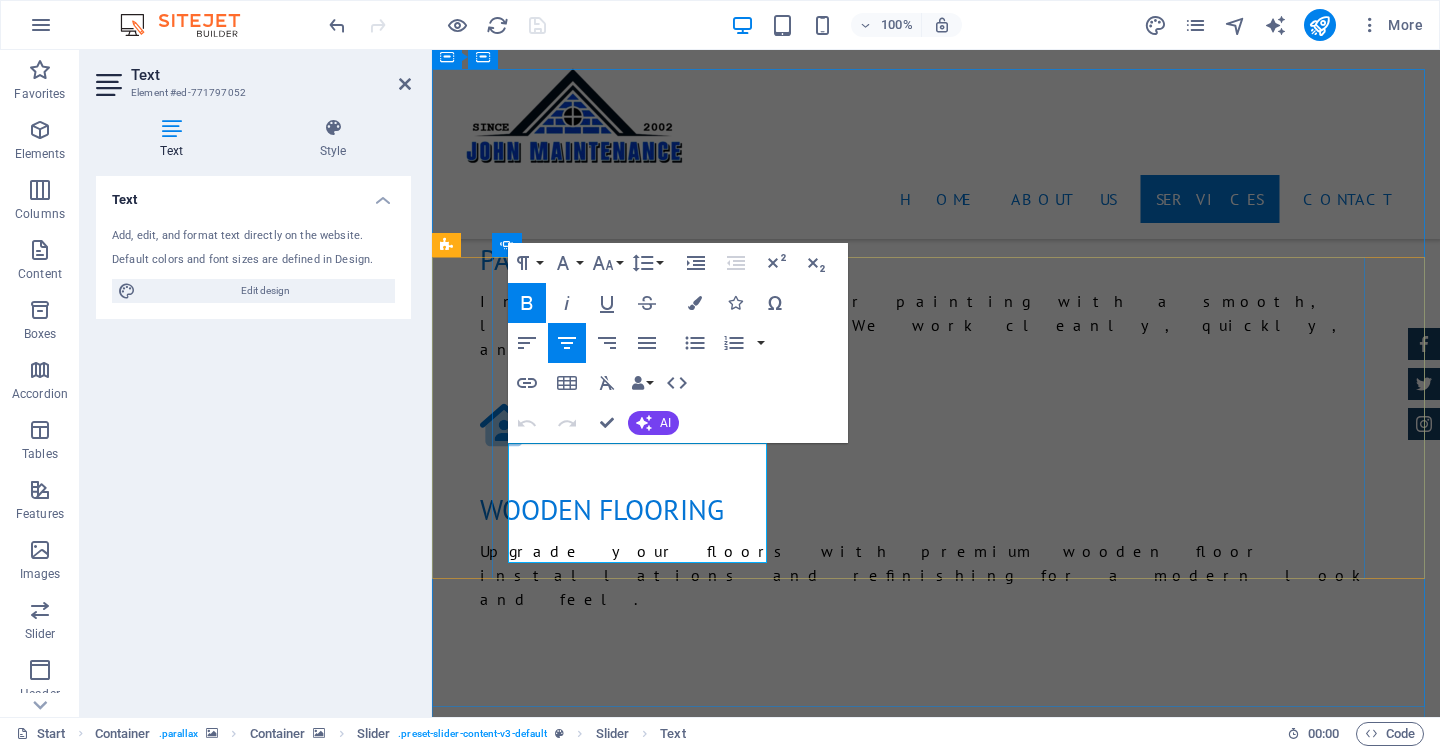 click on "Jonny Doe  -  Lorem ipsum dolor sit amet, consetetur sadipscing elitr, sed diam nonumy eirmod tempor invidunt ut labore et dolore magna aliquyam erat." at bounding box center [-252, 6038] 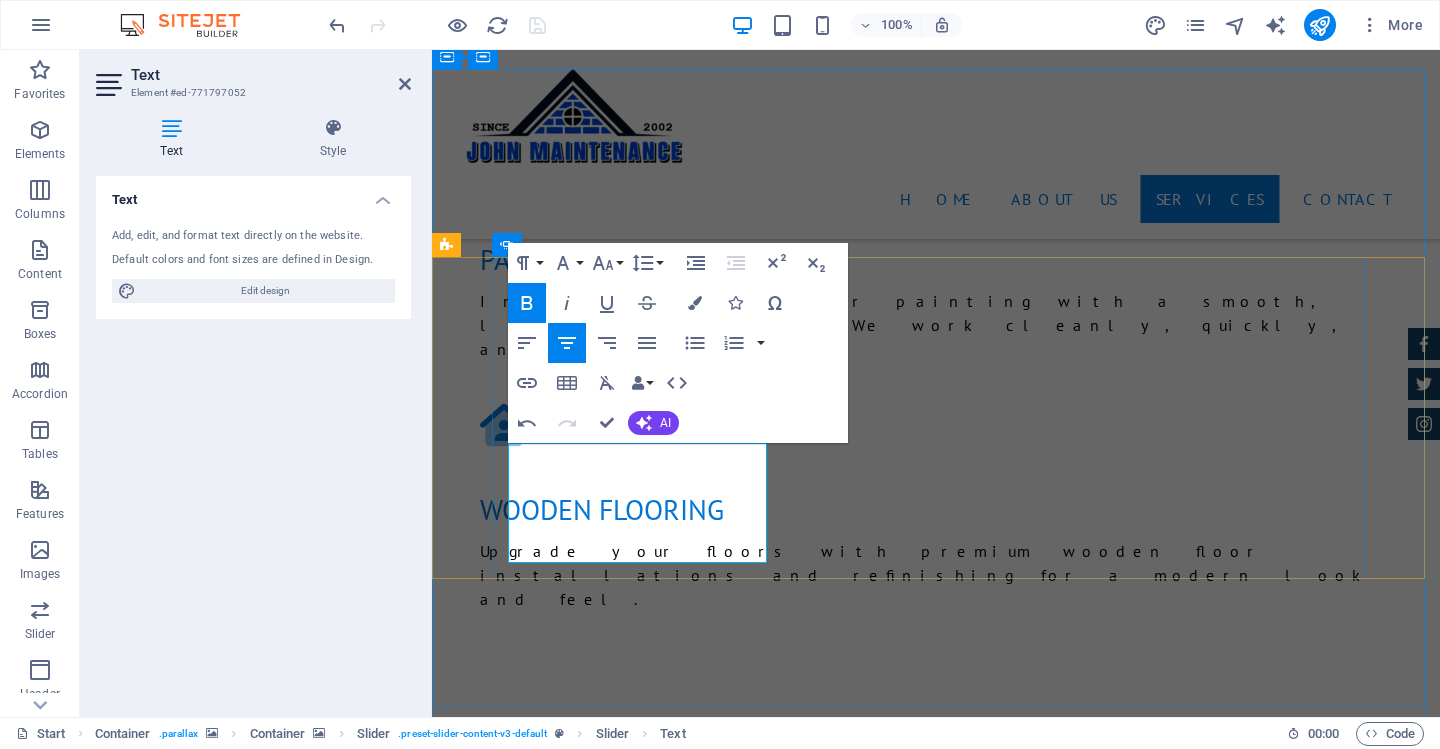 drag, startPoint x: 741, startPoint y: 550, endPoint x: 703, endPoint y: 461, distance: 96.77293 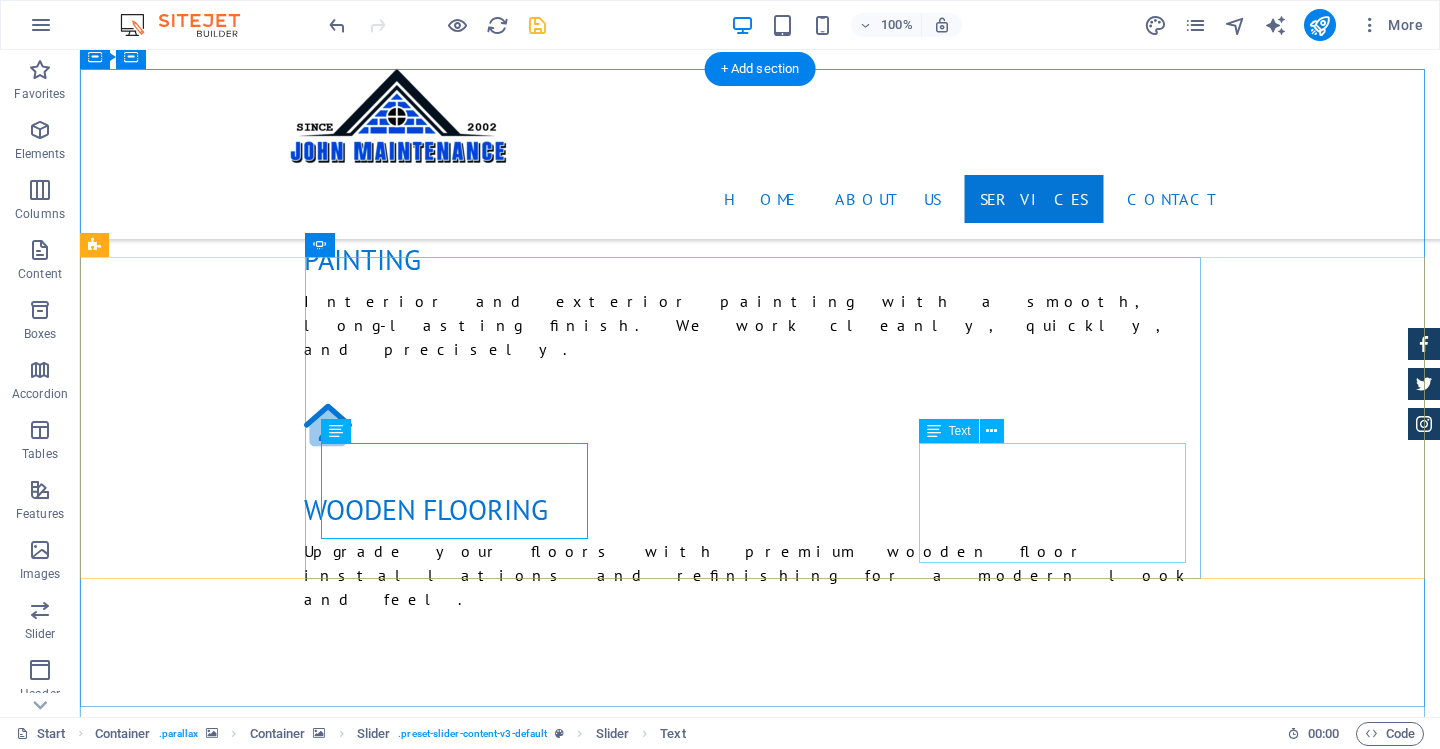 click on "Laura Hill  -  Lorem ipsum dolor sit amet, consetetur sadipscing elitr, sed diam nonumy eirmod tempor invidunt ut labore et dolore magna aliquyam erat." at bounding box center [-452, 6766] 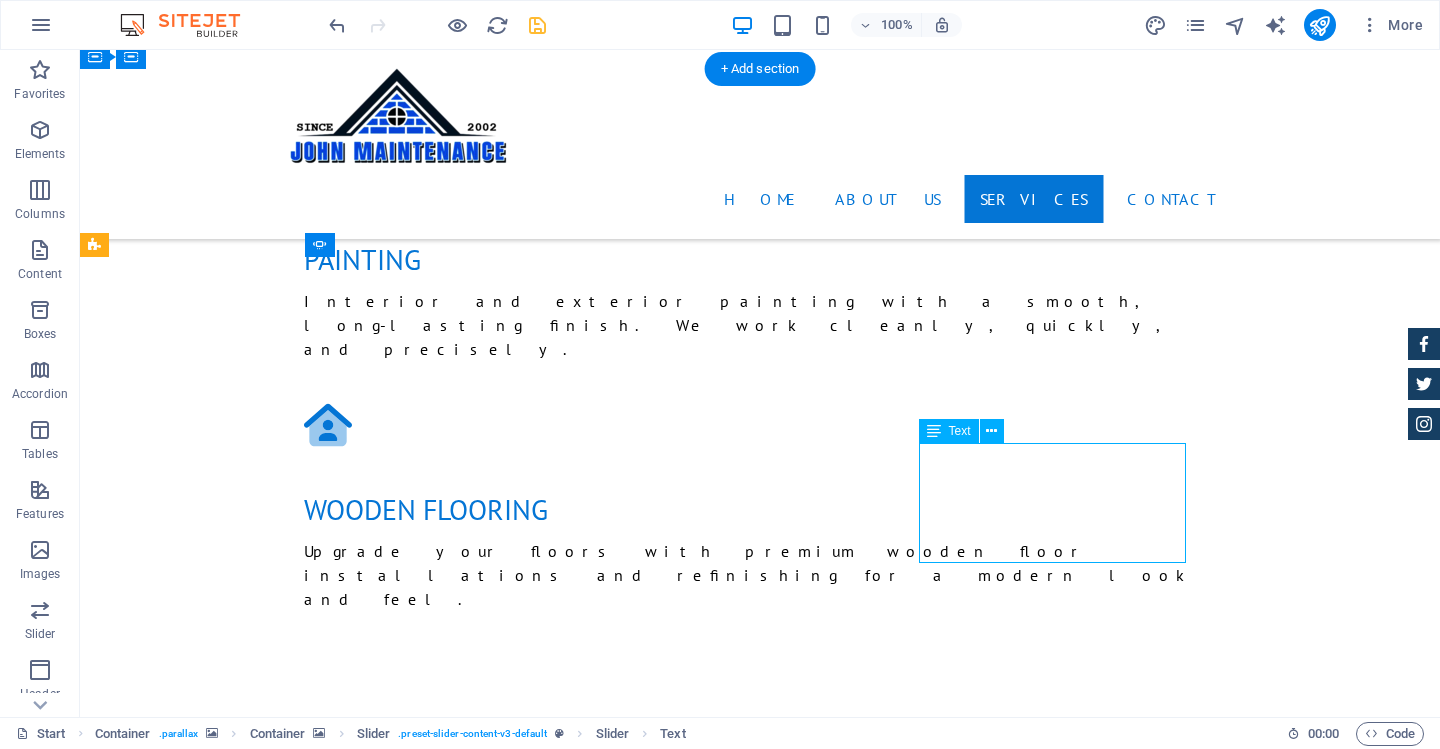 click on "Laura Hill  -  Lorem ipsum dolor sit amet, consetetur sadipscing elitr, sed diam nonumy eirmod tempor invidunt ut labore et dolore magna aliquyam erat." at bounding box center [-452, 6766] 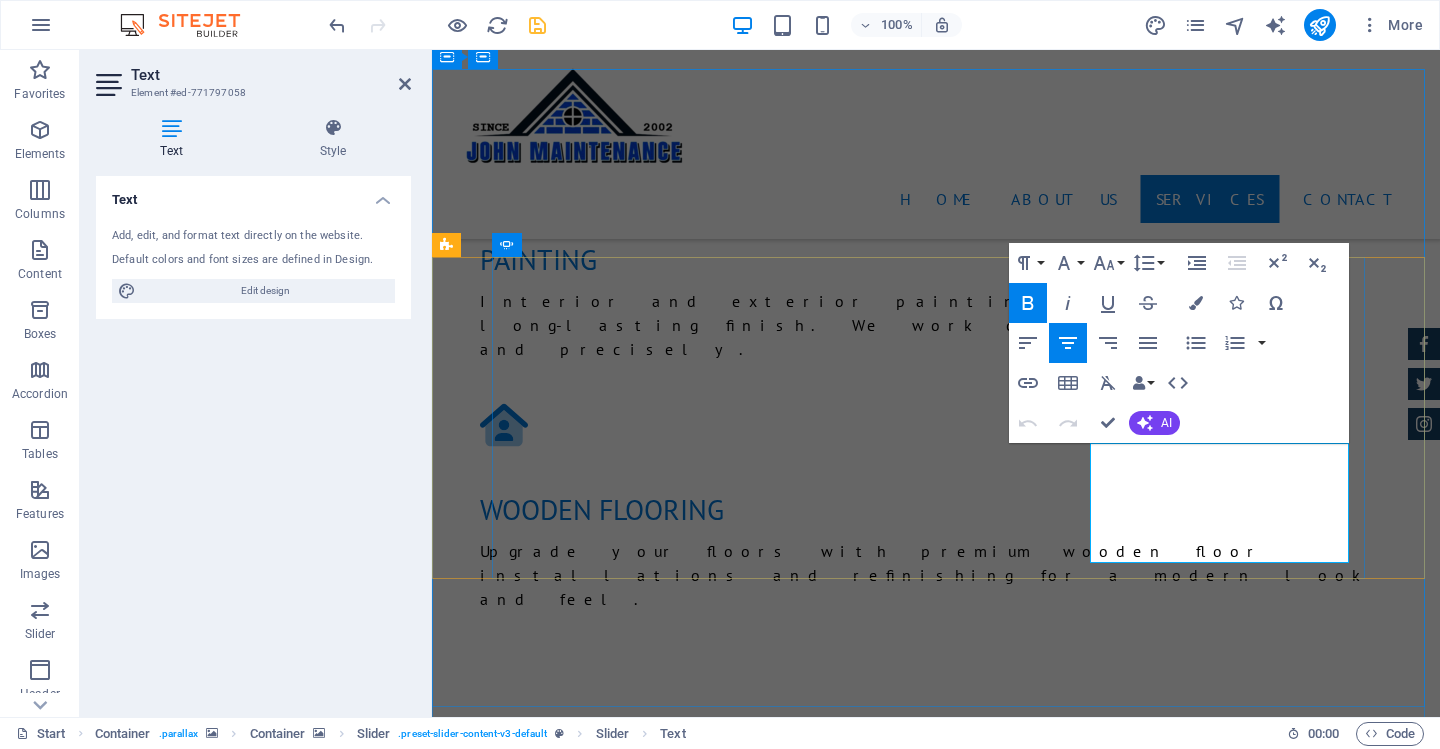 click on "[PERSON_NAME]" at bounding box center [-300, 6838] 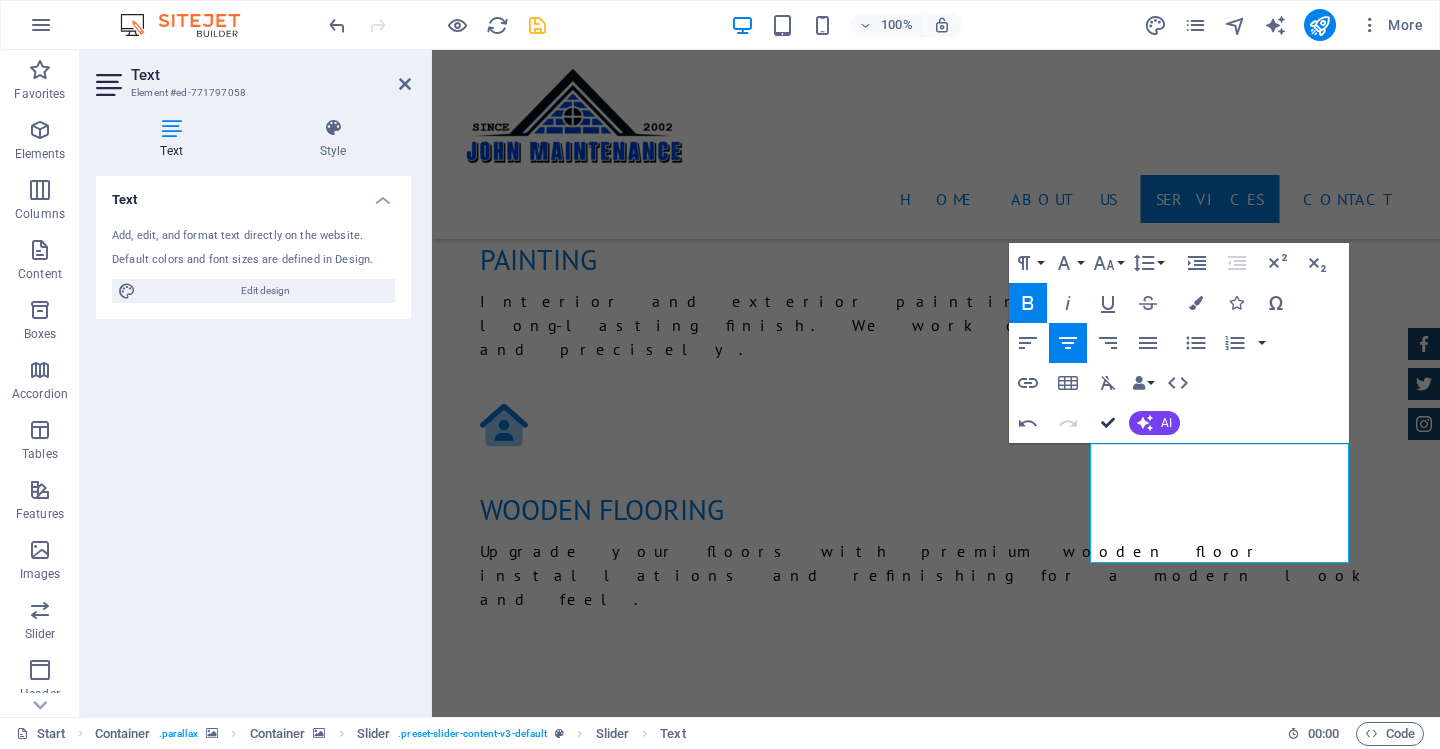 drag, startPoint x: 1111, startPoint y: 419, endPoint x: 1051, endPoint y: 450, distance: 67.53518 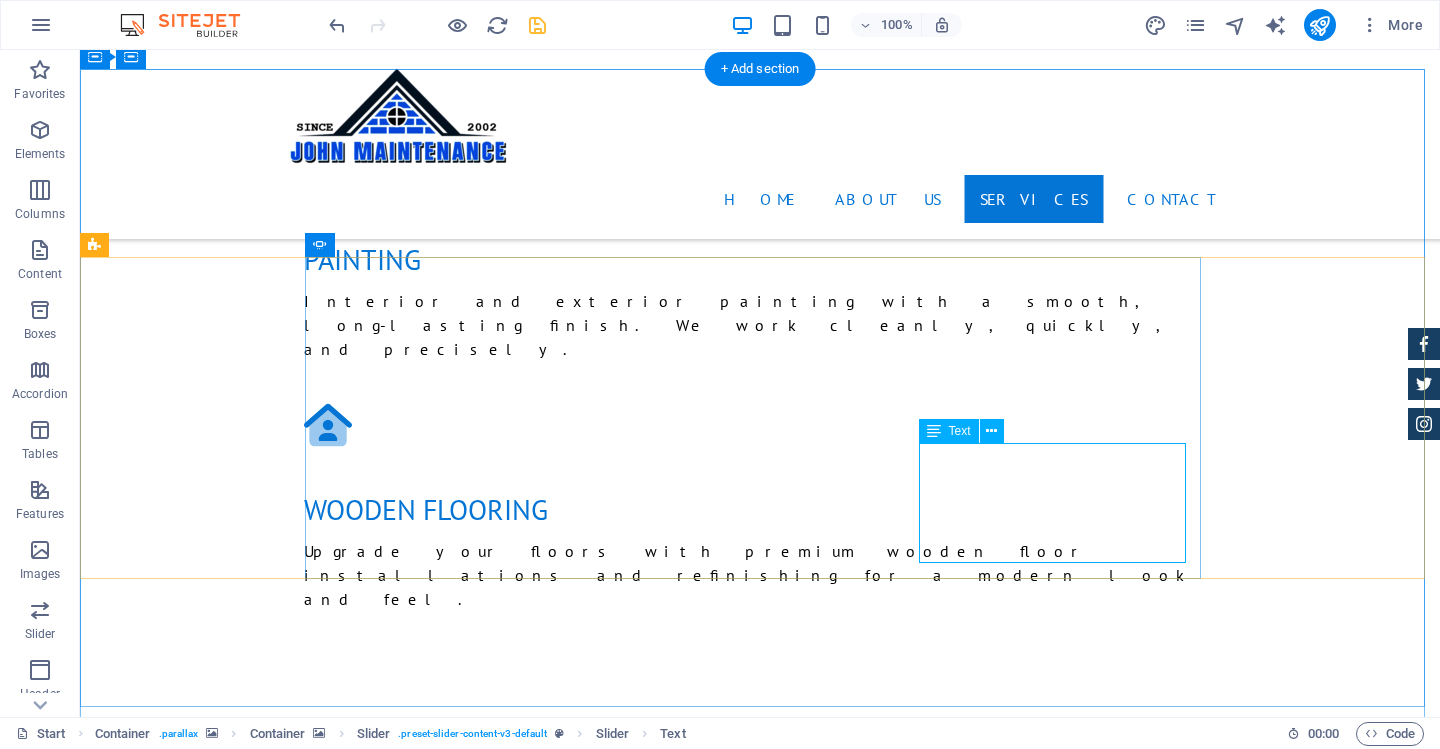click on "Laura Hill | Tableview  -  Lorem ipsum dolor sit amet, consetetur sadipscing elitr, sed diam nonumy eirmod tempor invidunt ut labore et dolore magna aliquyam erat." at bounding box center [-452, 6778] 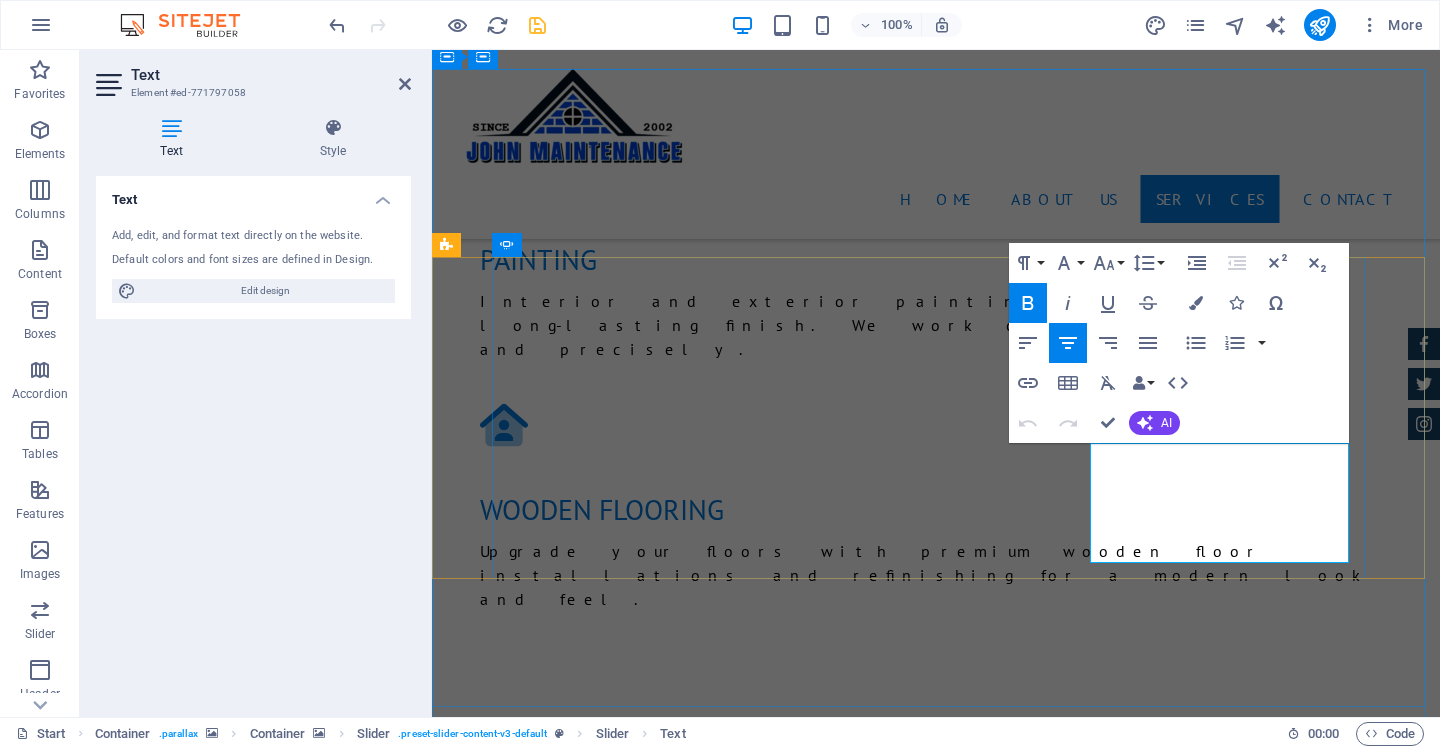 drag, startPoint x: 1303, startPoint y: 554, endPoint x: 1255, endPoint y: 454, distance: 110.92339 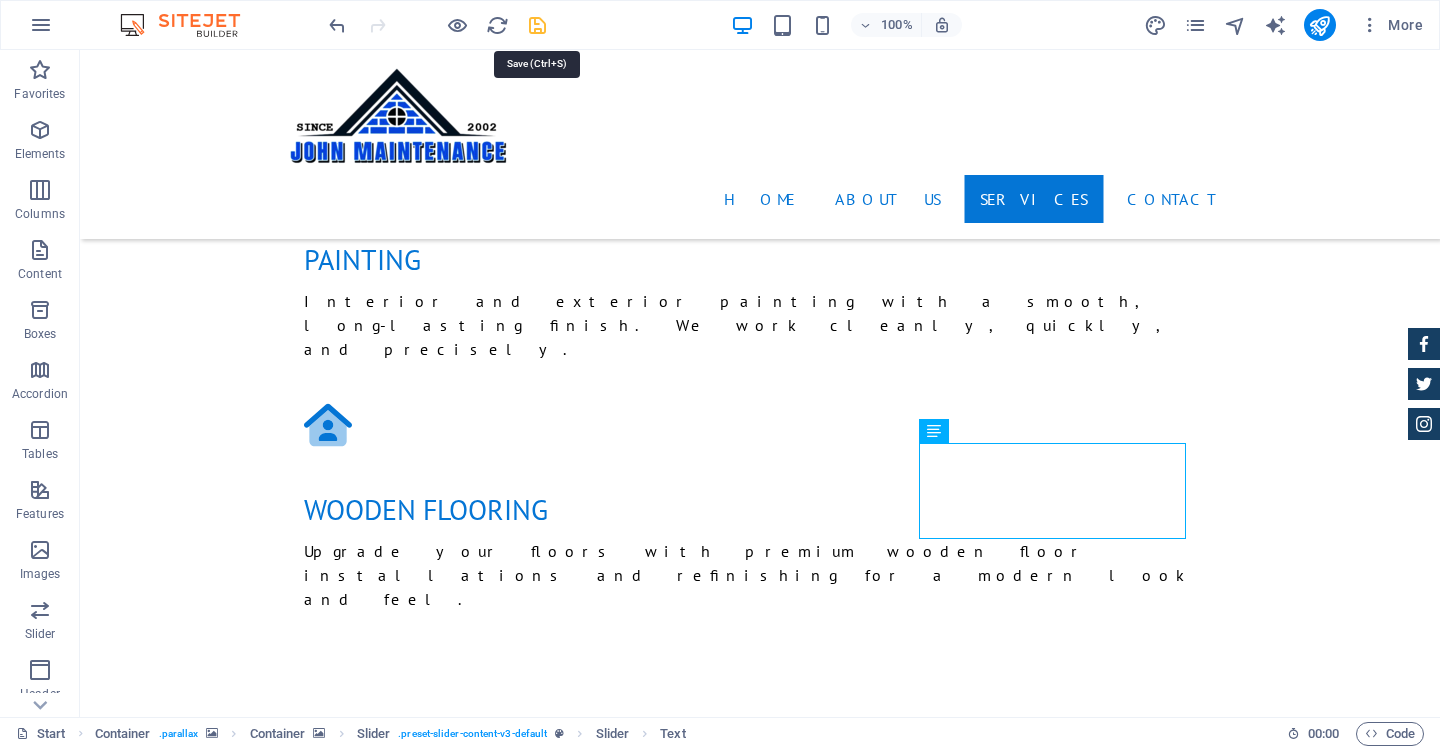click at bounding box center [537, 25] 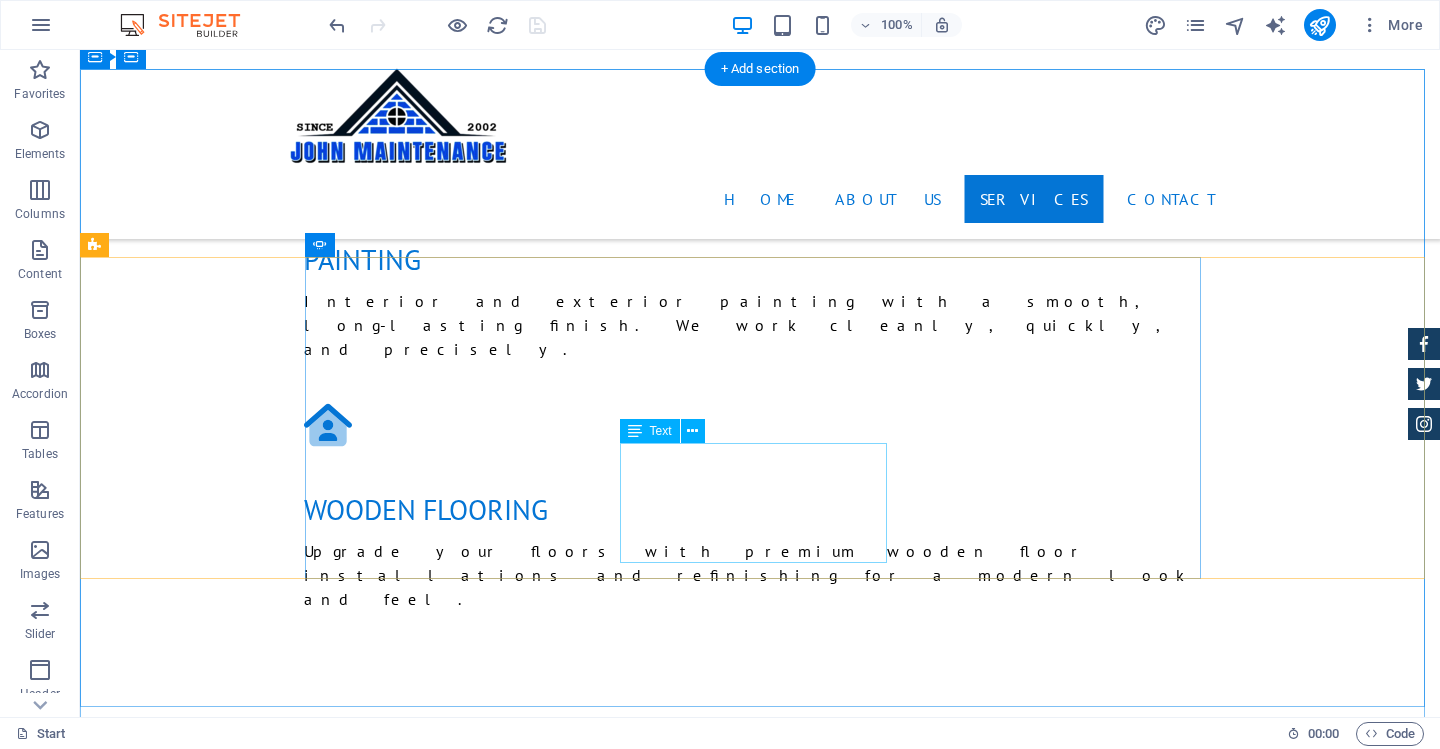 click on "Tina Many  -  Lorem ipsum dolor sit amet, consetetur sadipscing elitr, sed diam nonumy eirmod tempor invidunt ut labore et dolore magna aliquyam erat." at bounding box center [-452, 6444] 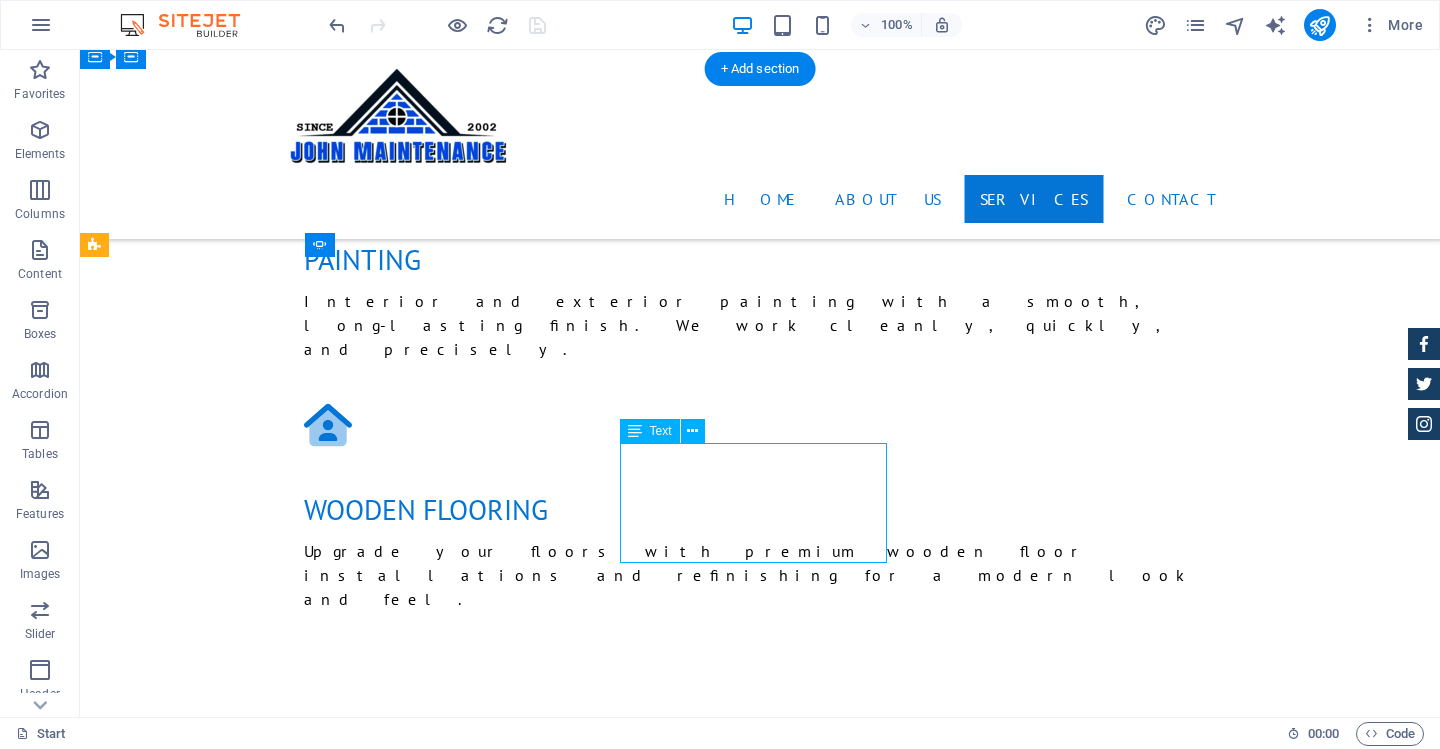 click on "Tina Many  -  Lorem ipsum dolor sit amet, consetetur sadipscing elitr, sed diam nonumy eirmod tempor invidunt ut labore et dolore magna aliquyam erat." at bounding box center [-452, 6444] 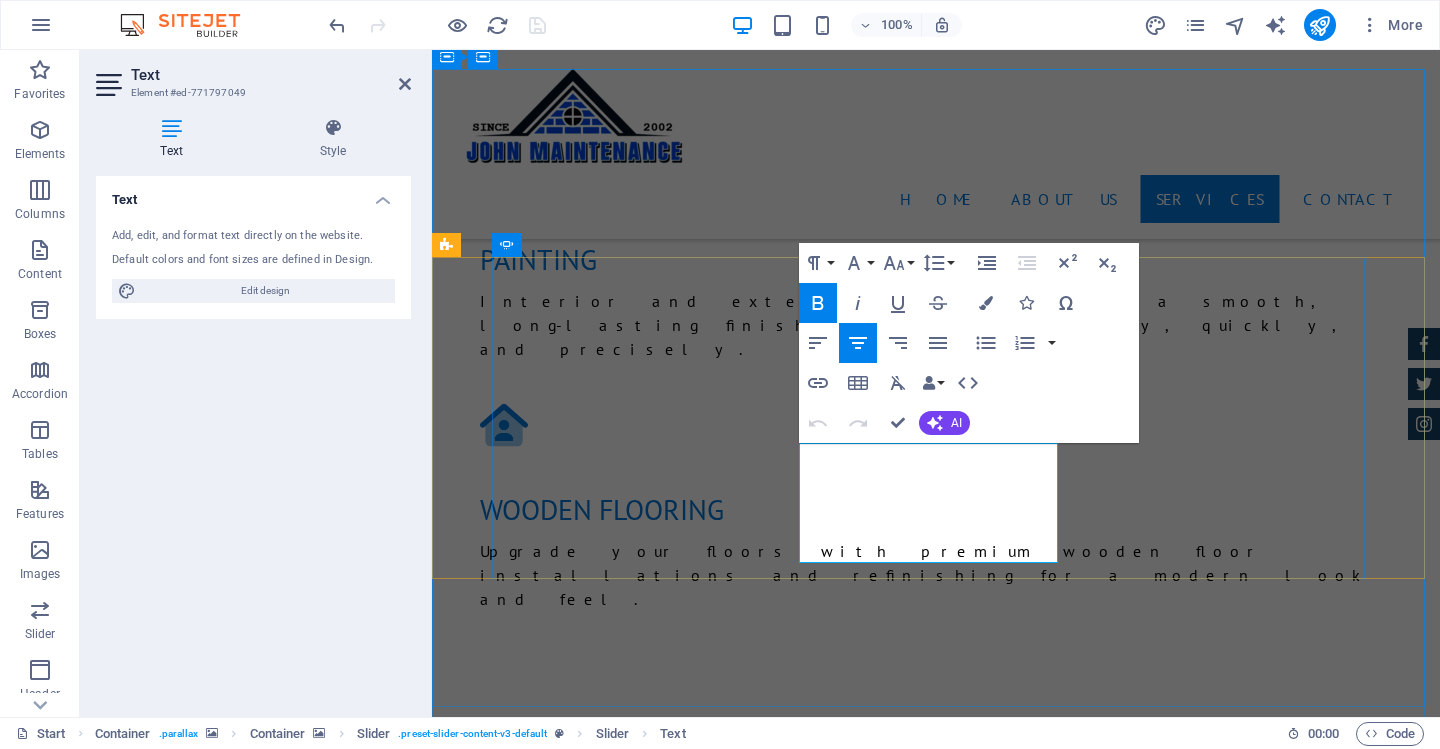 click on "[PERSON_NAME] Many" at bounding box center [-278, 6492] 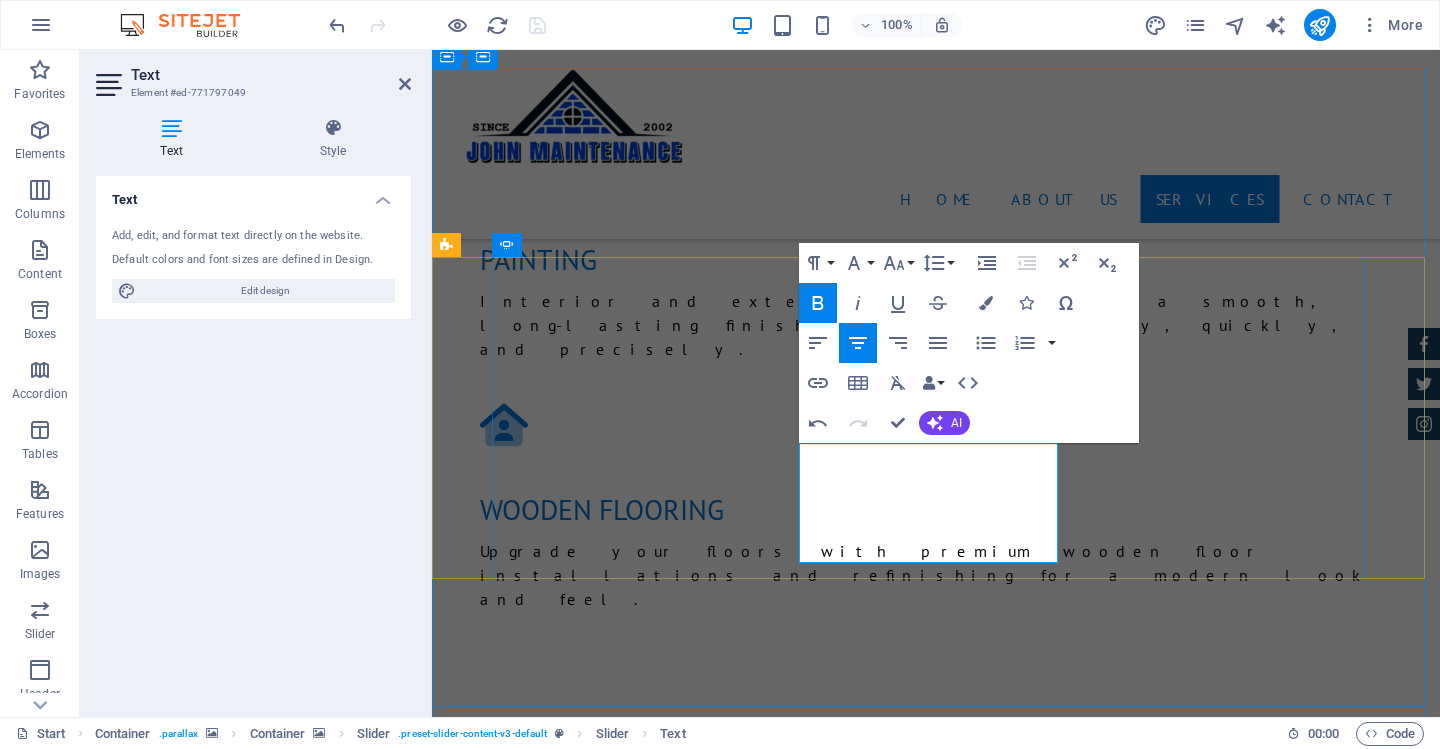 drag, startPoint x: 1007, startPoint y: 553, endPoint x: 970, endPoint y: 459, distance: 101.0198 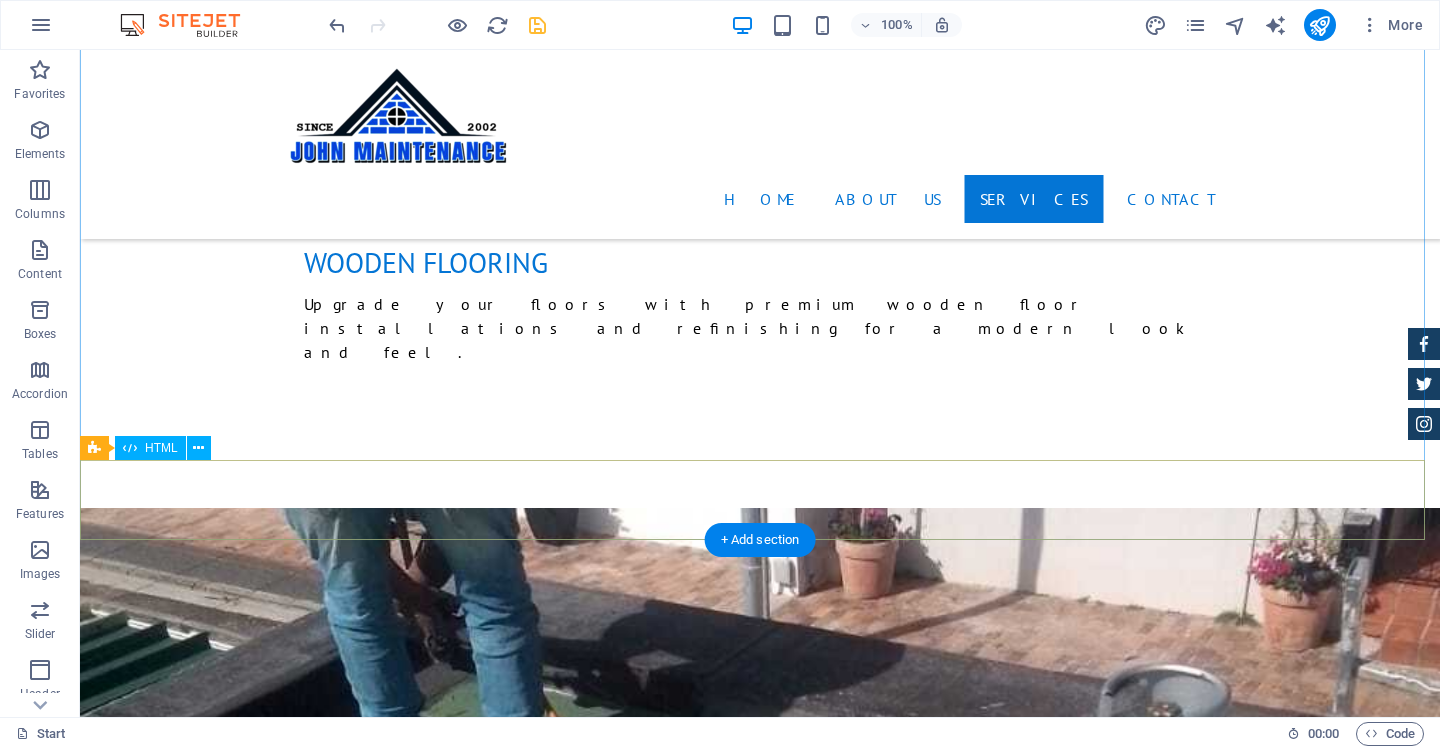 scroll, scrollTop: 3300, scrollLeft: 0, axis: vertical 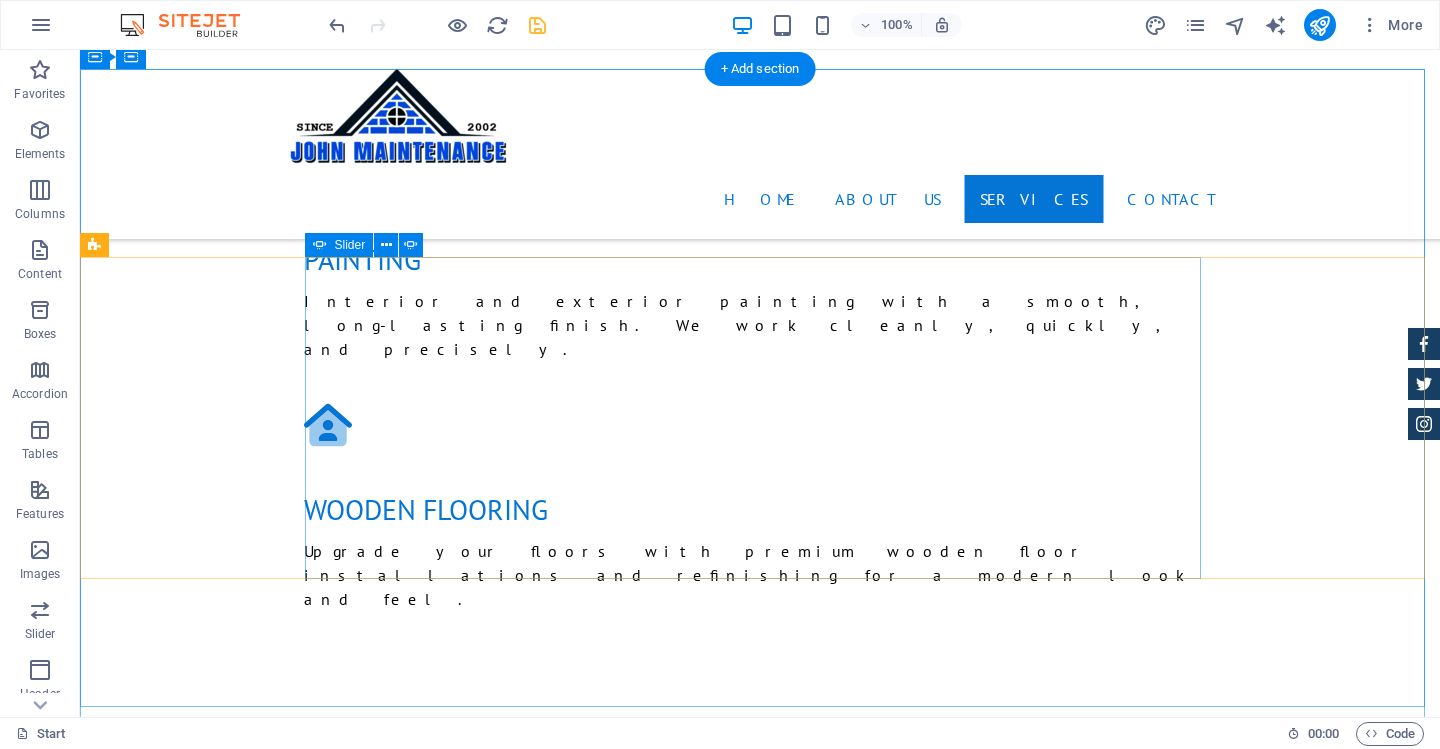 click on "2" at bounding box center (132, -2573) 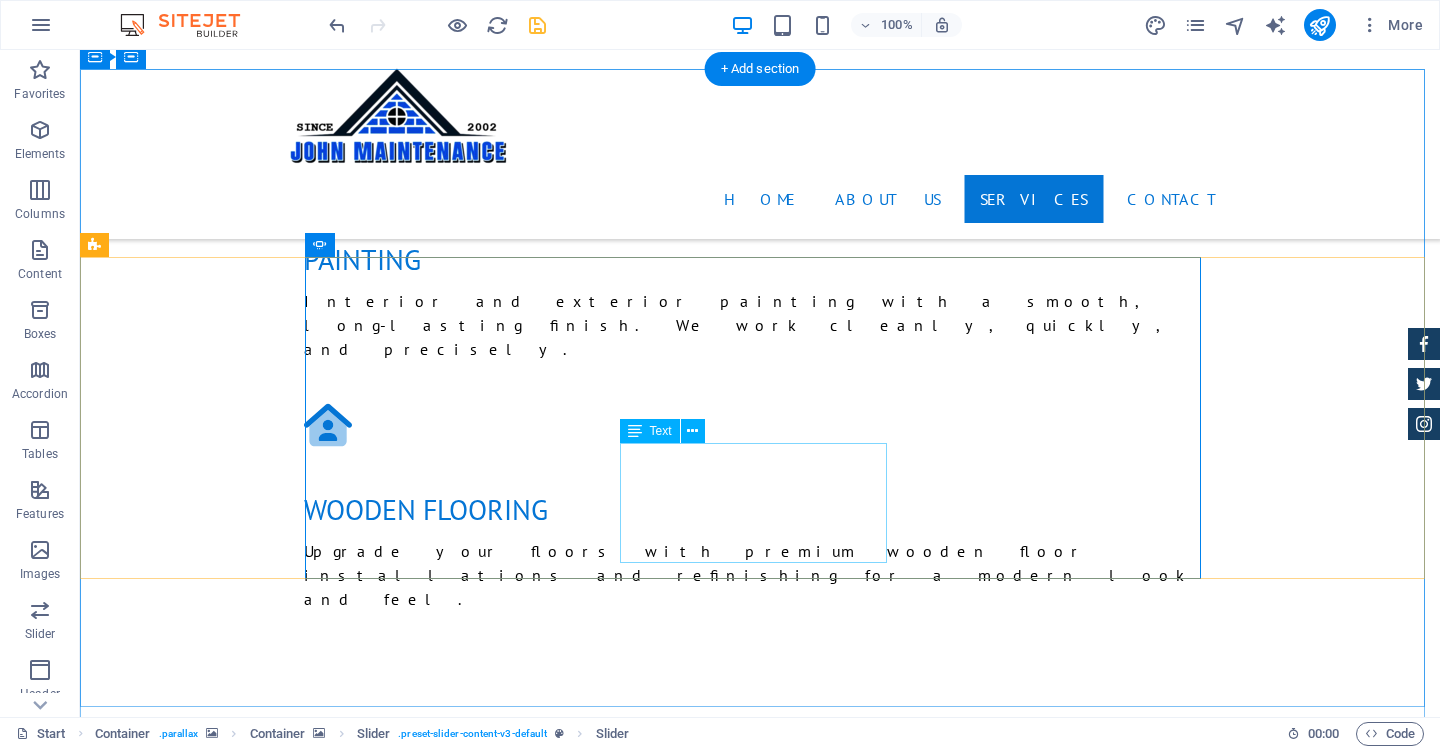 click on "Mark Melone -  Lorem ipsum dolor sit amet, consetetur sadipscing elitr, sed diam nonumy eirmod tempor invidunt ut labore et dolore magna aliquyam erat." at bounding box center (-1349, 7794) 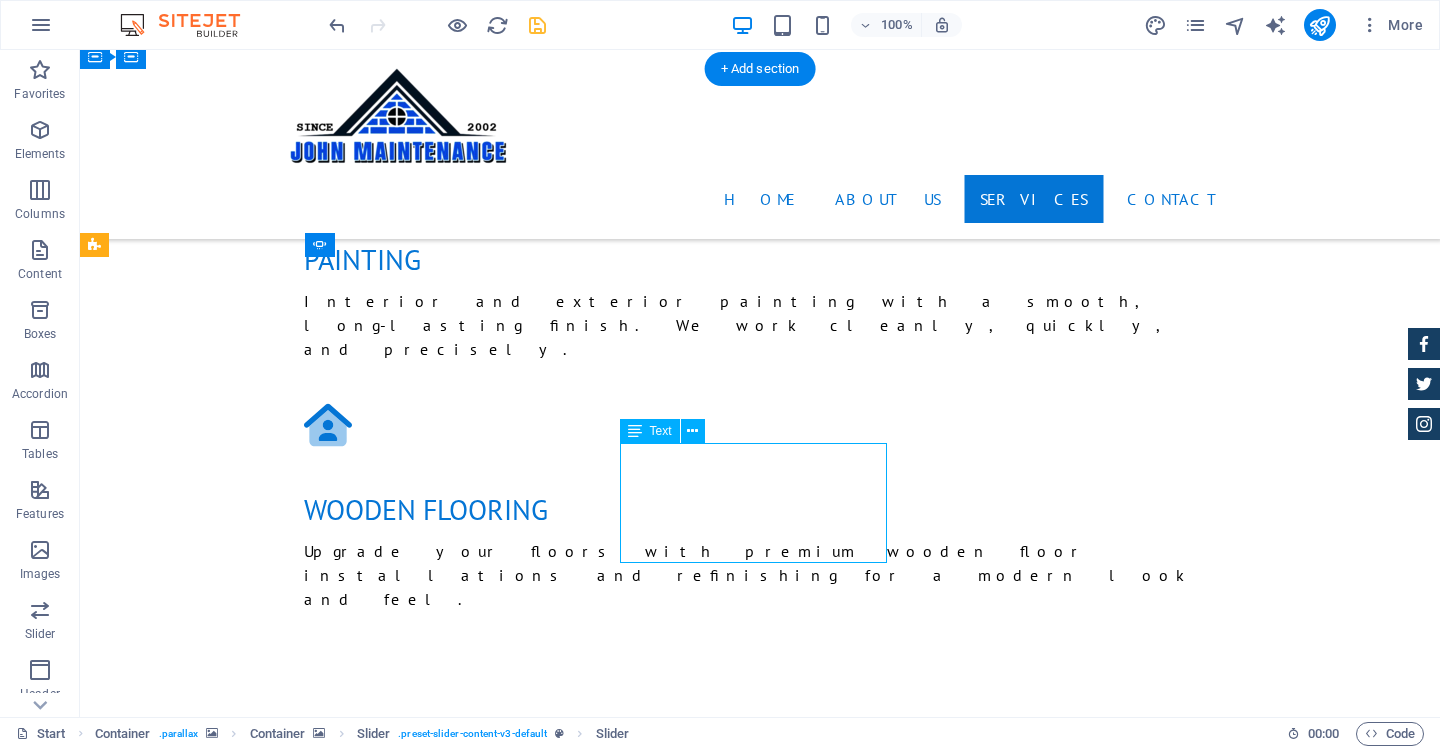 click on "Mark Melone -  Lorem ipsum dolor sit amet, consetetur sadipscing elitr, sed diam nonumy eirmod tempor invidunt ut labore et dolore magna aliquyam erat." at bounding box center (-1349, 7794) 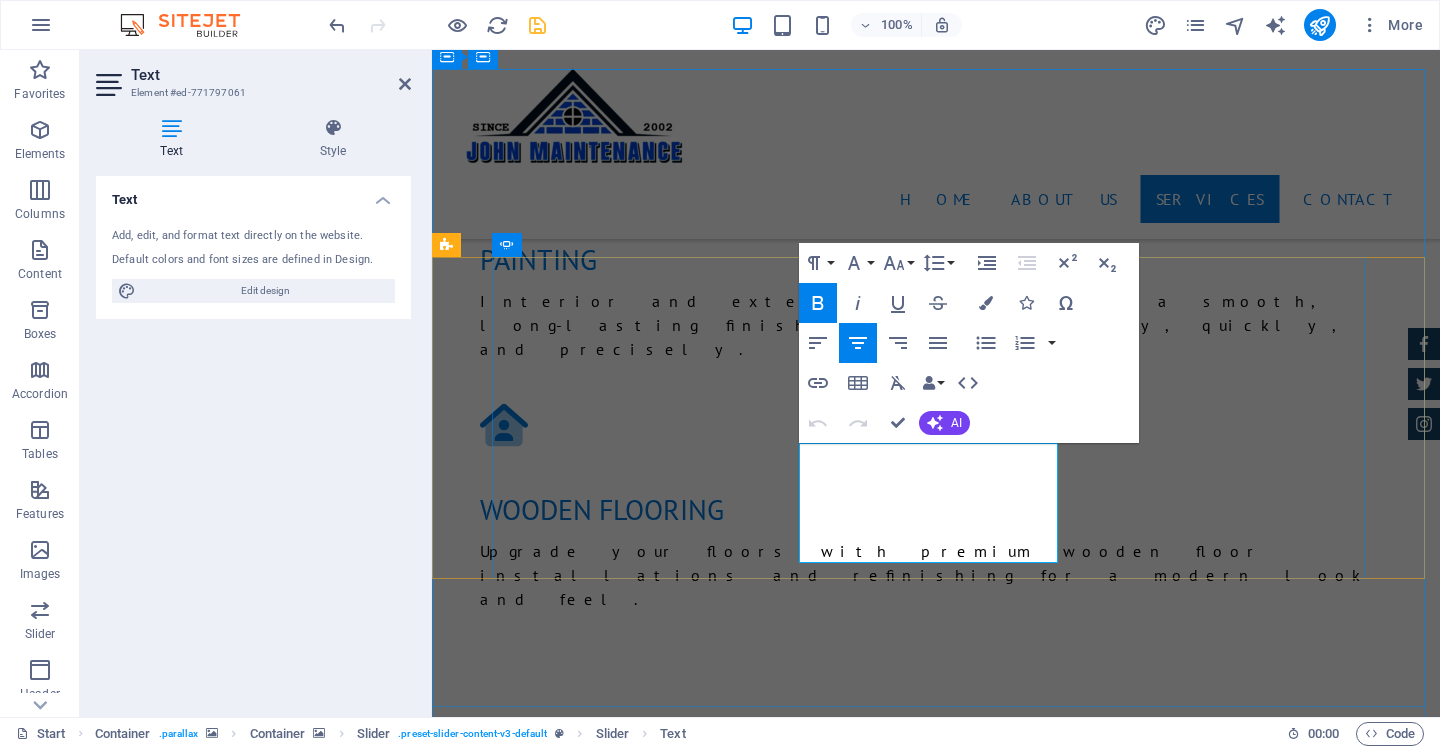 click on "Mark Melone -  Lorem ipsum dolor sit amet, consetetur sadipscing elitr, sed diam nonumy eirmod tempor invidunt ut labore et dolore magna aliquyam erat." at bounding box center (-1125, 7926) 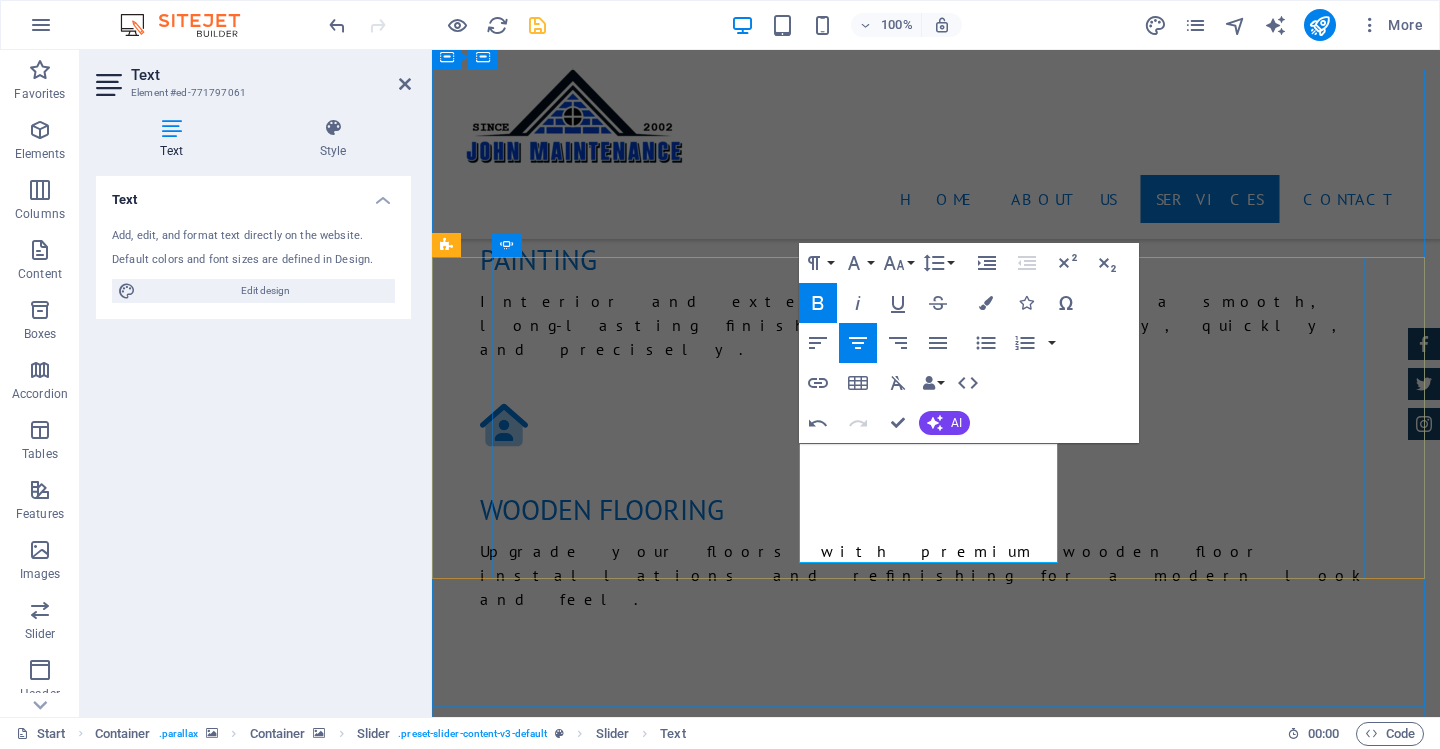 drag, startPoint x: 1031, startPoint y: 549, endPoint x: 822, endPoint y: 479, distance: 220.41098 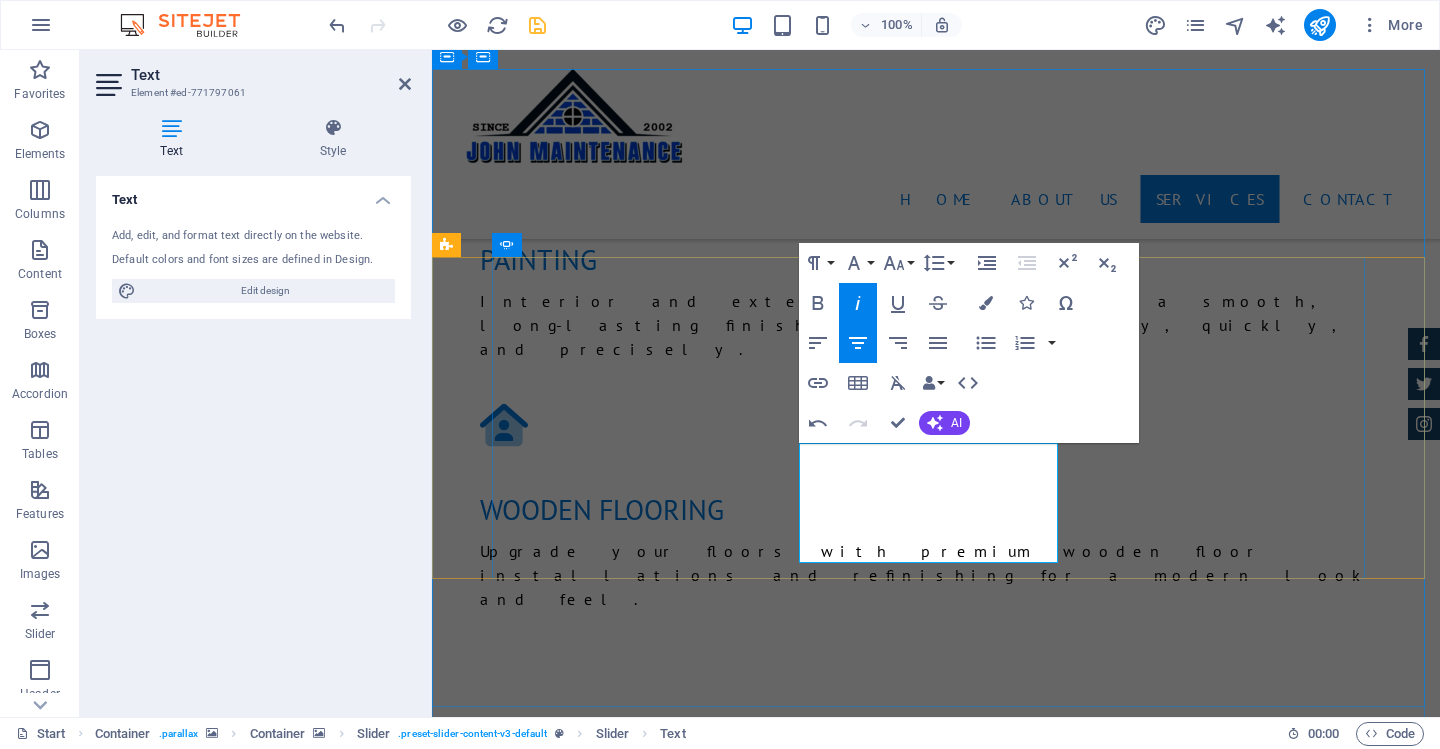 drag, startPoint x: 822, startPoint y: 479, endPoint x: 1010, endPoint y: 541, distance: 197.9596 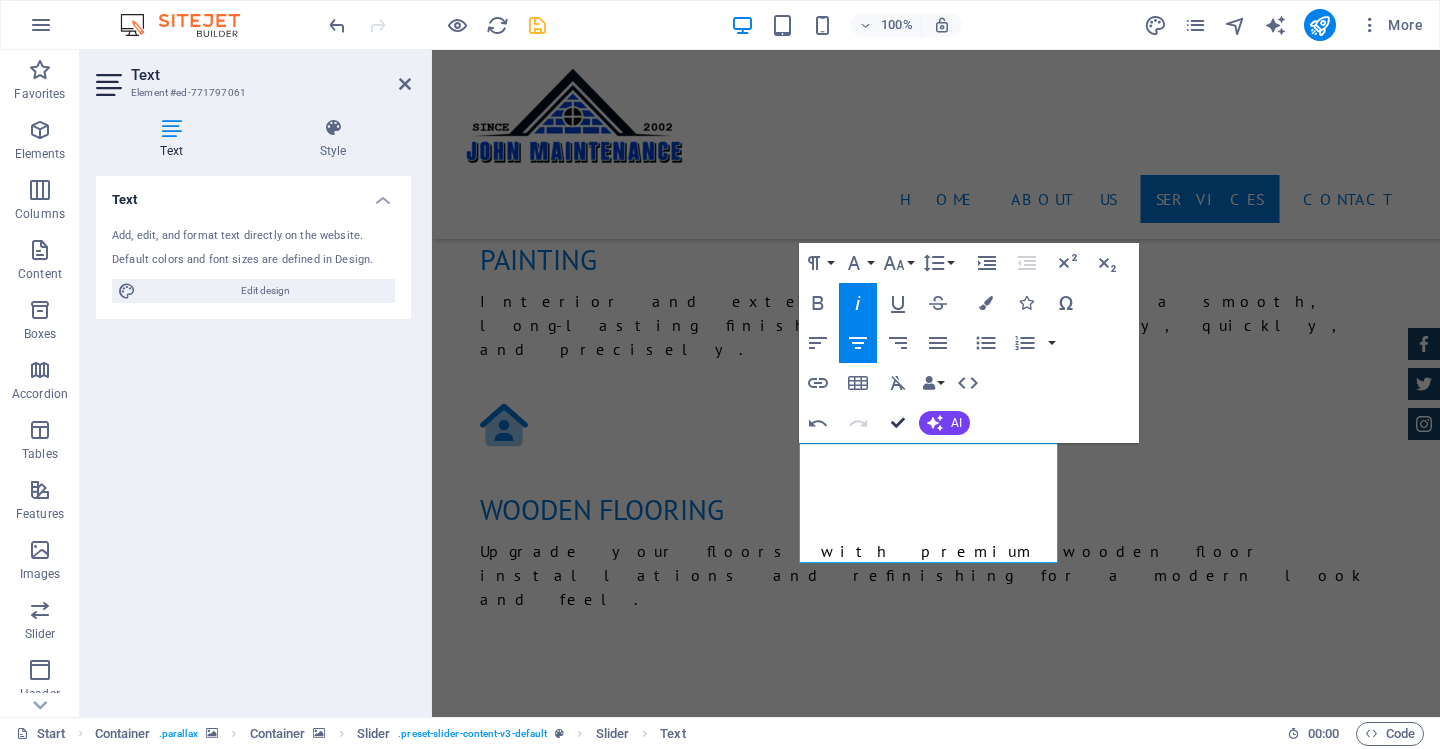 drag, startPoint x: 902, startPoint y: 426, endPoint x: 884, endPoint y: 497, distance: 73.24616 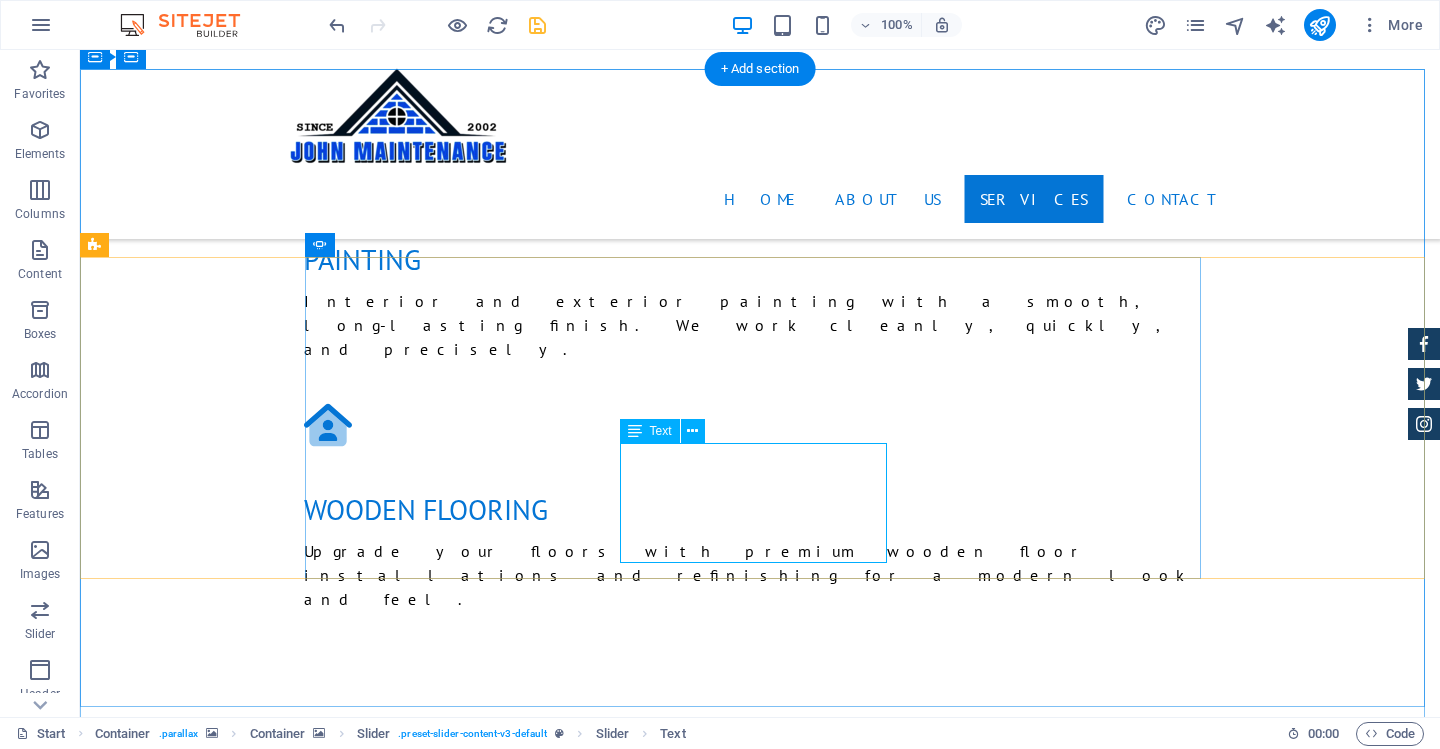 scroll, scrollTop: 3200, scrollLeft: 0, axis: vertical 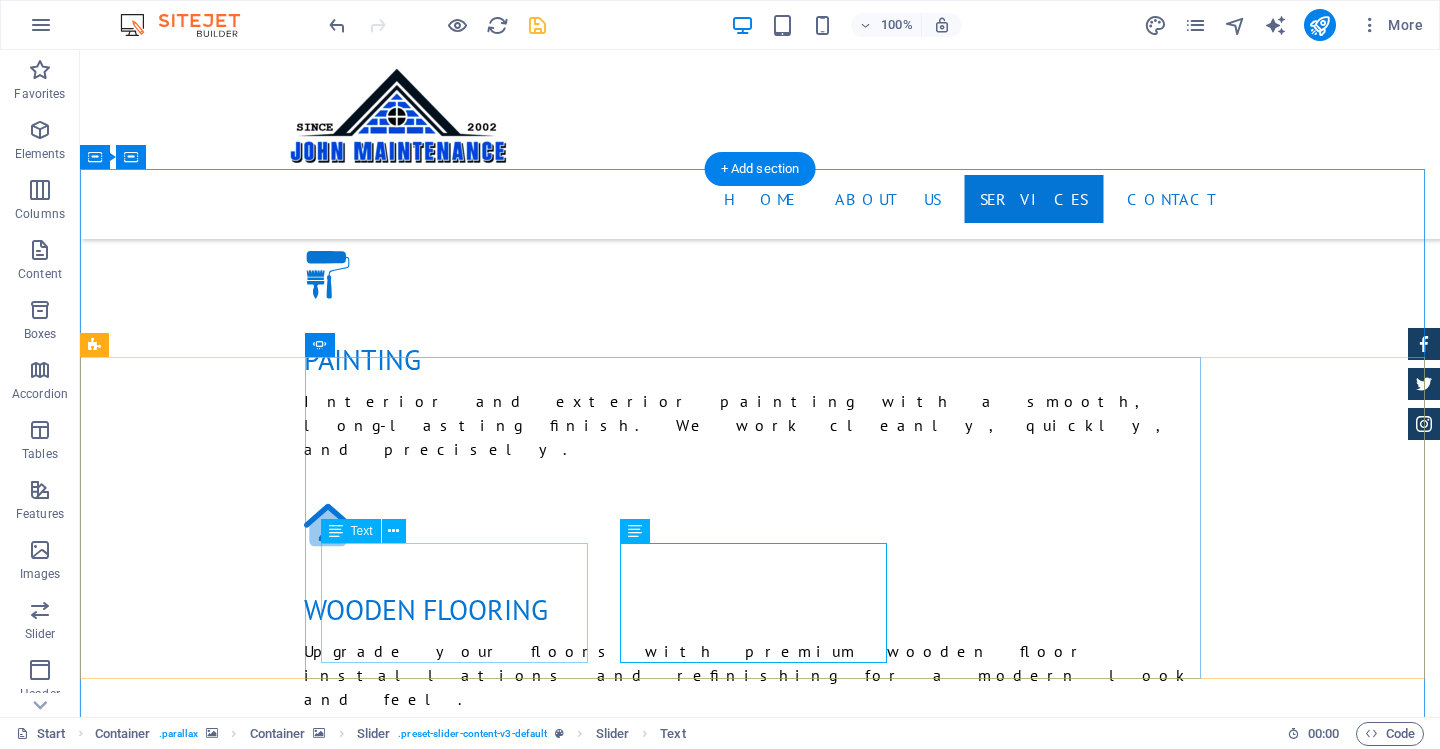 click on "Emma Miller -  Lorem ipsum dolor sit amet, consetetur sadipscing elitr, sed diam nonumy eirmod tempor invidunt ut labore et dolore magna aliquyam erat." at bounding box center (-1349, 7788) 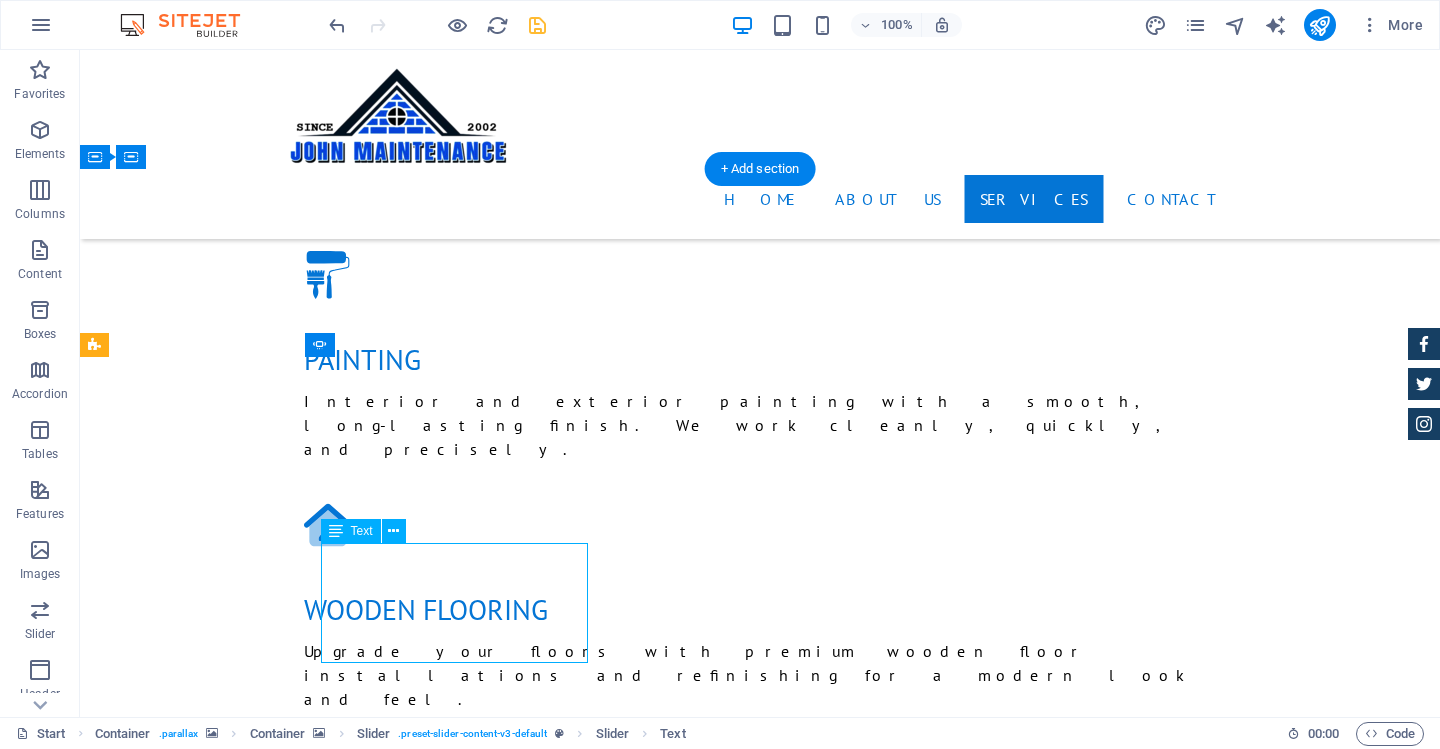 click on "Emma Miller -  Lorem ipsum dolor sit amet, consetetur sadipscing elitr, sed diam nonumy eirmod tempor invidunt ut labore et dolore magna aliquyam erat." at bounding box center [-1349, 7788] 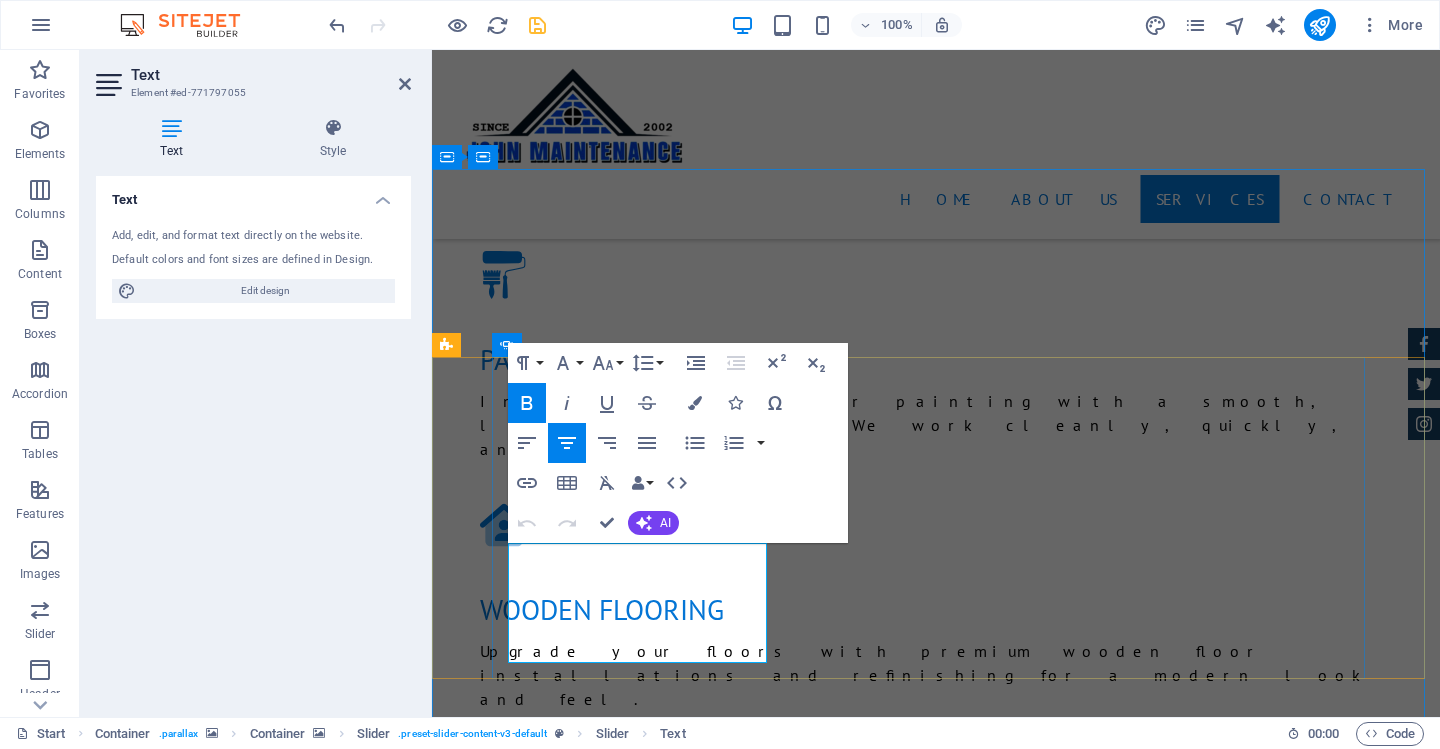 click on "[PERSON_NAME]" at bounding box center (-1173, 7812) 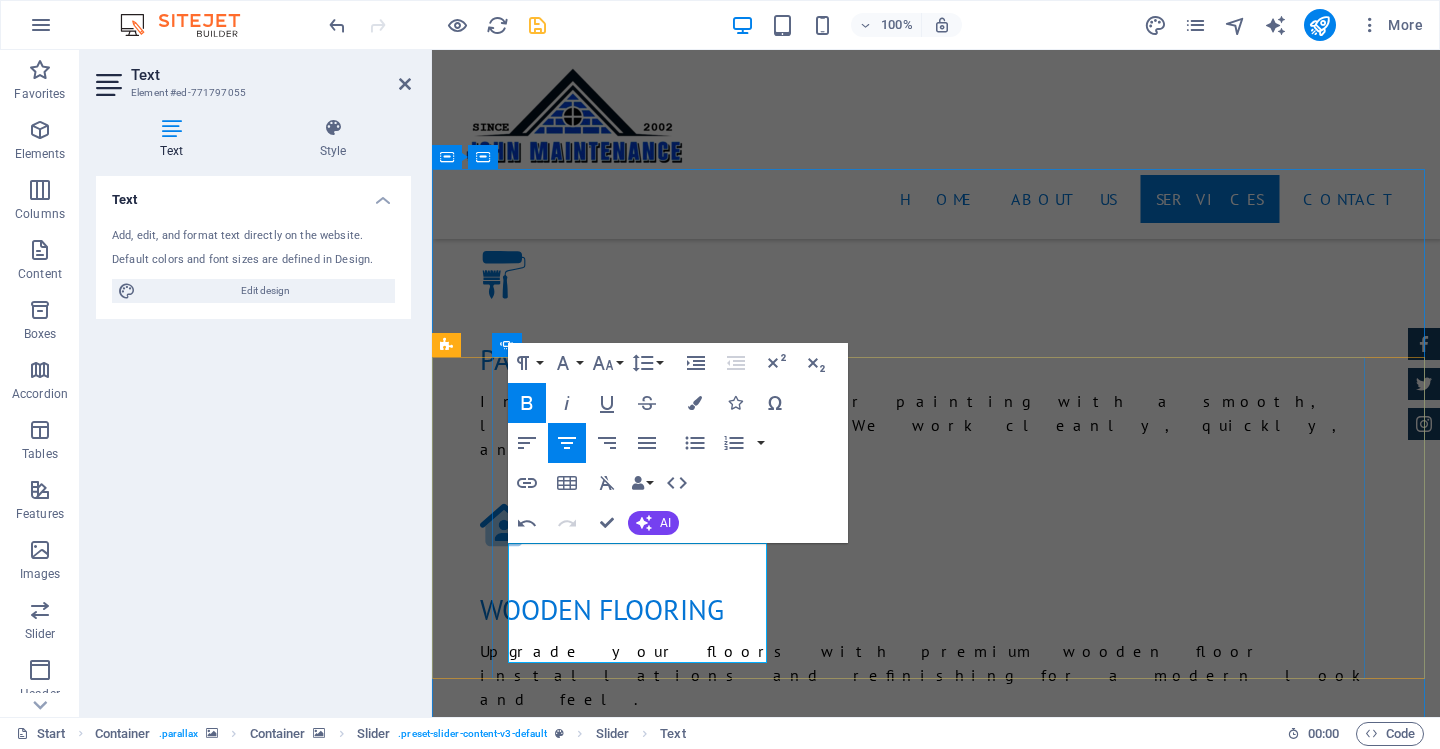drag, startPoint x: 712, startPoint y: 555, endPoint x: 749, endPoint y: 649, distance: 101.0198 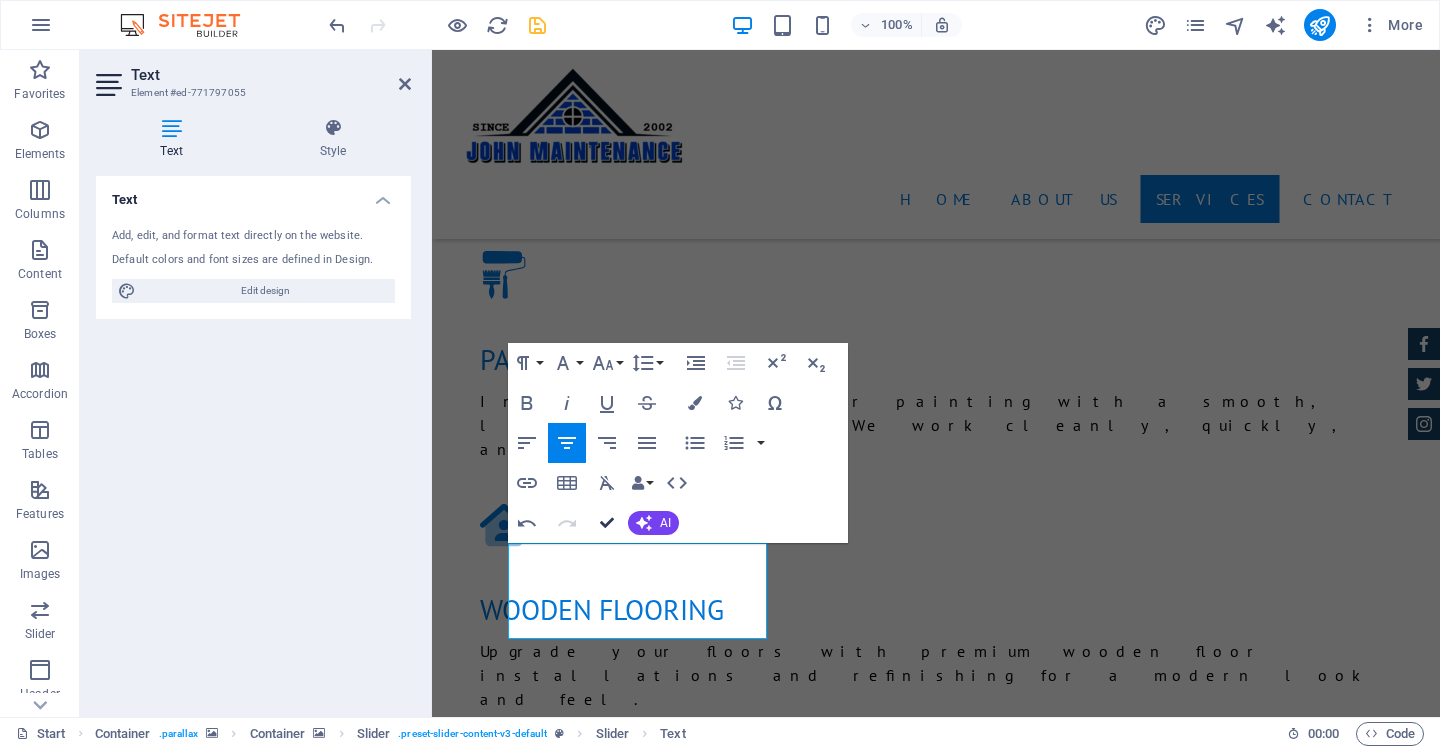 drag, startPoint x: 609, startPoint y: 526, endPoint x: 553, endPoint y: 554, distance: 62.609905 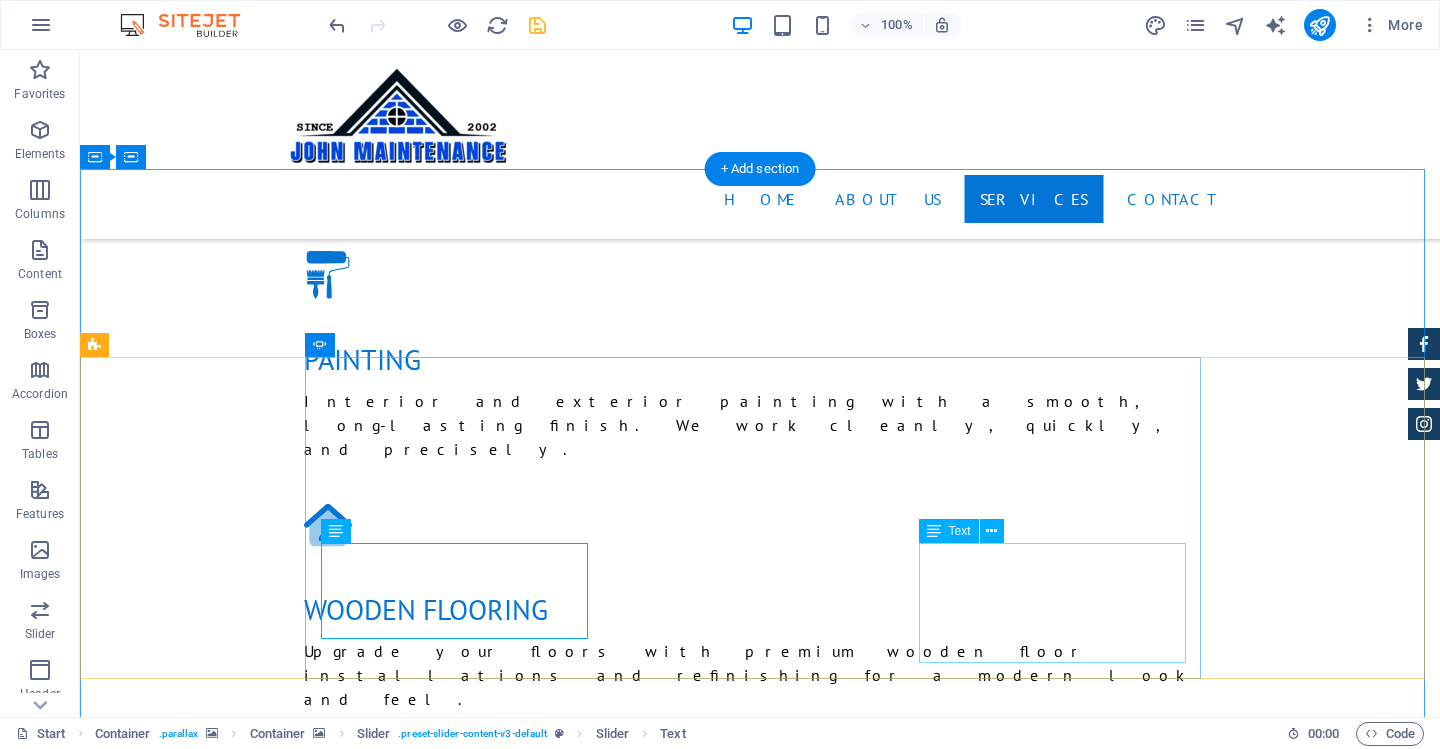 click on "Tony Lee Su -  Lorem ipsum dolor sit amet, consetetur sadipscing elitr, sed diam nonumy eirmod tempor invidunt ut labore et dolore magna aliquyam erat." at bounding box center [-1349, 8936] 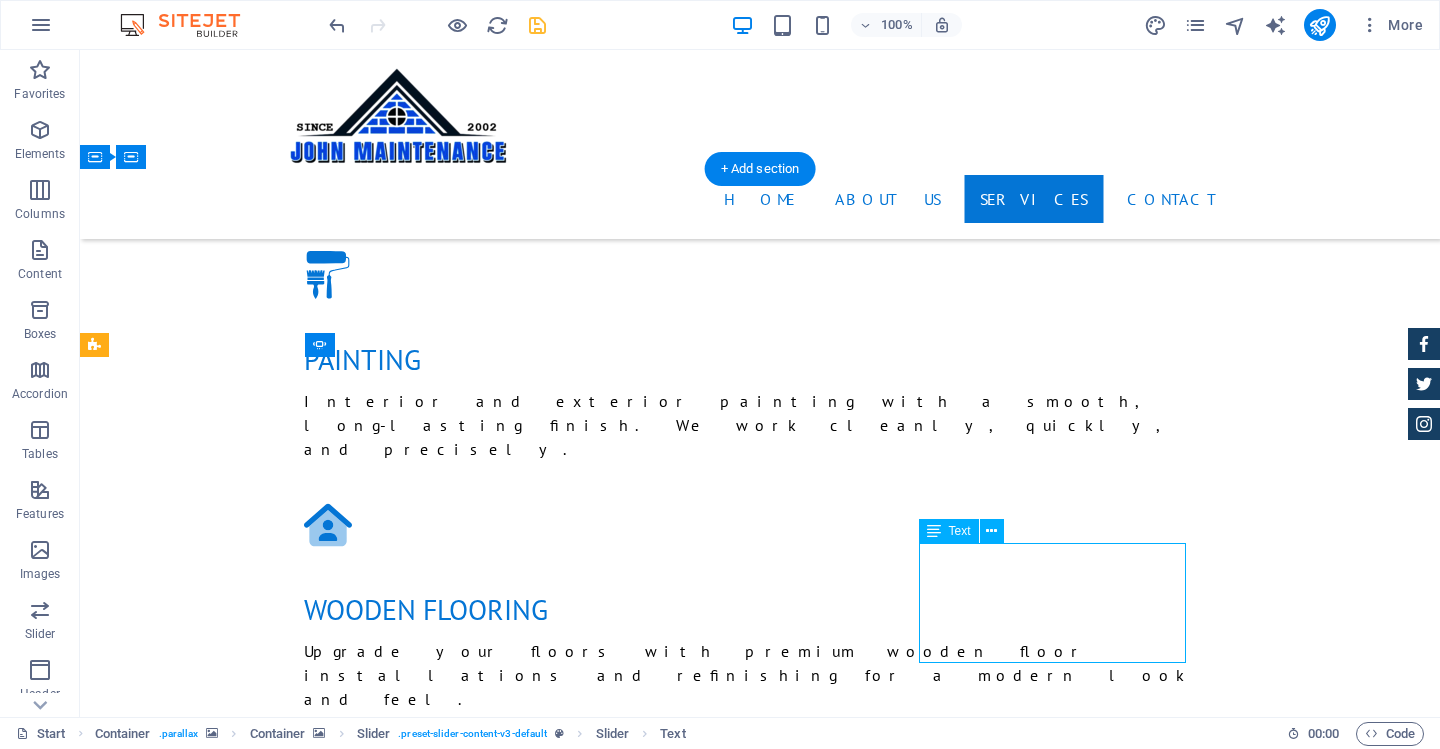 click on "Tony Lee Su -  Lorem ipsum dolor sit amet, consetetur sadipscing elitr, sed diam nonumy eirmod tempor invidunt ut labore et dolore magna aliquyam erat." at bounding box center [-1349, 8936] 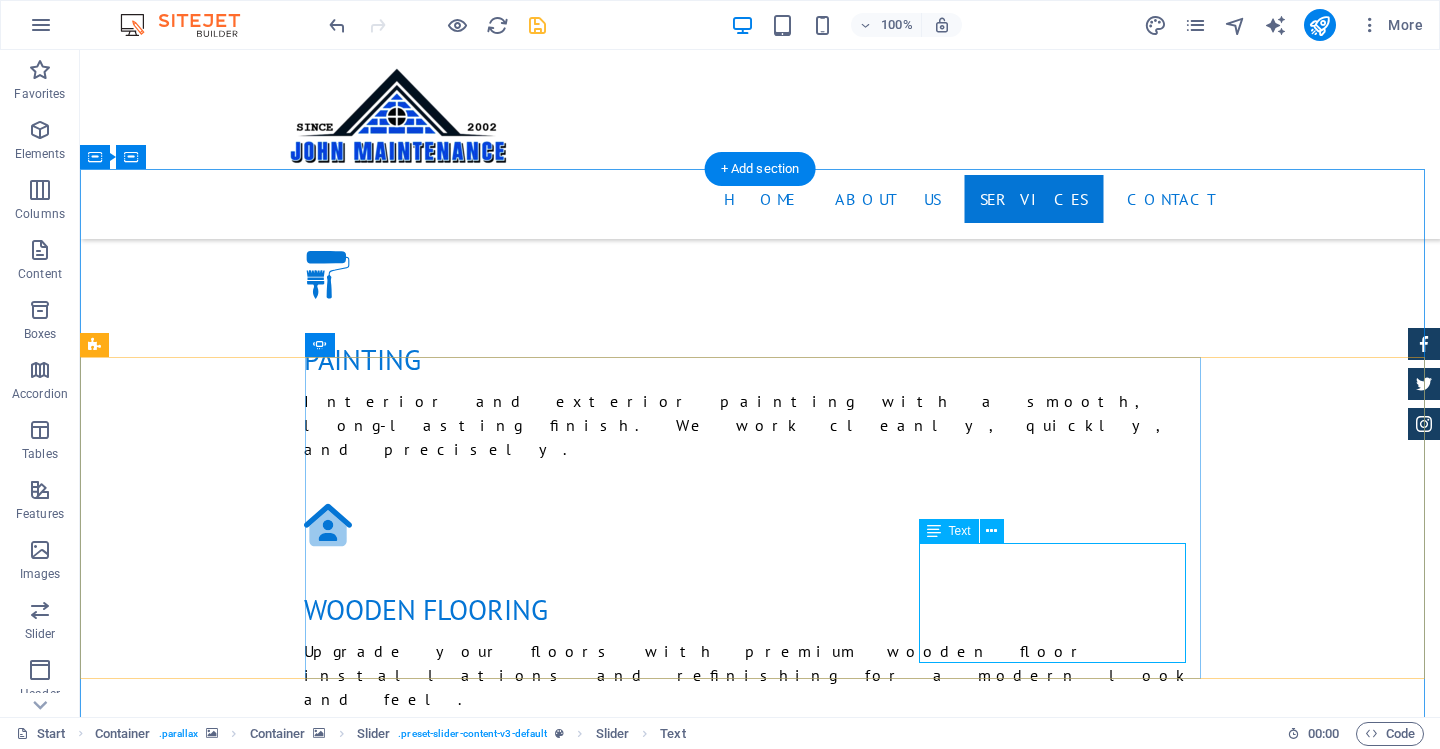 click on "Tony Lee Su -  Lorem ipsum dolor sit amet, consetetur sadipscing elitr, sed diam nonumy eirmod tempor invidunt ut labore et dolore magna aliquyam erat." at bounding box center [-1349, 8936] 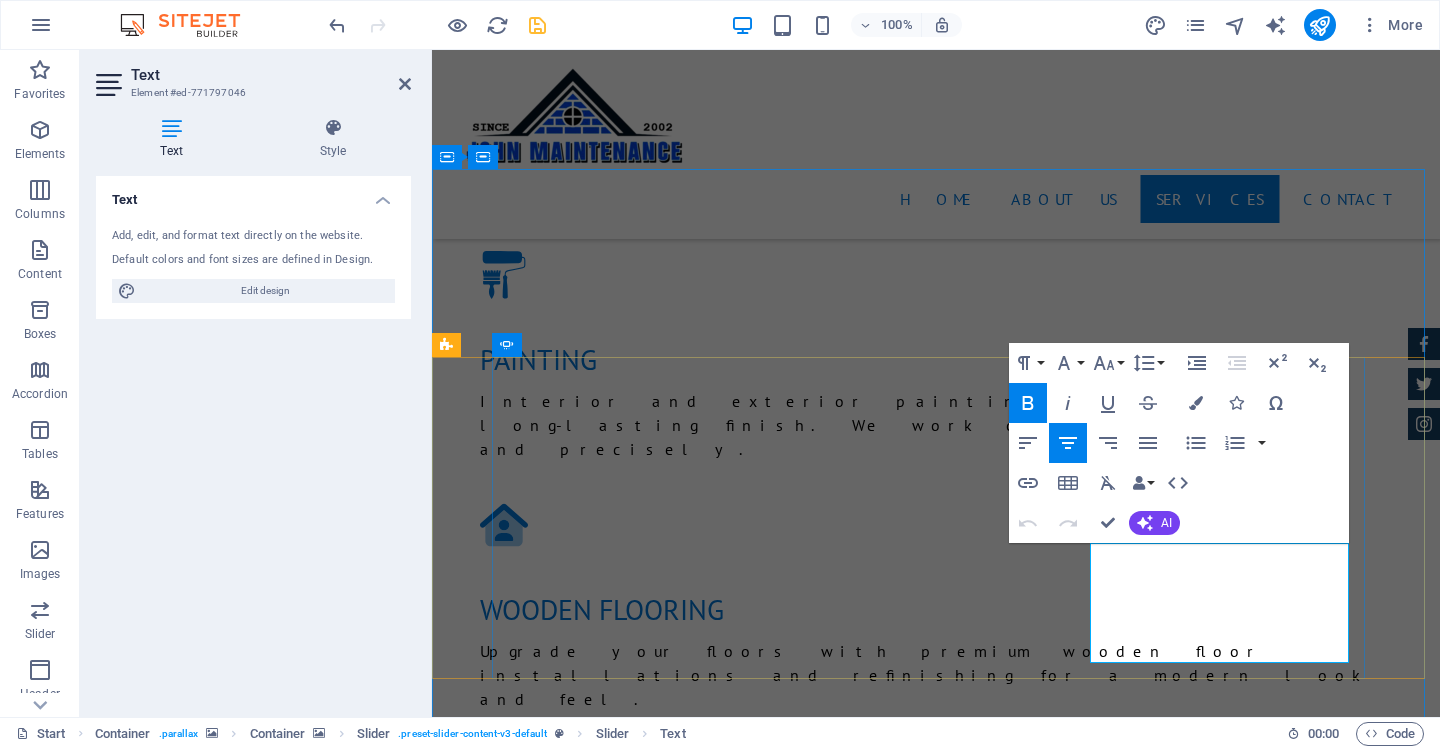 click on "Tony Lee Su -  Lorem ipsum dolor sit amet, consetetur sadipscing elitr, sed diam nonumy eirmod tempor invidunt ut labore et dolore magna aliquyam erat." at bounding box center [-1125, 8996] 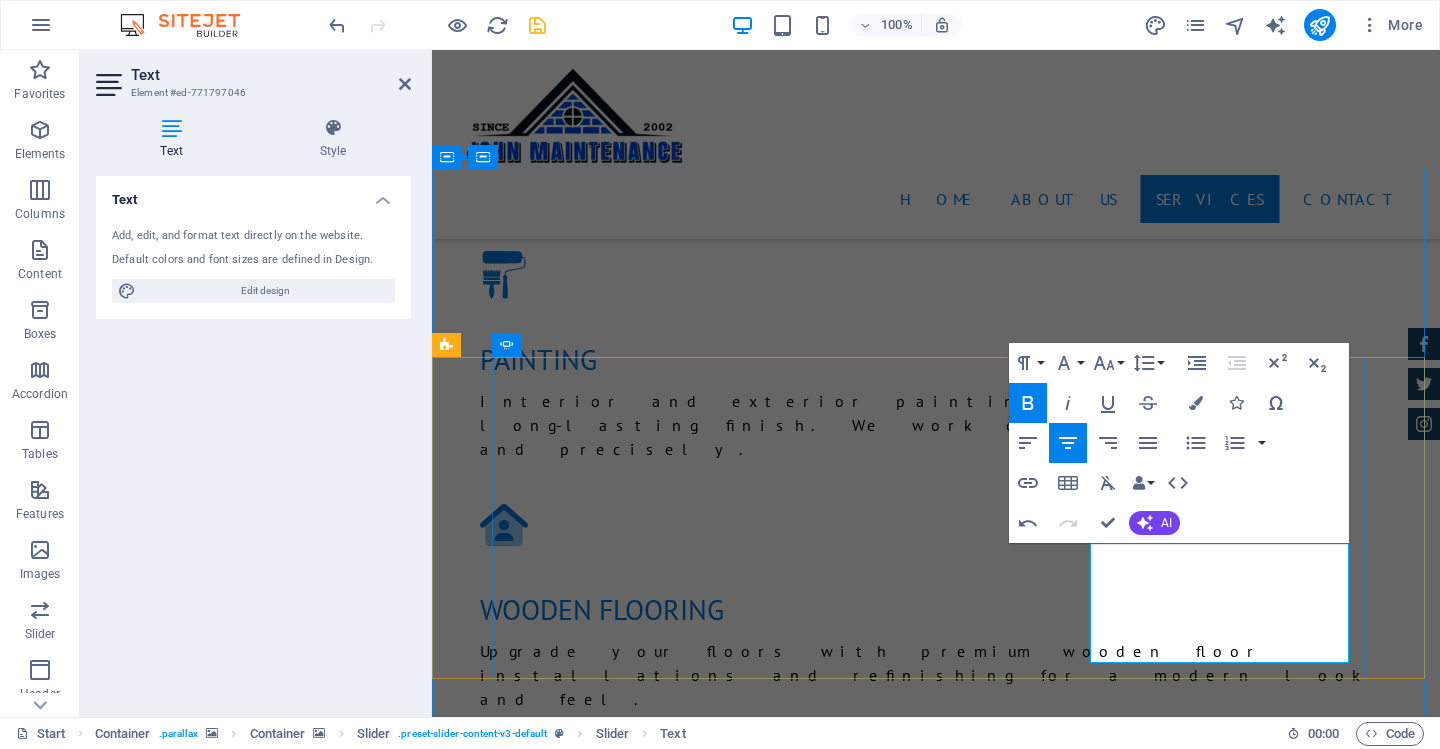 type 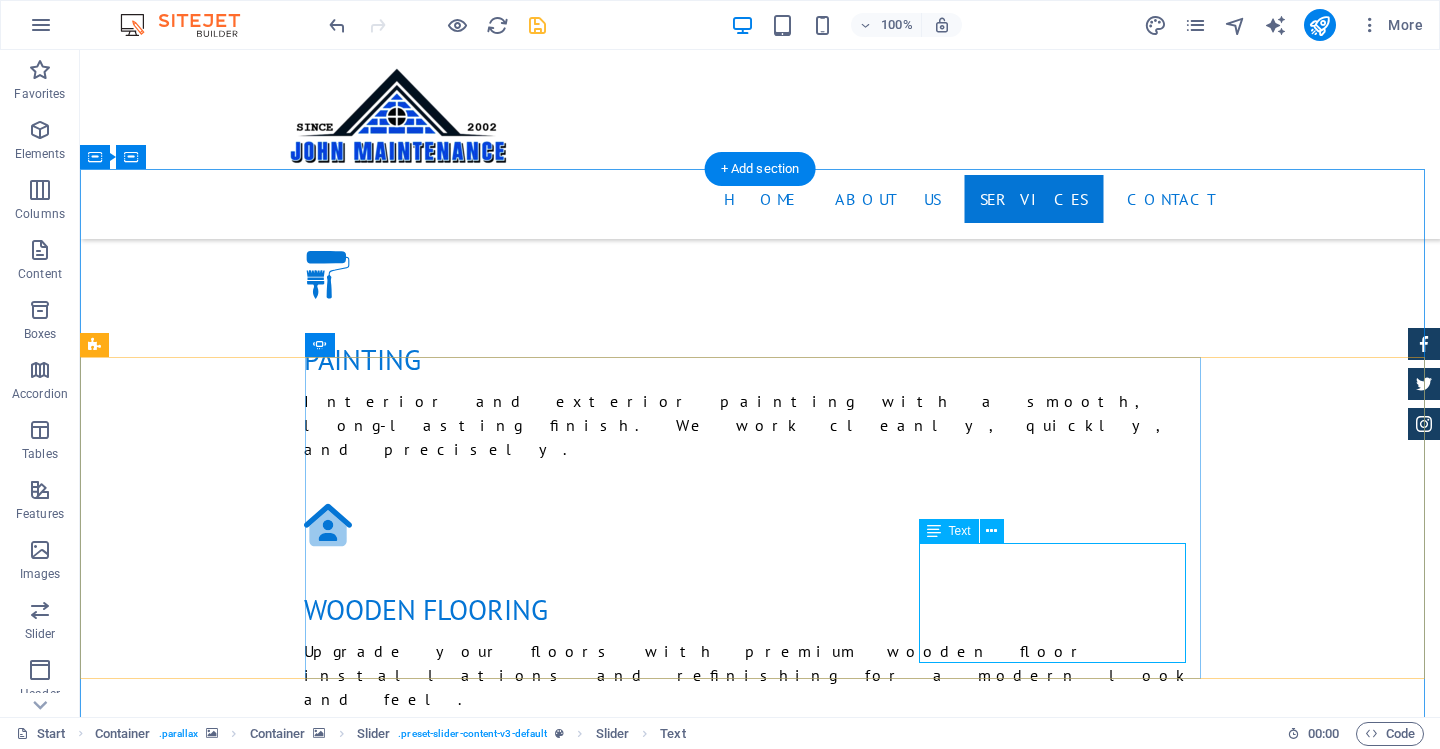 click on "Ricardo Mane -  Lorem ipsum dolor sit amet, consetetur sadipscing elitr, sed diam nonumy eirmod tempor invidunt ut labore et dolore magna aliquyam erat." at bounding box center (-1349, 8936) 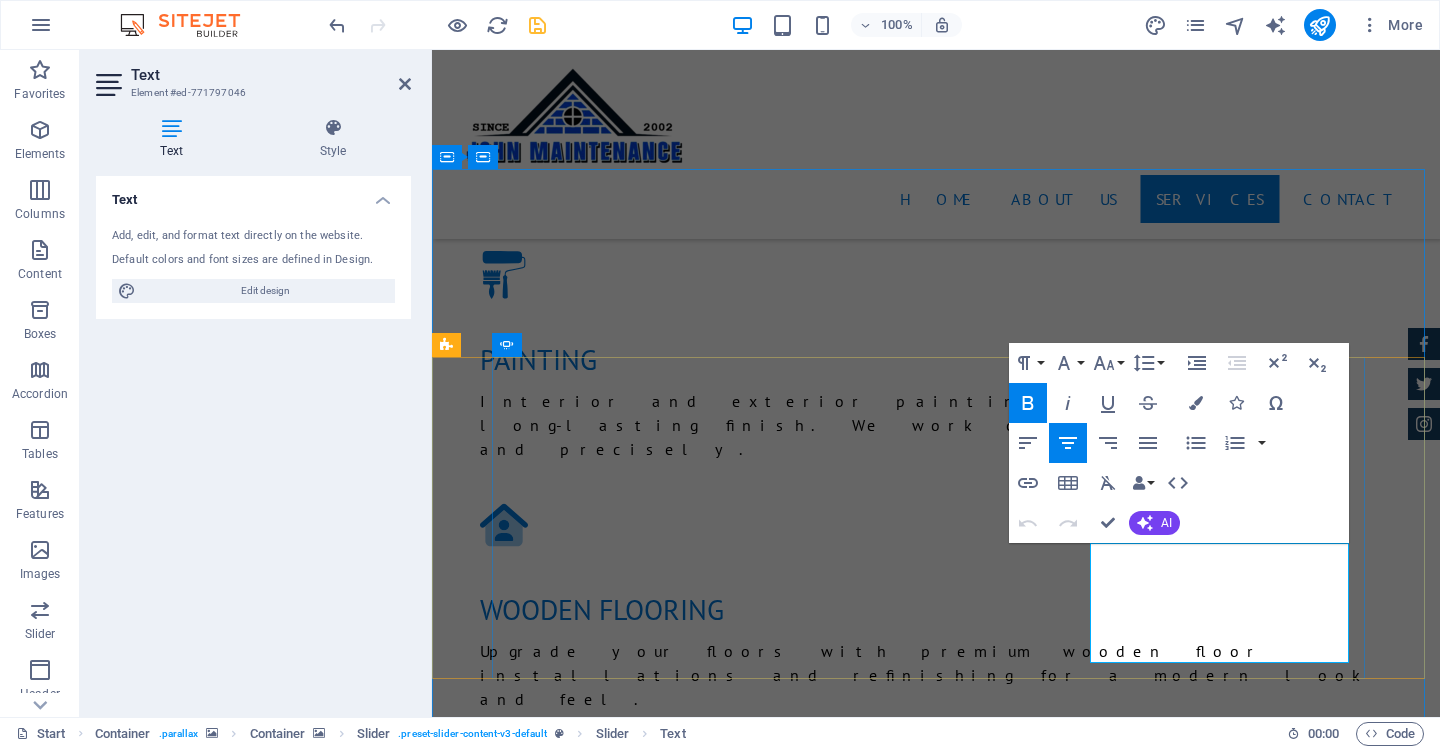 click on "Ricardo Mane" at bounding box center (-1173, 8936) 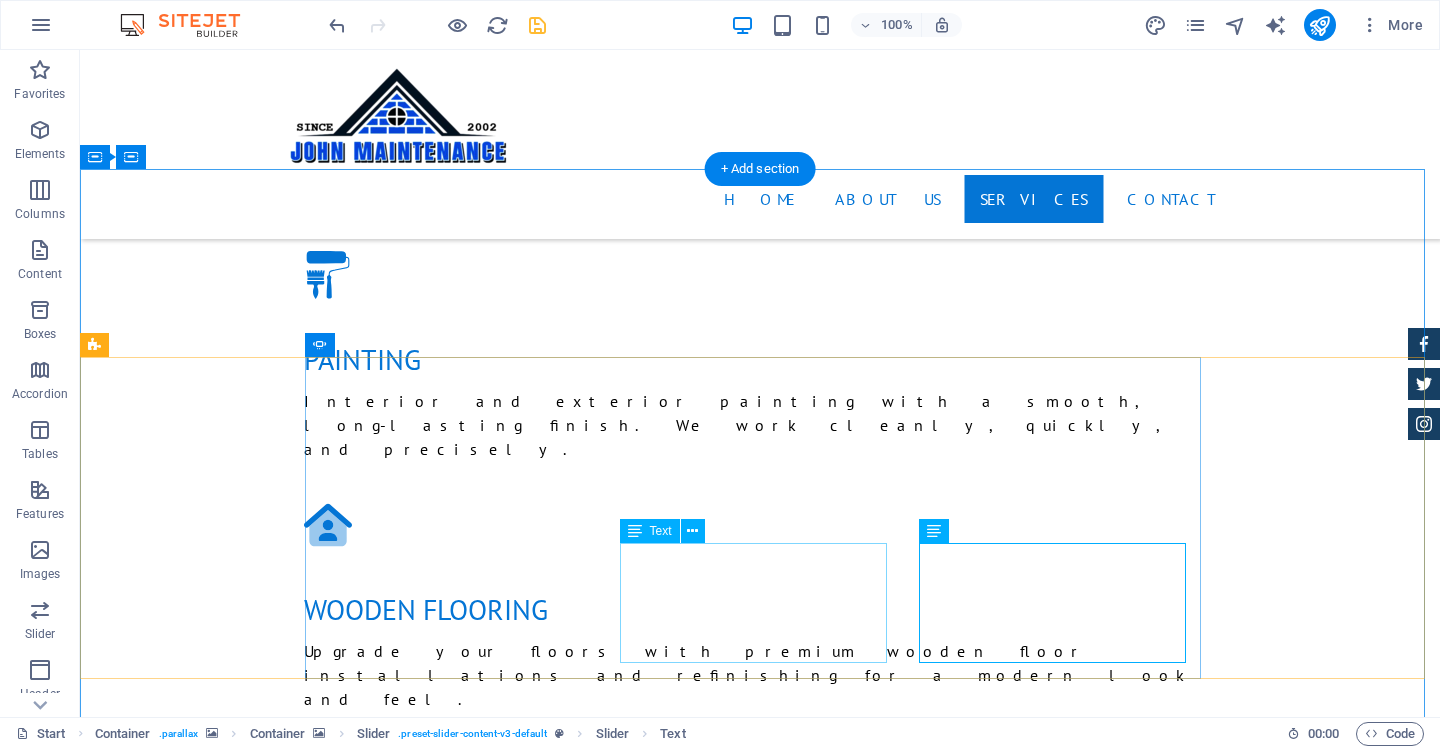 click on "Mark Melone | Brackenfell - From start to finish, John Maintenance was easy to work with. They re-paved our driveway and it looks stunning. Professionalism at its best. ." at bounding box center [-1349, 8530] 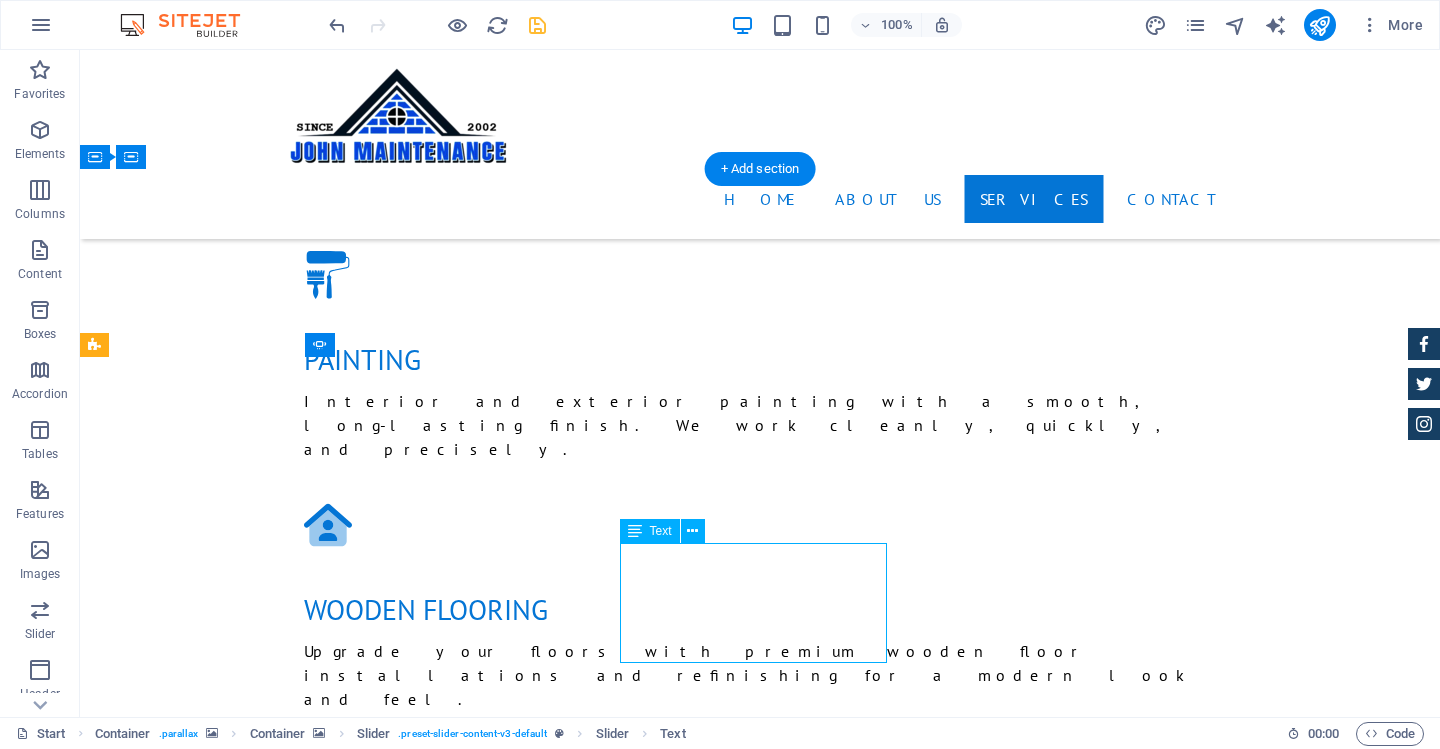 click on "Mark Melone | Brackenfell - From start to finish, John Maintenance was easy to work with. They re-paved our driveway and it looks stunning. Professionalism at its best. ." at bounding box center [-1349, 8530] 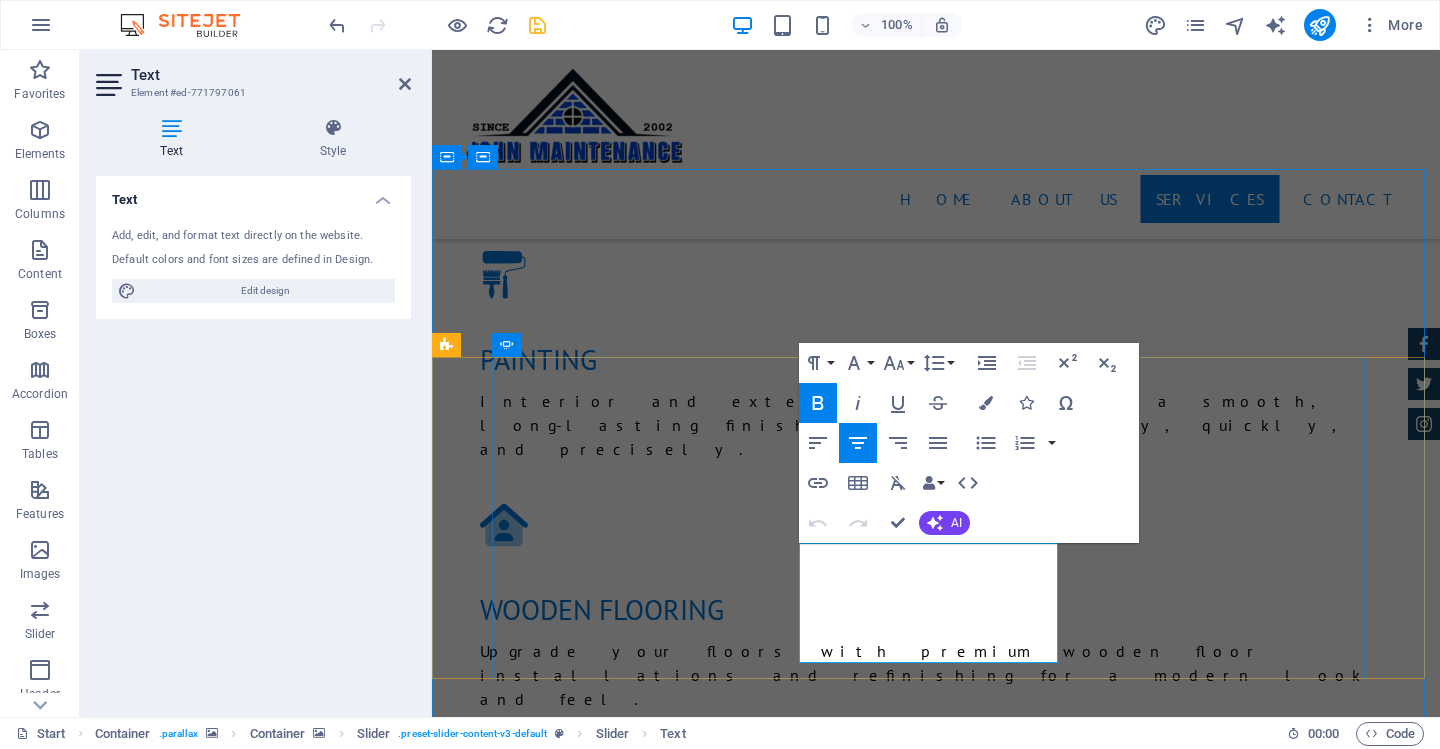 drag, startPoint x: 1025, startPoint y: 652, endPoint x: 989, endPoint y: 558, distance: 100.65784 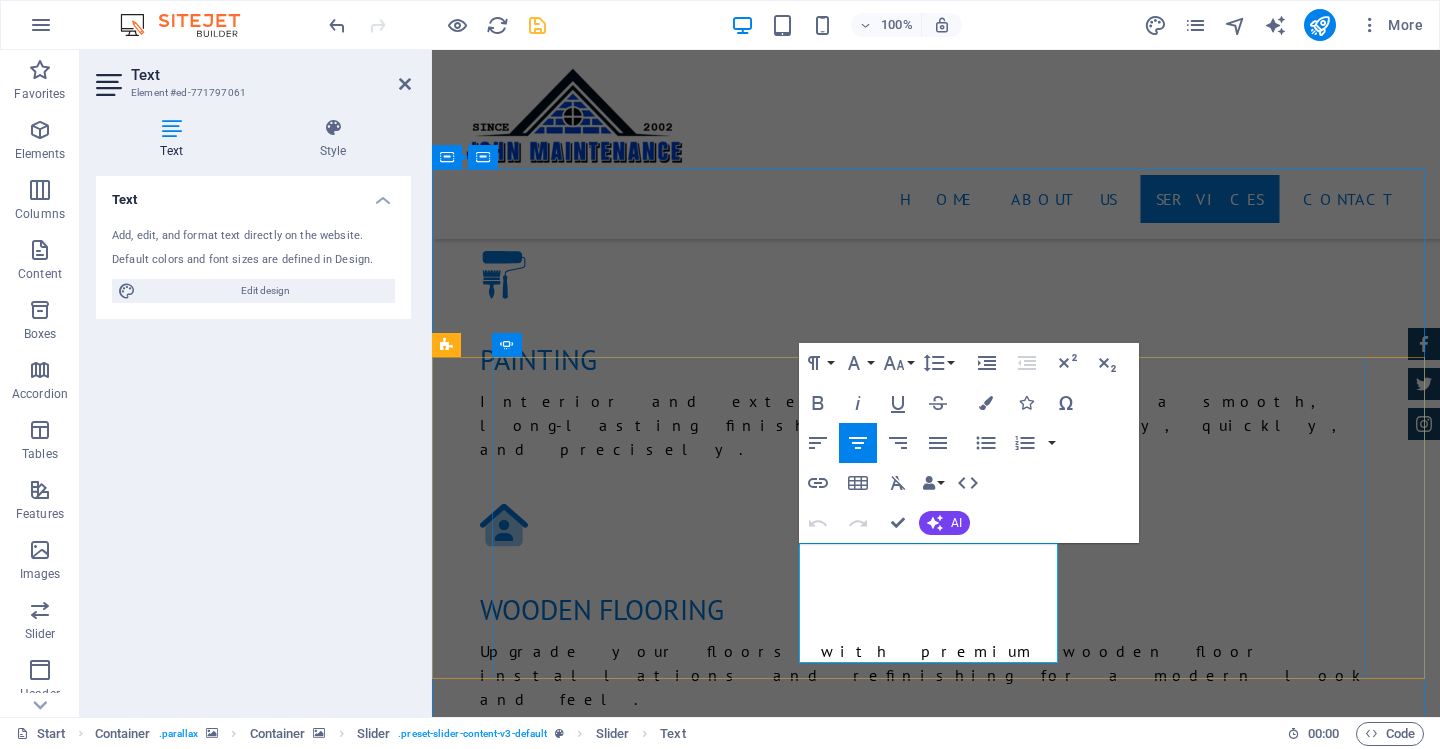 copy on "From start to finish, John Maintenance was easy to work with. They re-paved our driveway and it looks stunning. Professionalism at its best. ." 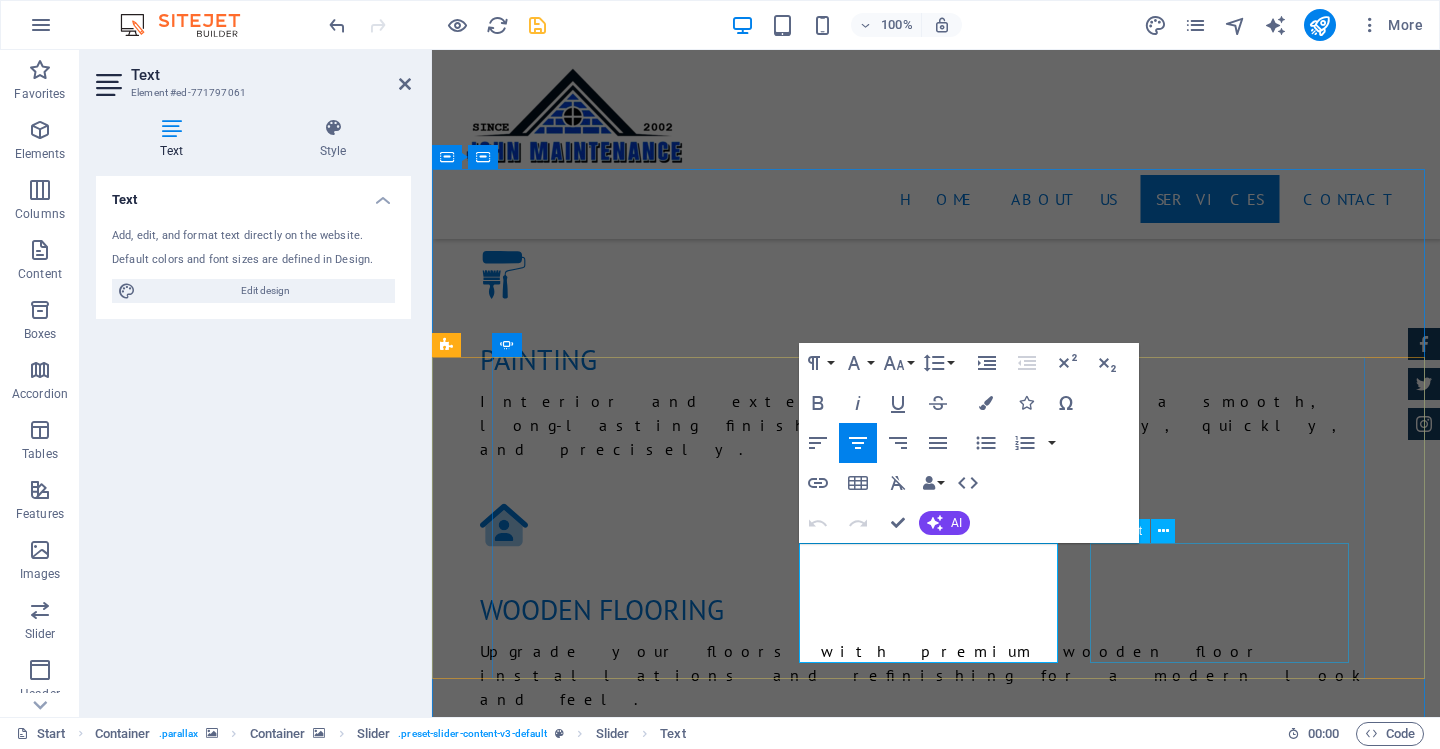 click on "Ricardo Mane | Sea Point -  Lorem ipsum dolor sit amet, consetetur sadipscing elitr, sed diam nonumy eirmod tempor invidunt ut labore et dolore magna aliquyam erat." at bounding box center [-1125, 8996] 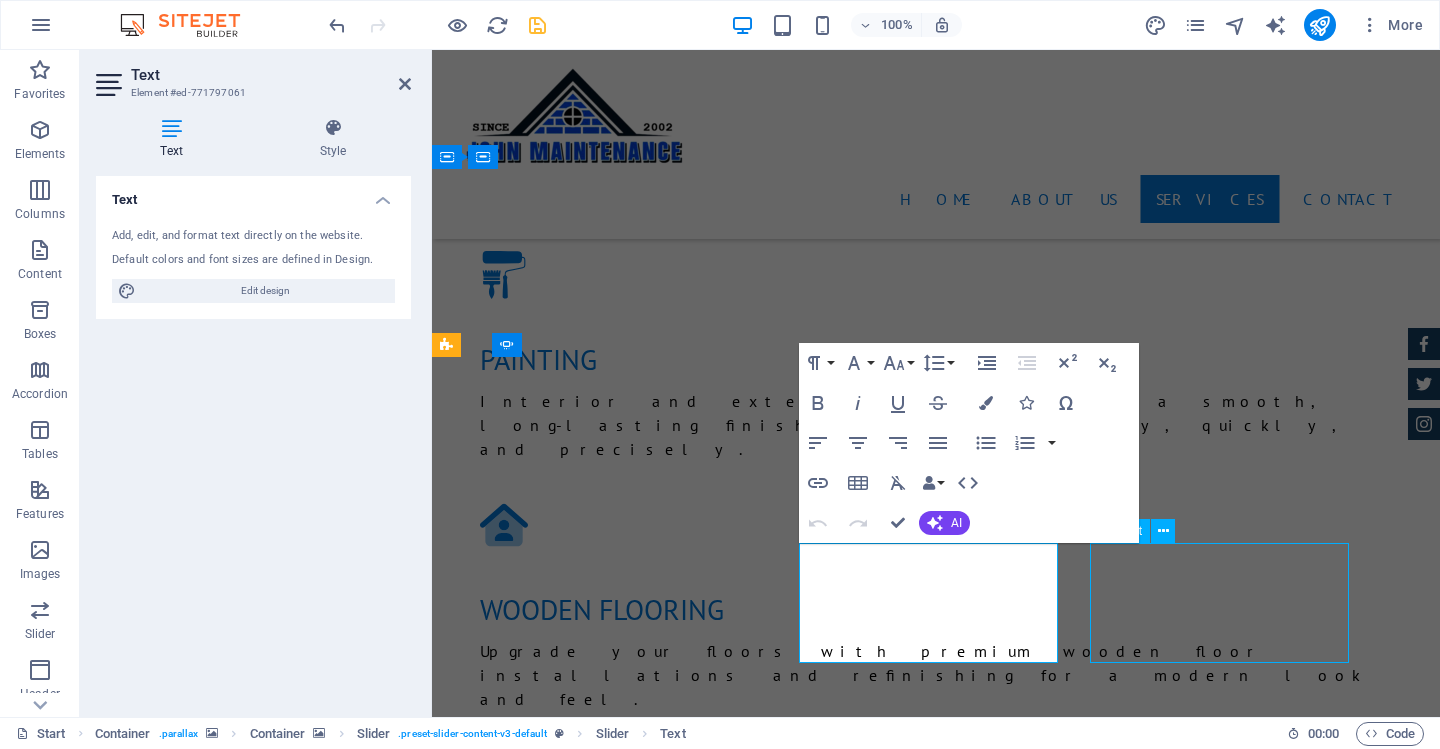 click on "Ricardo Mane | Sea Point -  Lorem ipsum dolor sit amet, consetetur sadipscing elitr, sed diam nonumy eirmod tempor invidunt ut labore et dolore magna aliquyam erat." at bounding box center (-1125, 8996) 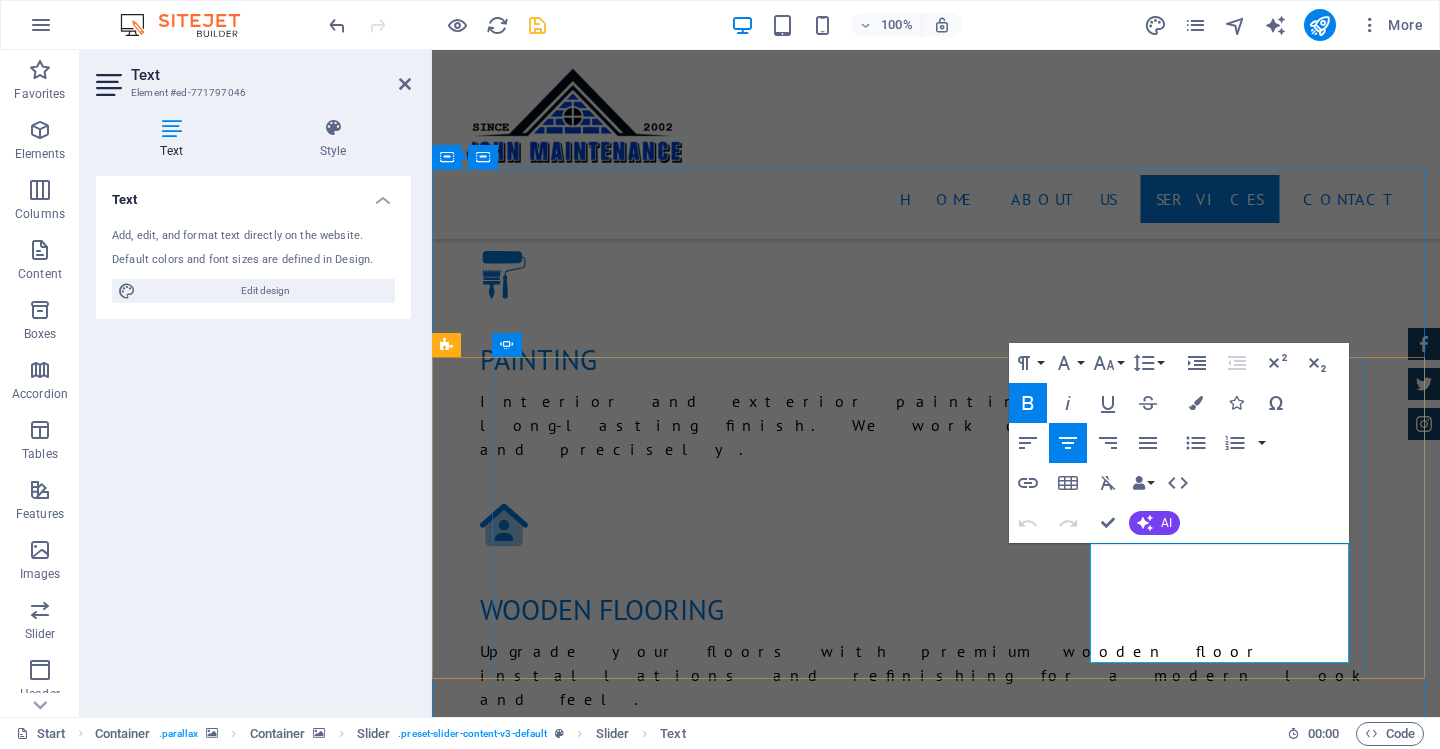 drag, startPoint x: 1324, startPoint y: 654, endPoint x: 1289, endPoint y: 556, distance: 104.062485 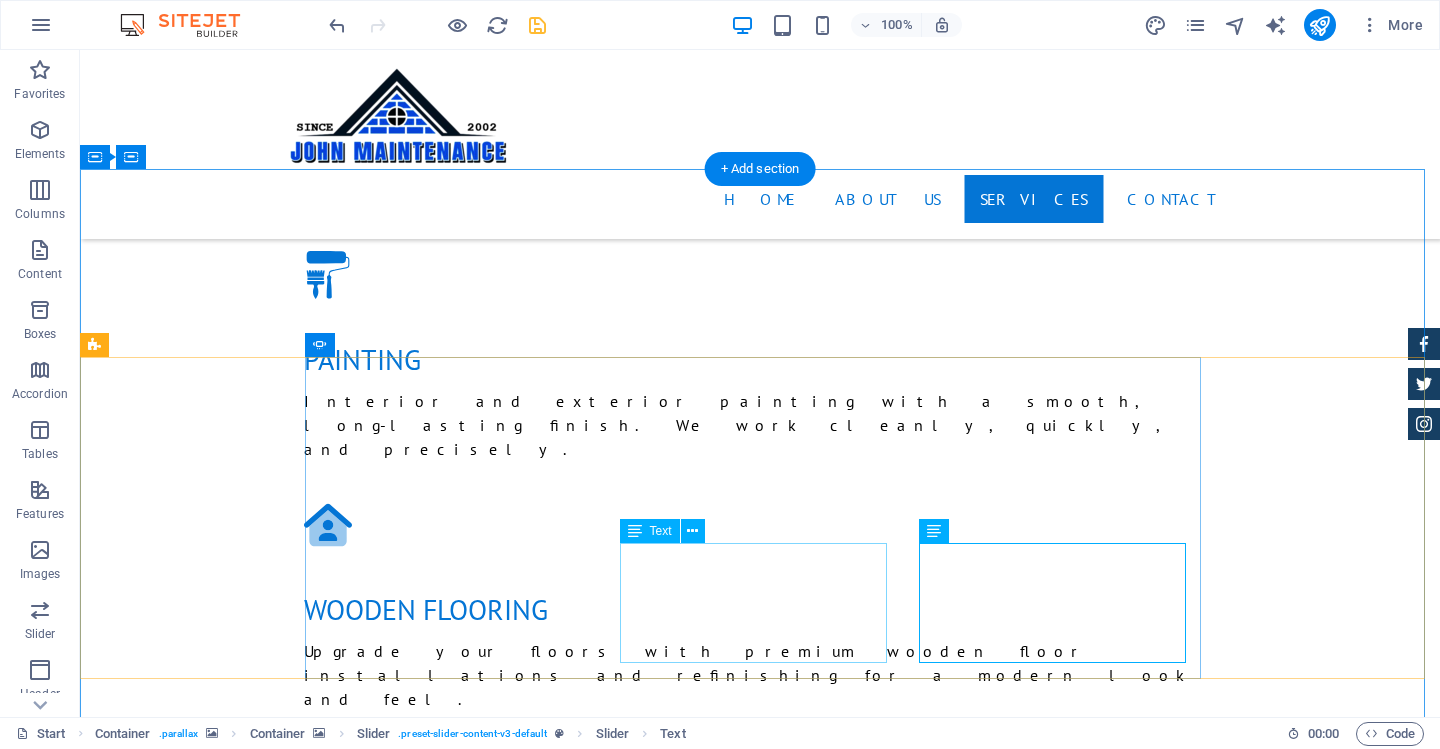 click on "Mark Melone | Brackenfell - From start to finish, John Maintenance was easy to work with. They re-paved our driveway and it looks stunning. Professionalism at its best. ." at bounding box center [-1349, 8722] 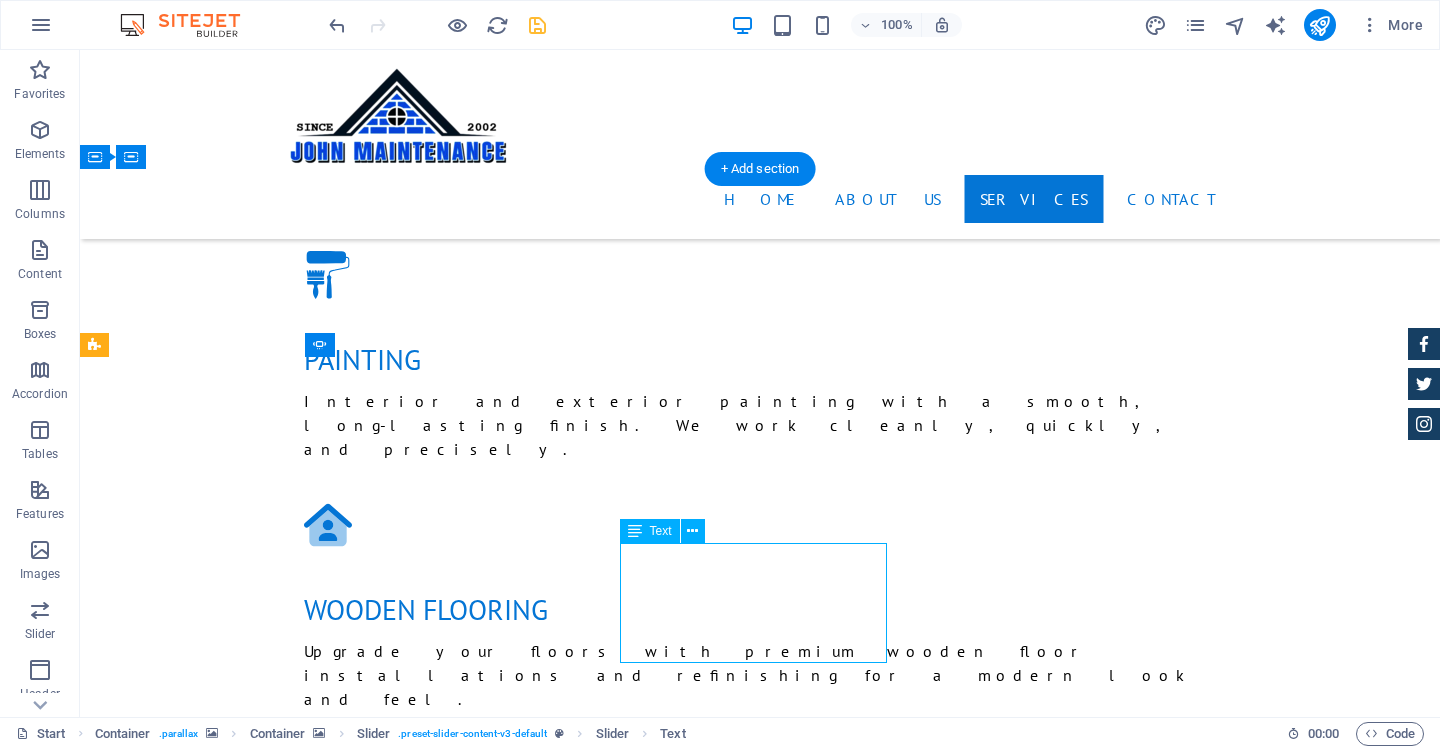 click on "Mark Melone | Brackenfell - From start to finish, John Maintenance was easy to work with. They re-paved our driveway and it looks stunning. Professionalism at its best. ." at bounding box center (-1349, 8722) 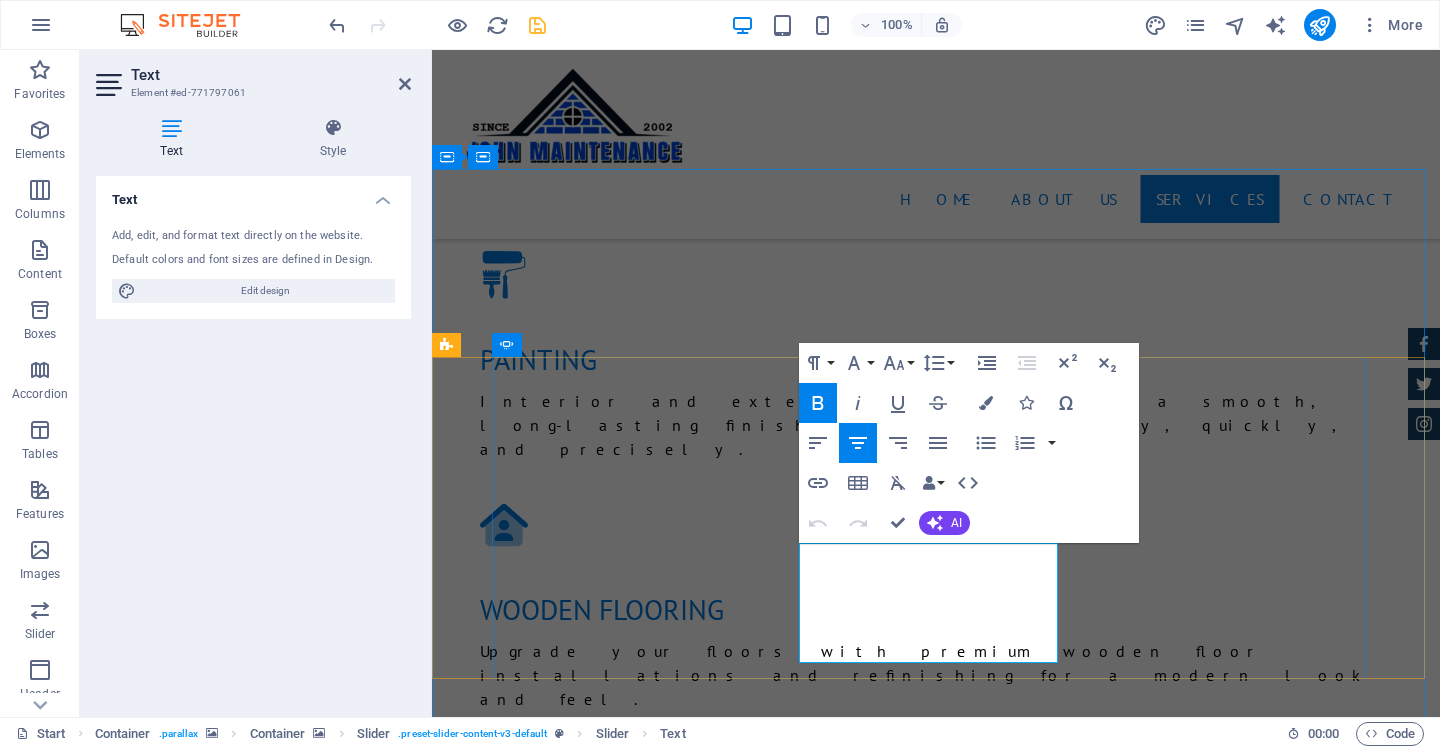 click on "Mark Melone | Brackenfell" at bounding box center [-1129, 8590] 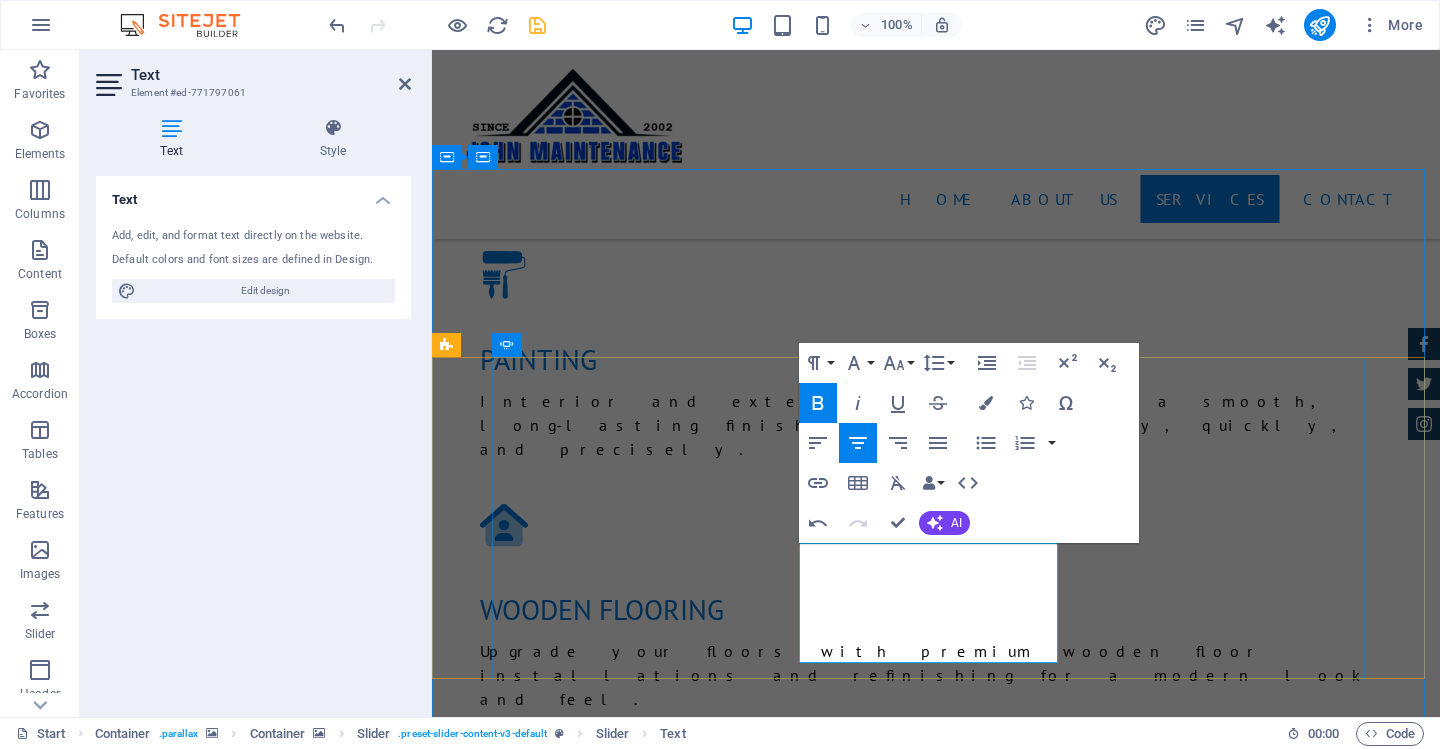 type 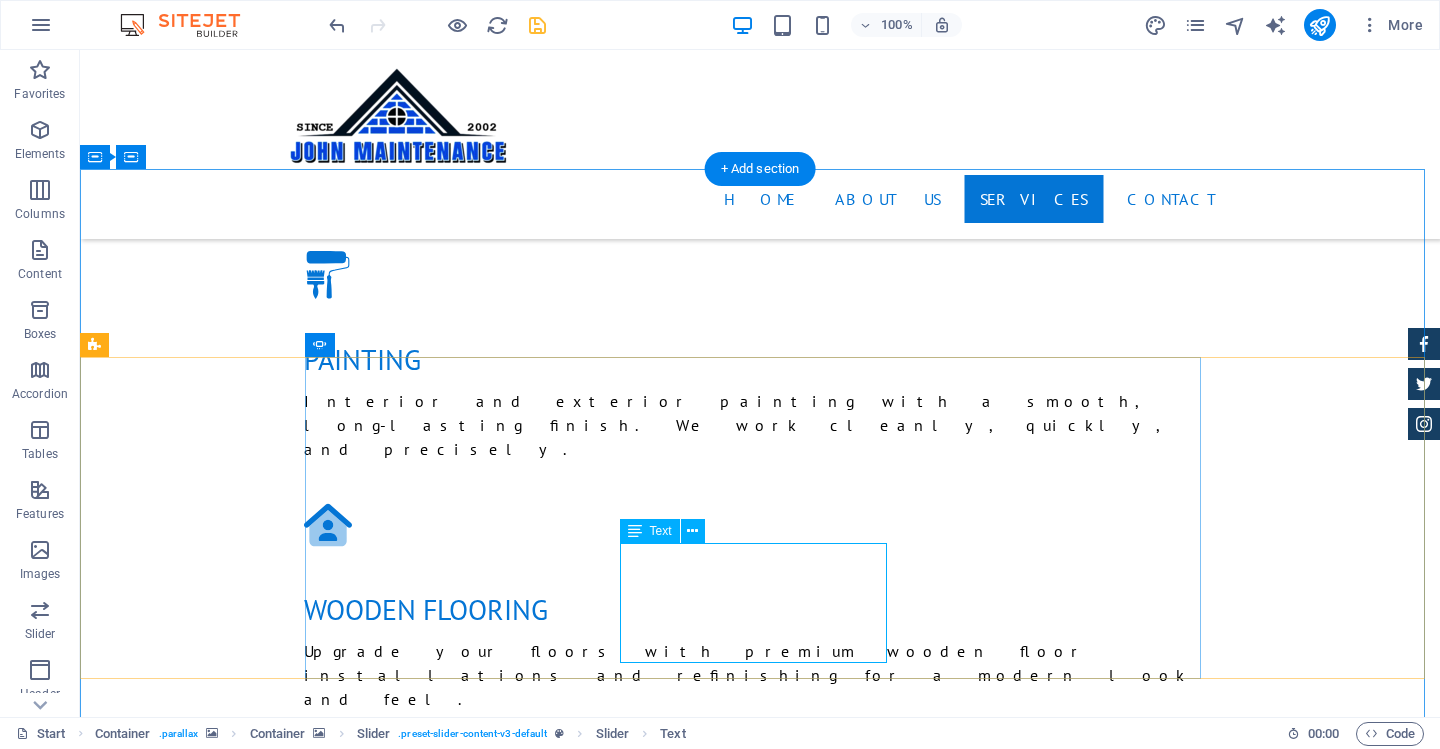 click on "Thando Dyantyi| Brackenfell - From start to finish, John Maintenance was easy to work with. They re-paved our driveway and it looks stunning. Professionalism at its best. ." at bounding box center [-1349, 8722] 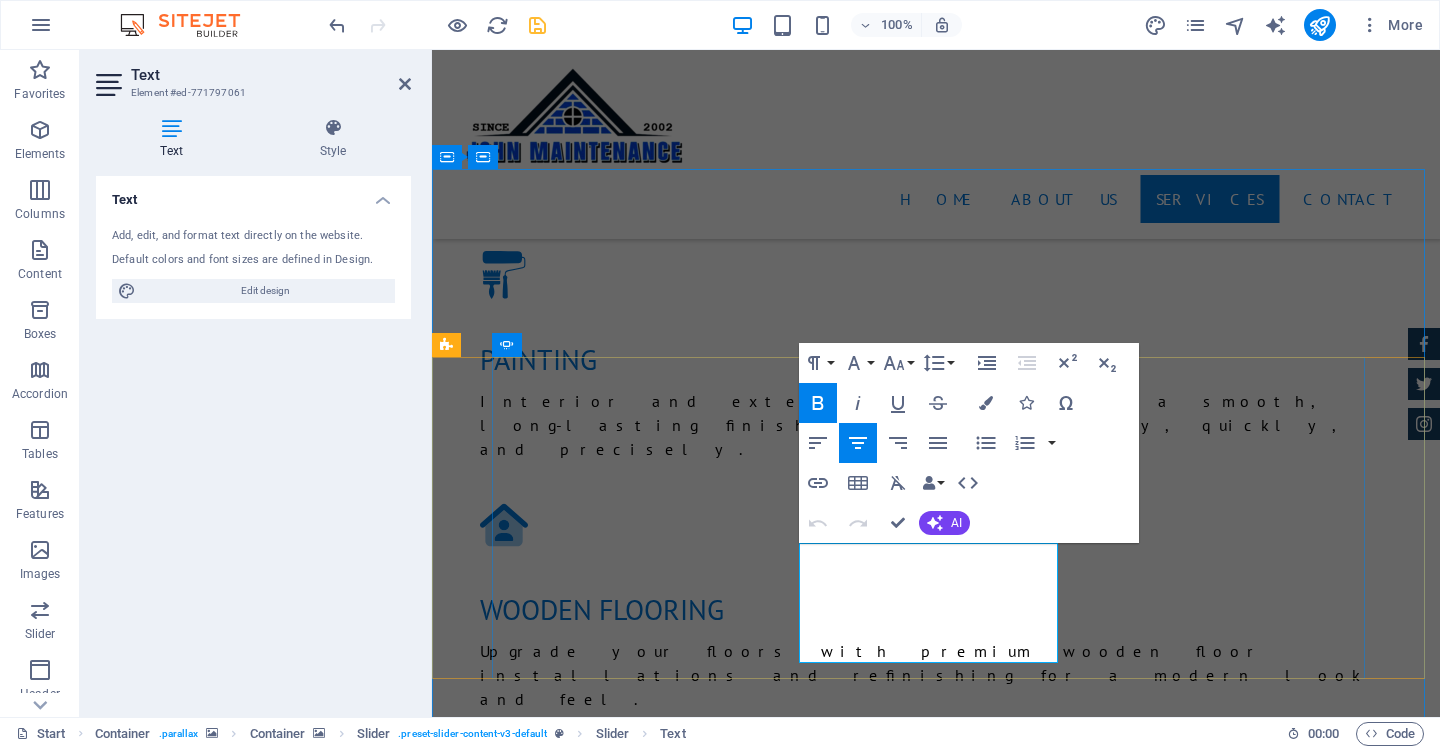 drag, startPoint x: 1023, startPoint y: 651, endPoint x: 1011, endPoint y: 555, distance: 96.74709 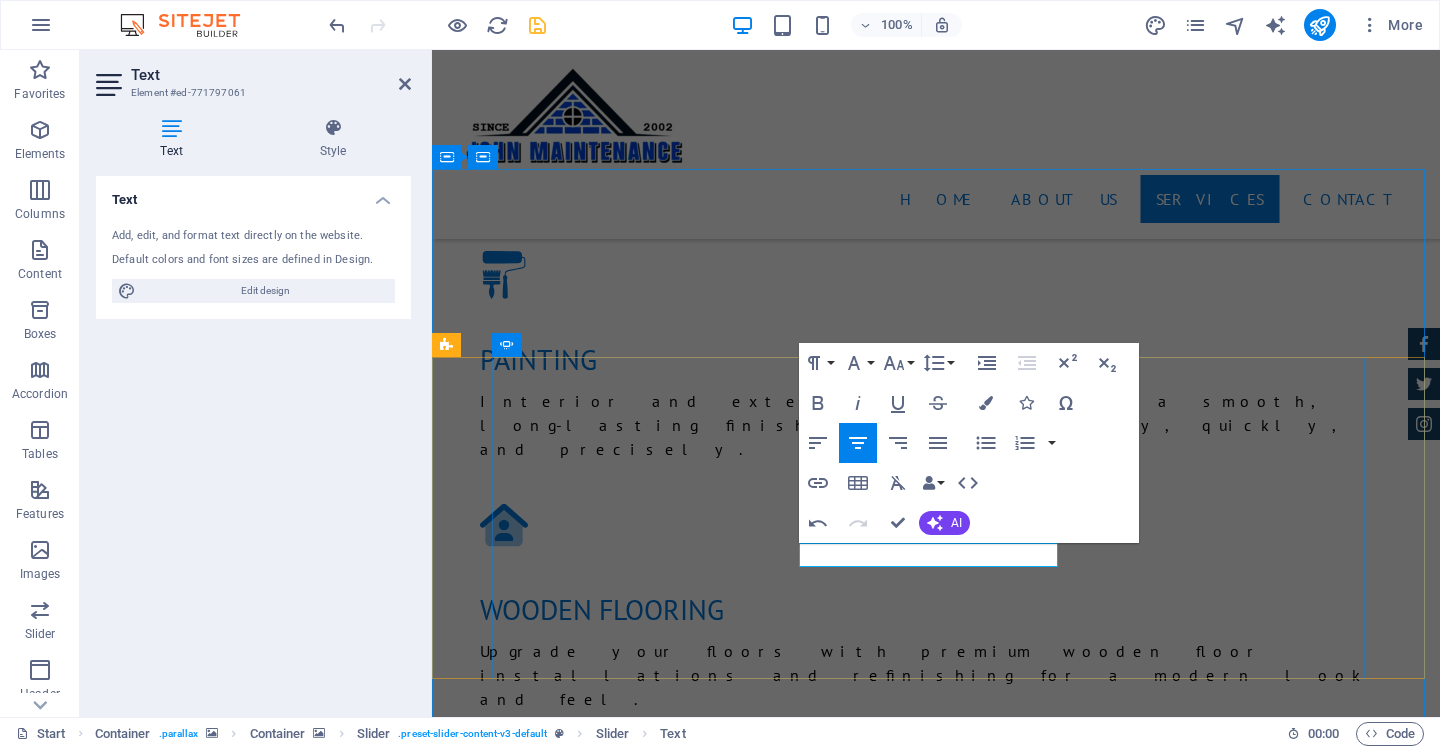 type 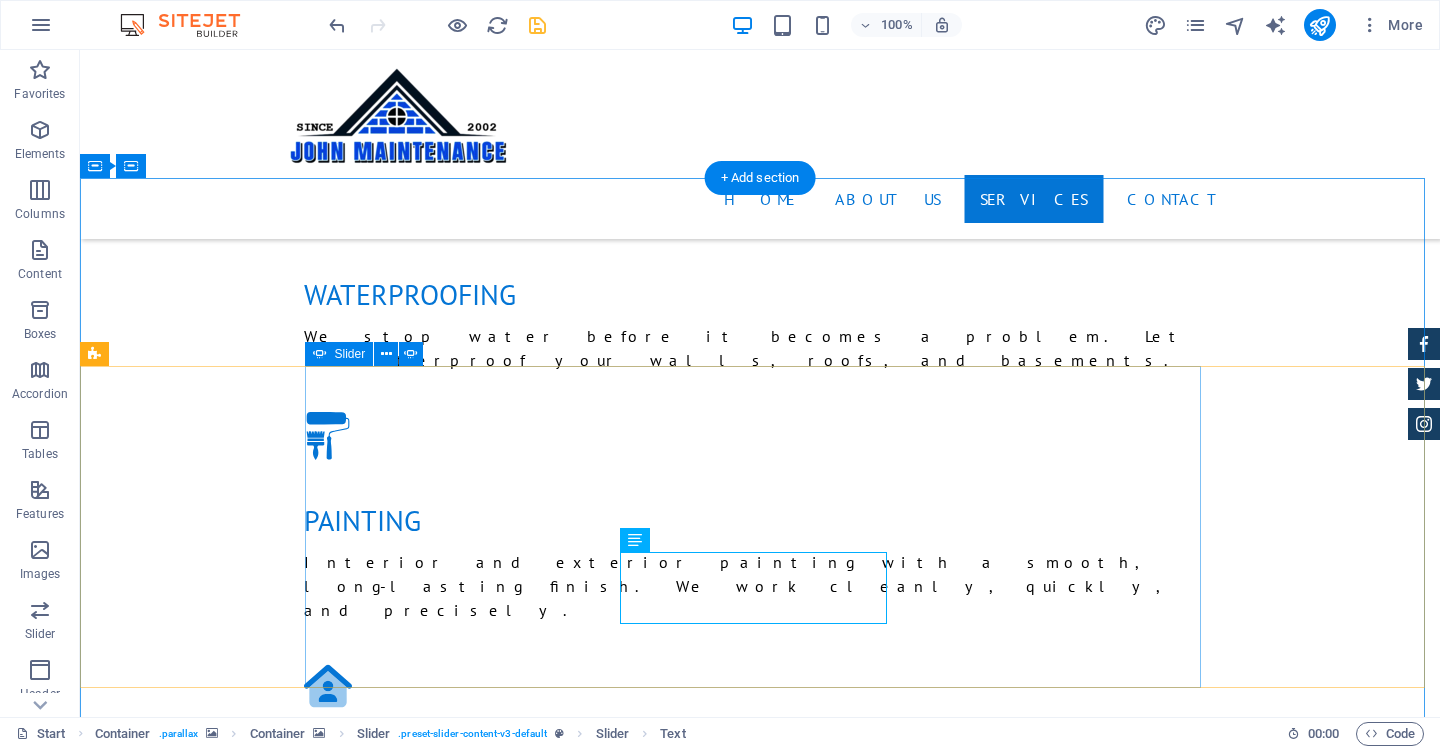 scroll, scrollTop: 3000, scrollLeft: 0, axis: vertical 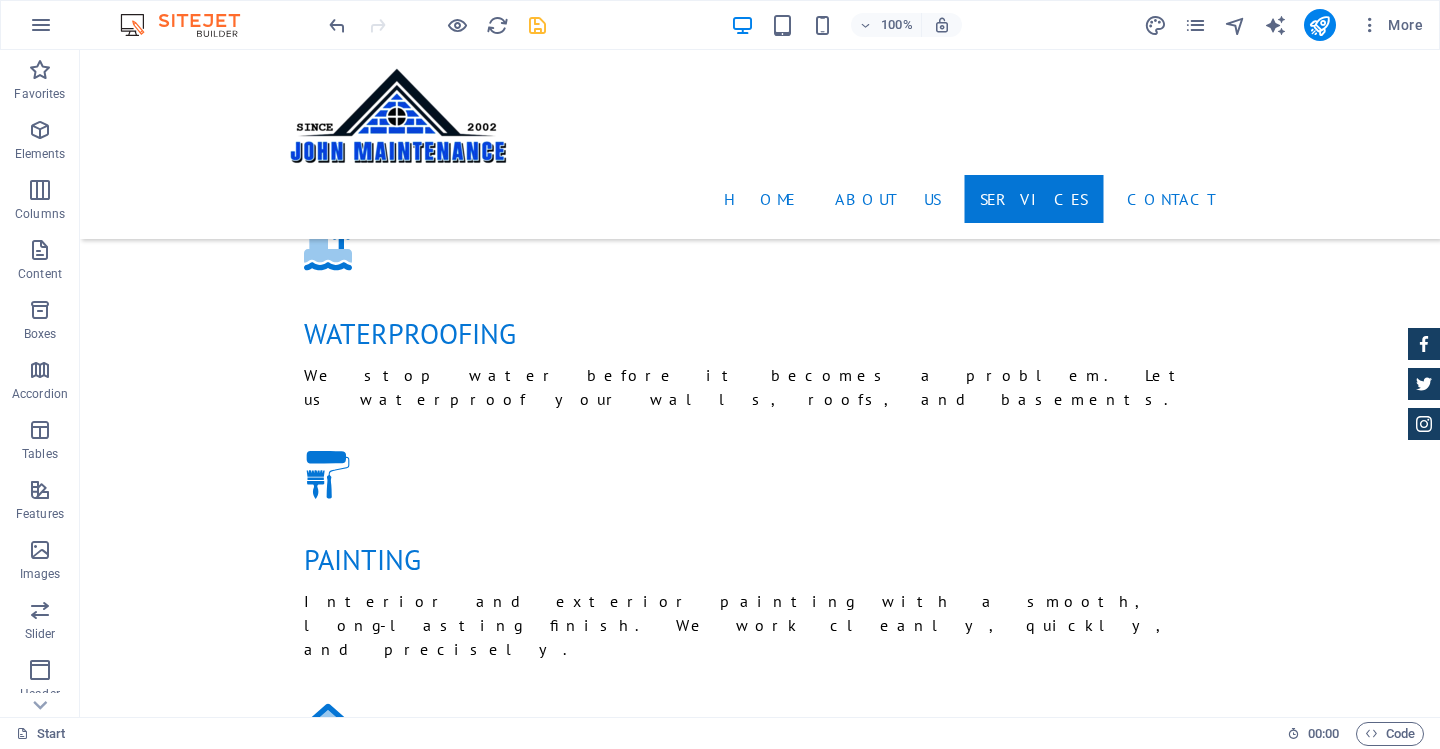 click at bounding box center [537, 25] 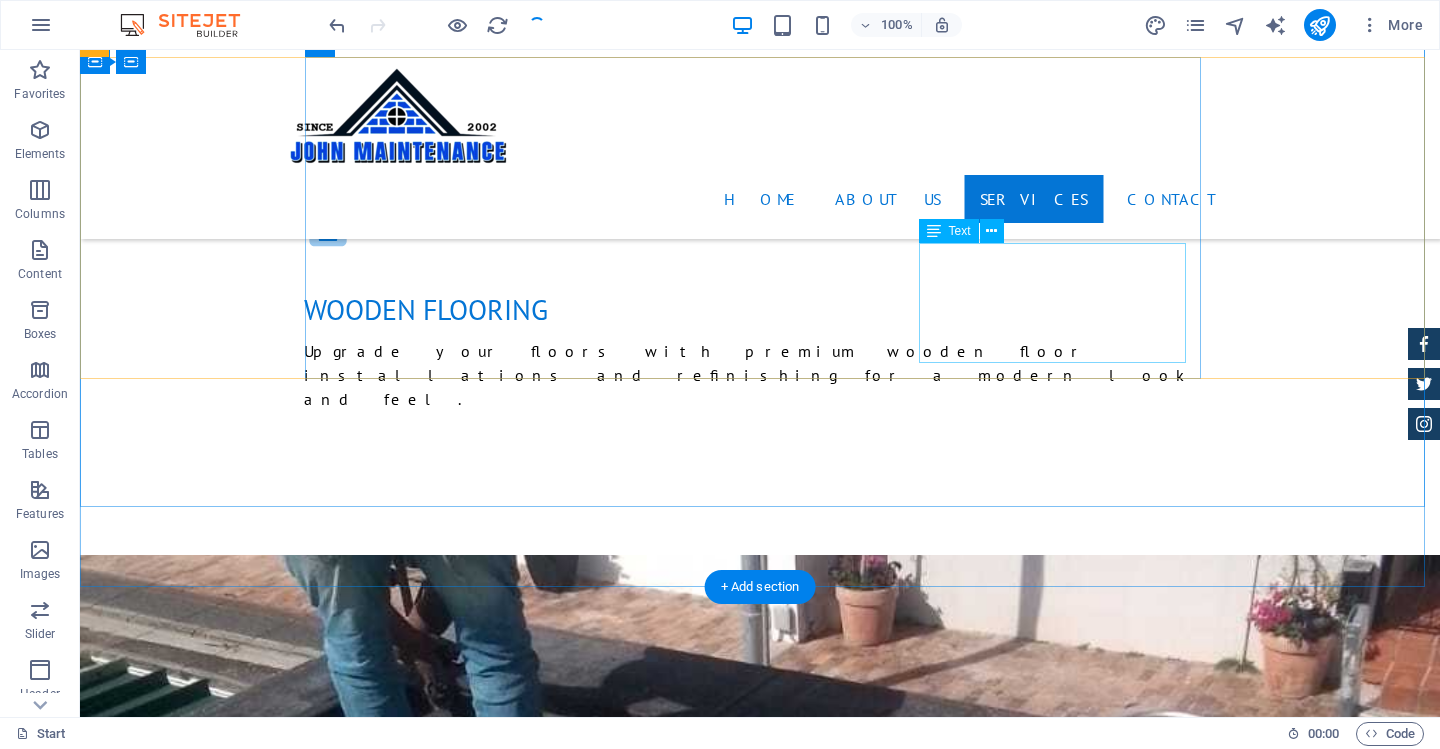 scroll, scrollTop: 3200, scrollLeft: 0, axis: vertical 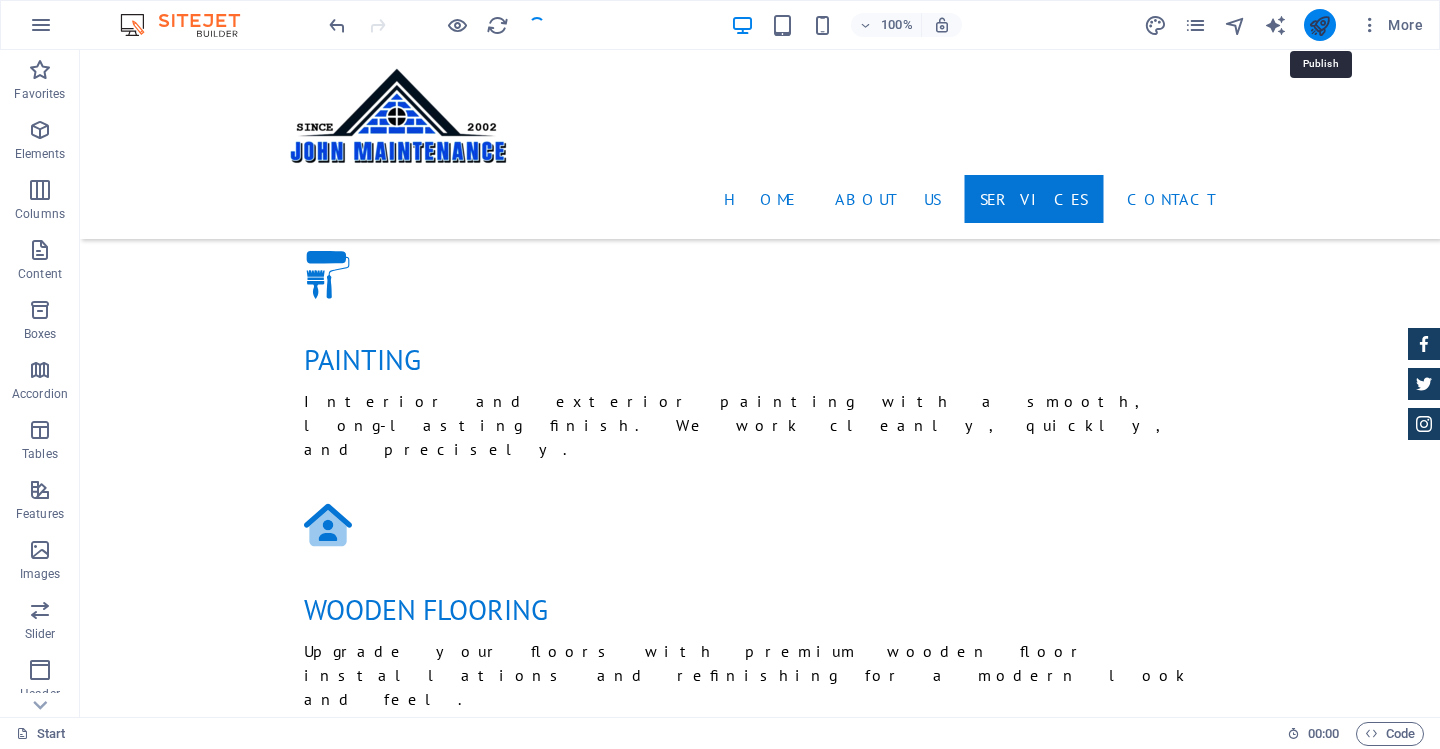 click at bounding box center [1319, 25] 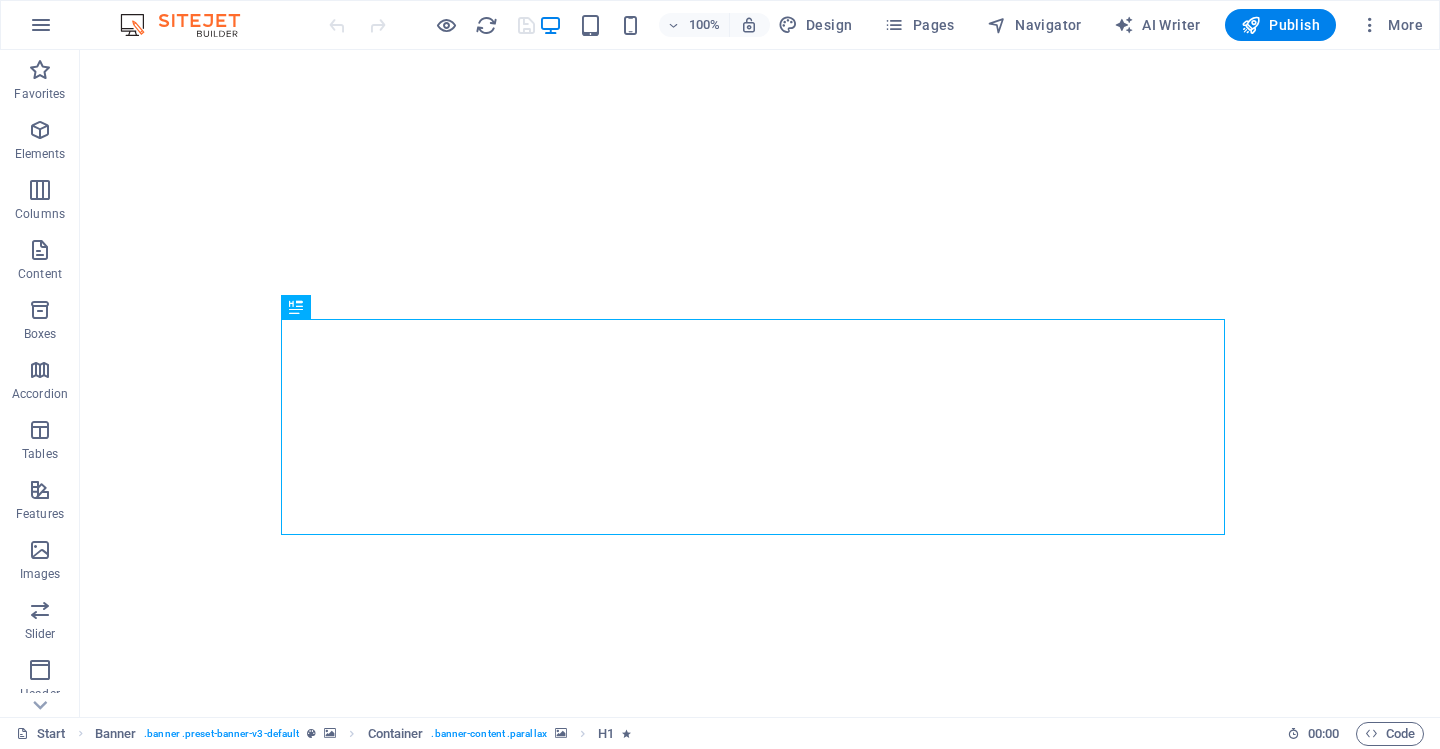 scroll, scrollTop: 0, scrollLeft: 0, axis: both 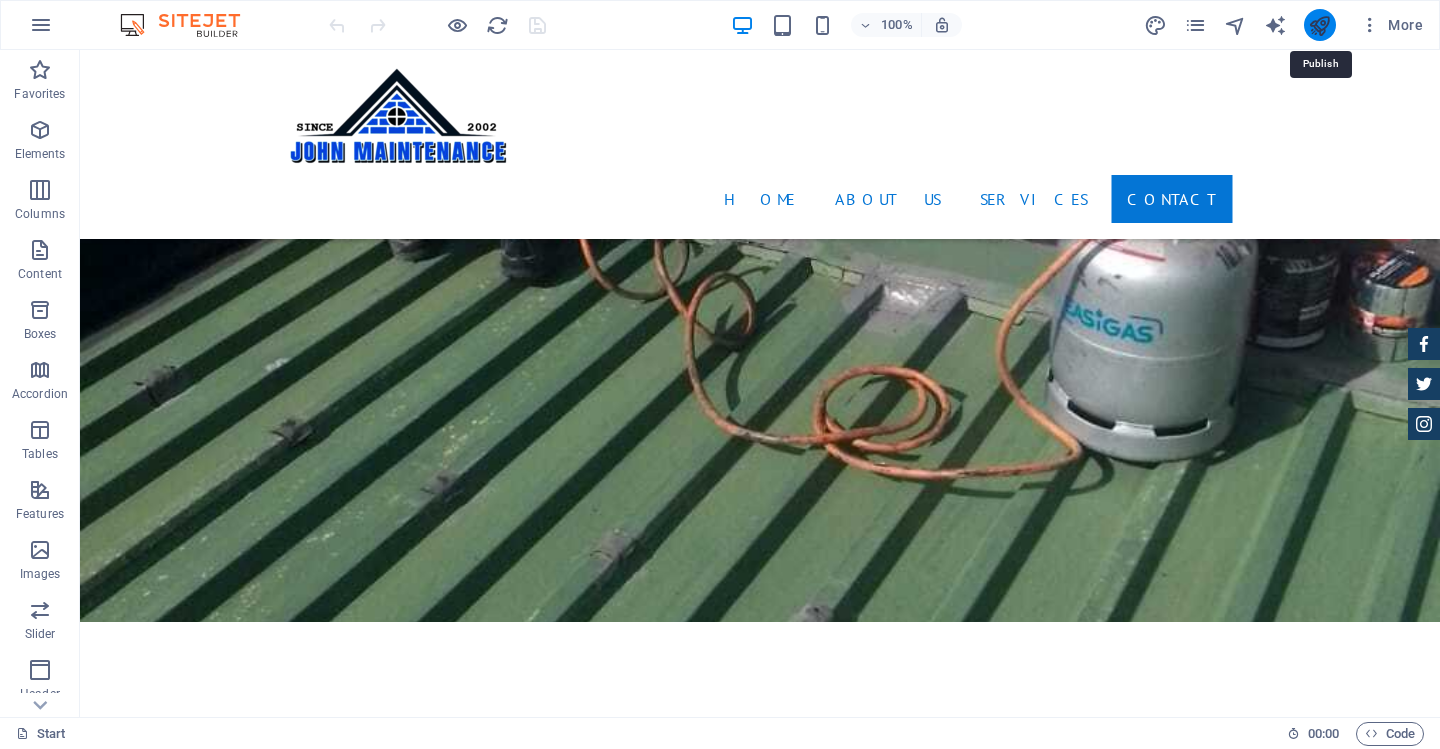 click at bounding box center (1319, 25) 